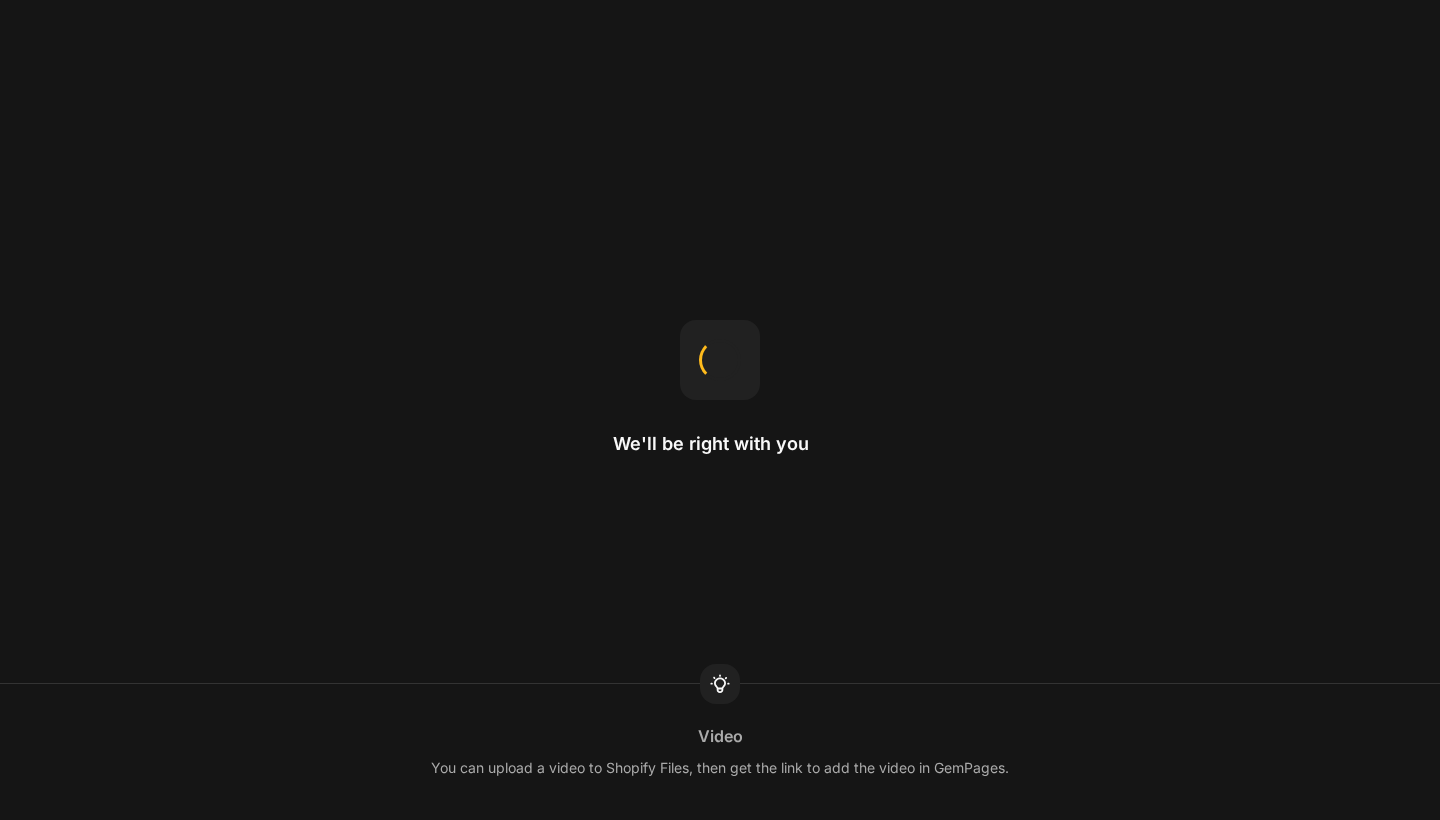 scroll, scrollTop: 0, scrollLeft: 0, axis: both 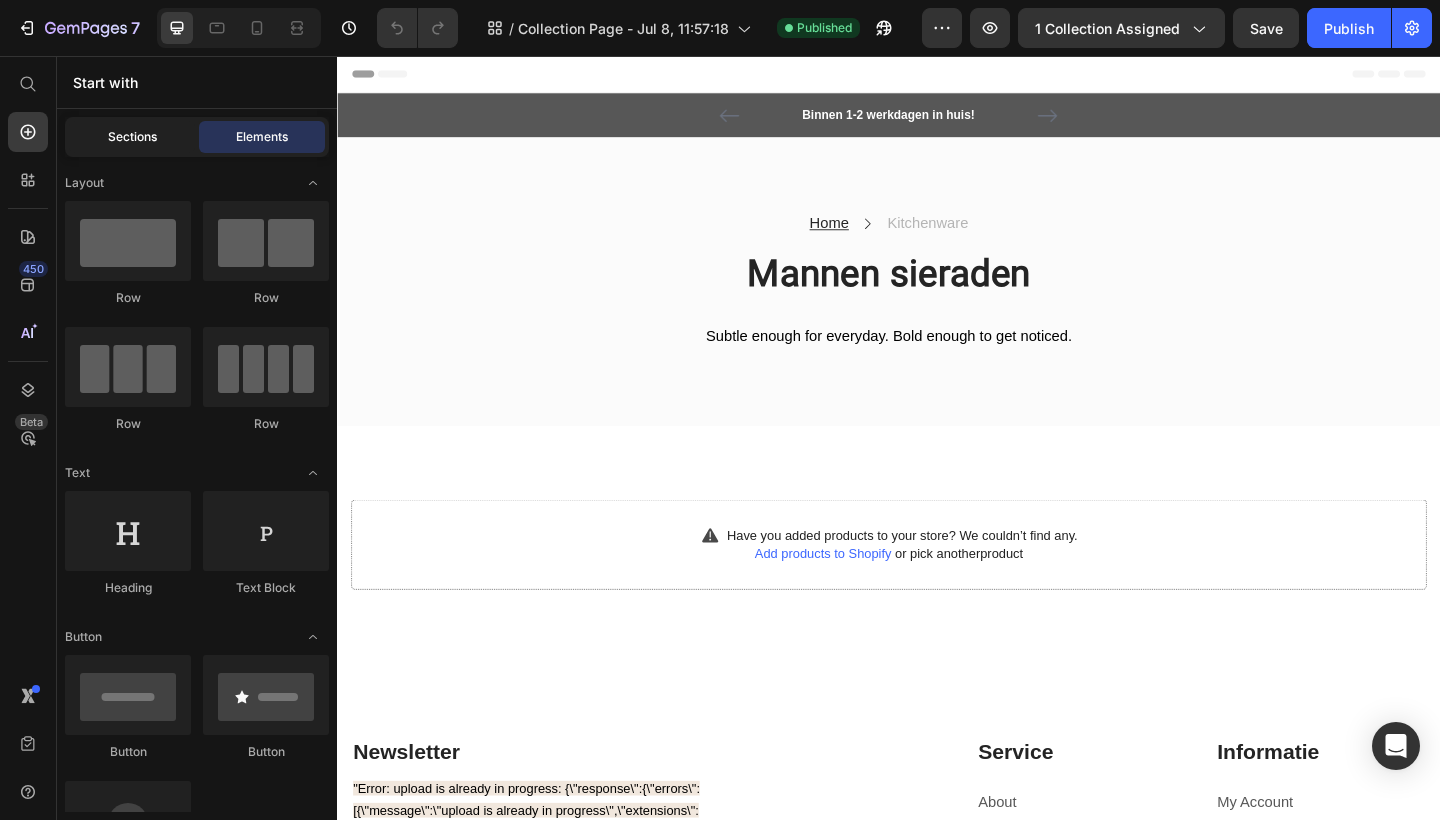 click on "Sections" at bounding box center [132, 137] 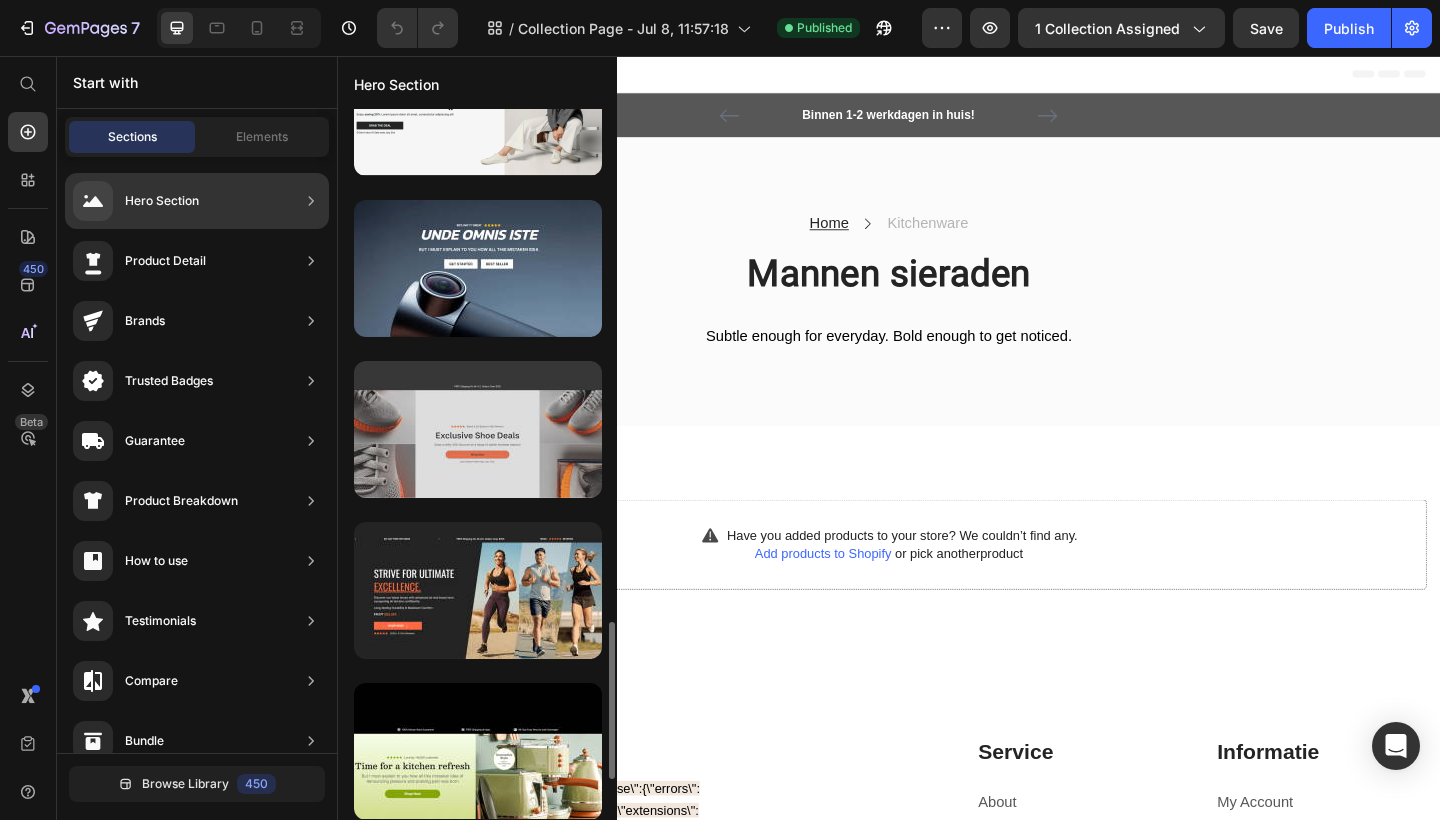 scroll, scrollTop: 2334, scrollLeft: 0, axis: vertical 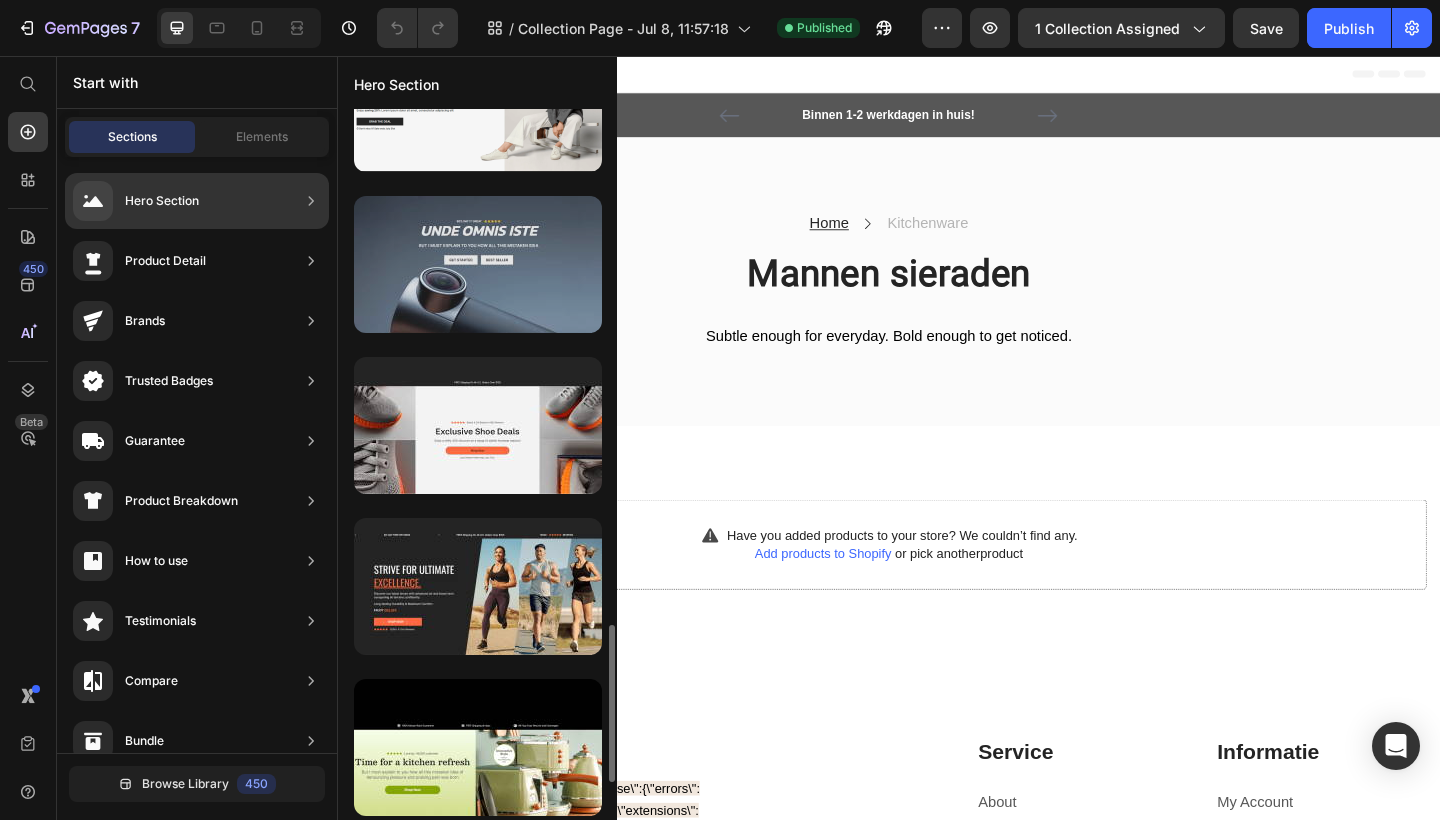 click at bounding box center (478, 264) 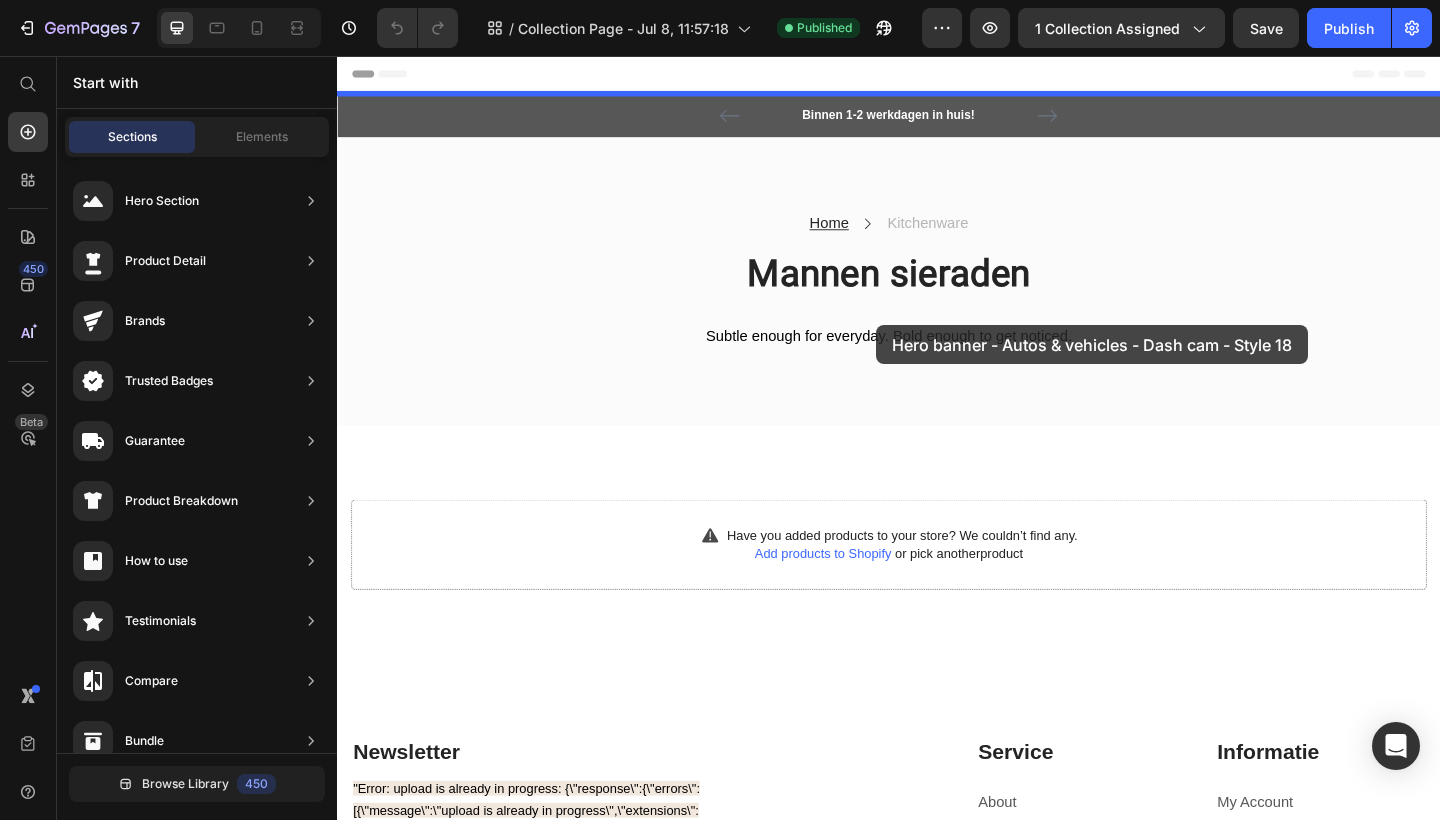 drag, startPoint x: 815, startPoint y: 360, endPoint x: 923, endPoint y: 349, distance: 108.55874 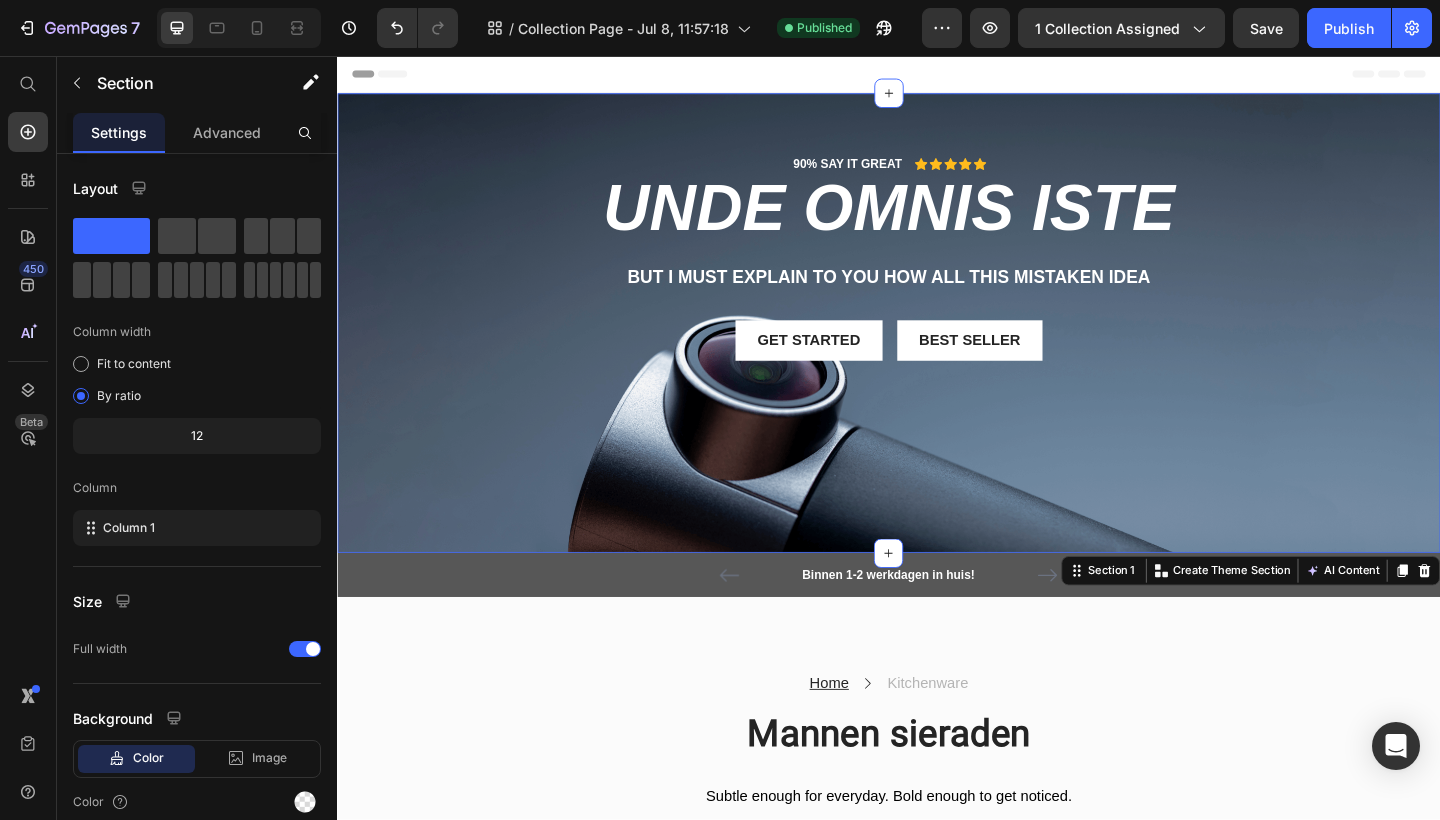 scroll, scrollTop: 0, scrollLeft: 0, axis: both 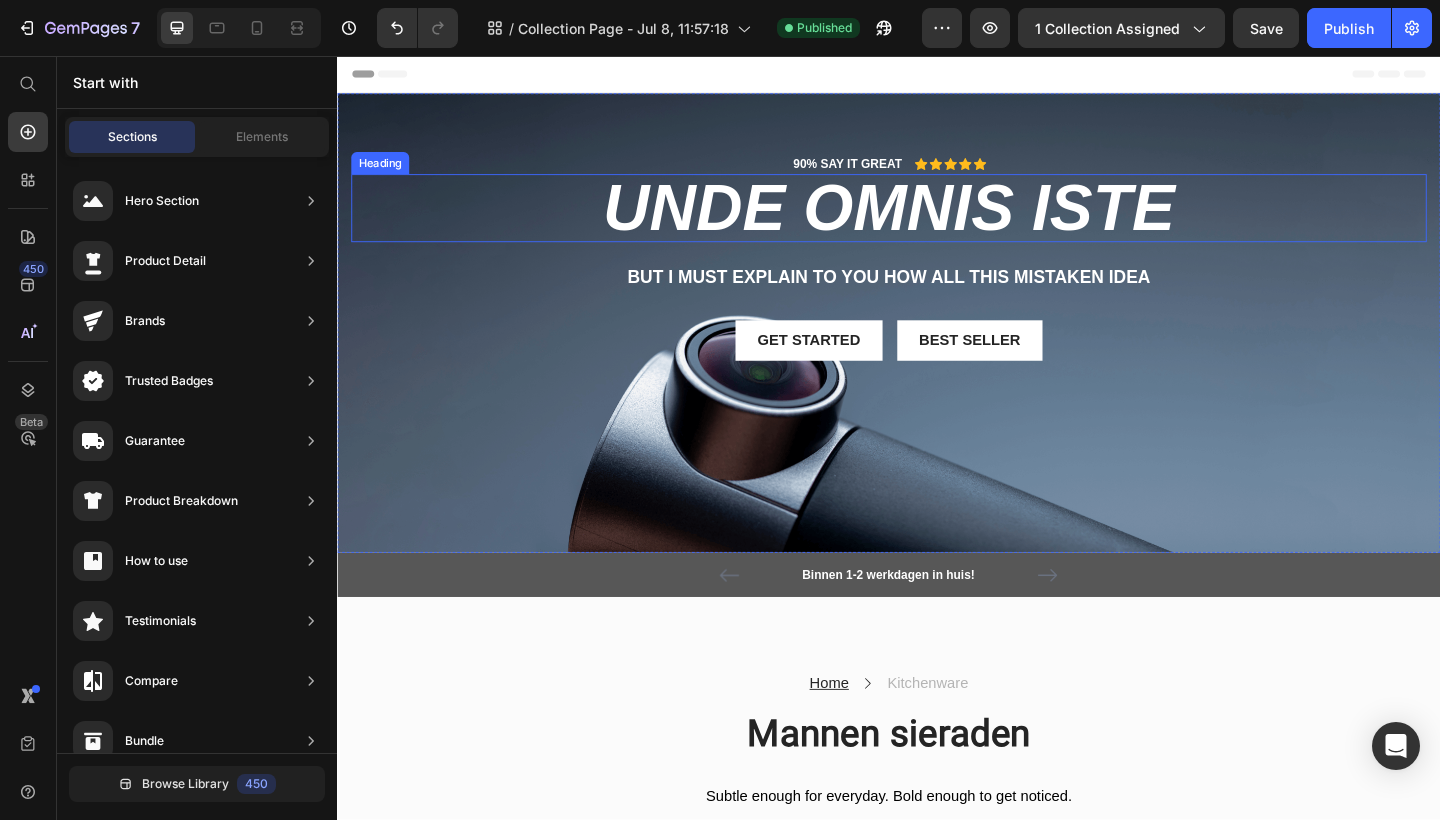 click on "unde omnis iste" at bounding box center [937, 222] 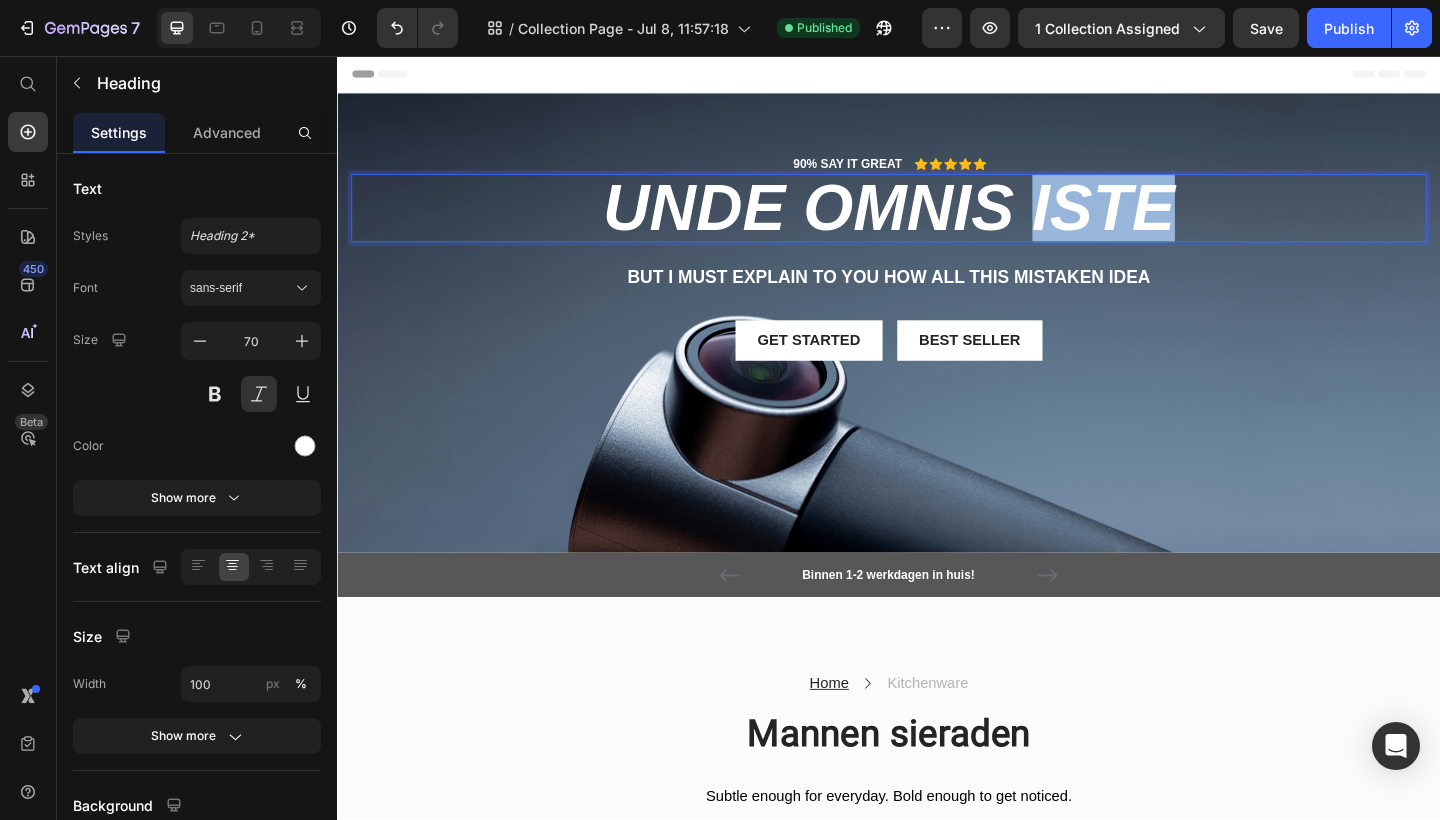 click on "unde omnis iste" at bounding box center (937, 222) 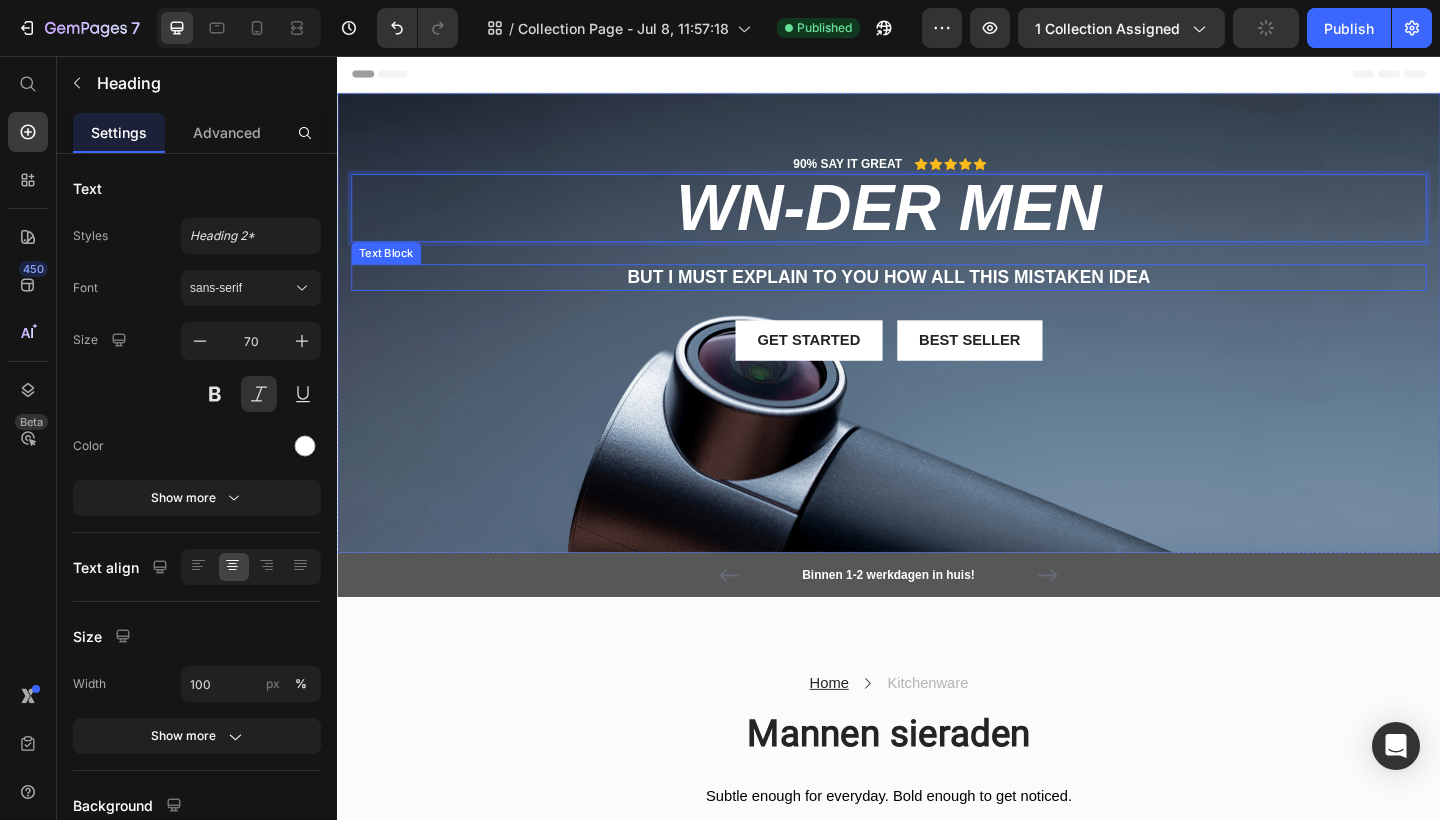 click on "But I must explain to you how all this mistaken idea" at bounding box center (937, 297) 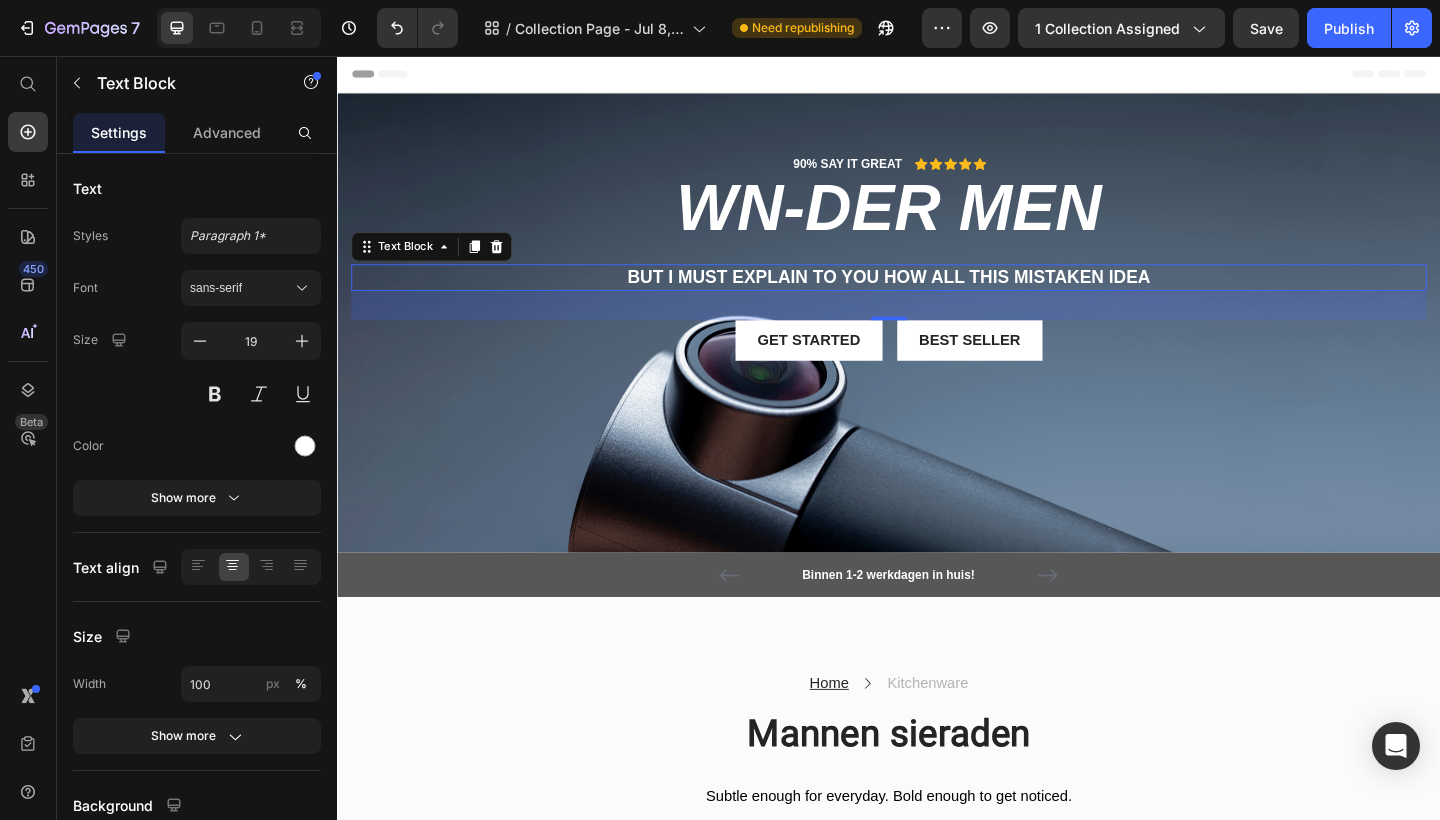 click on "But I must explain to you how all this mistaken idea" at bounding box center (937, 297) 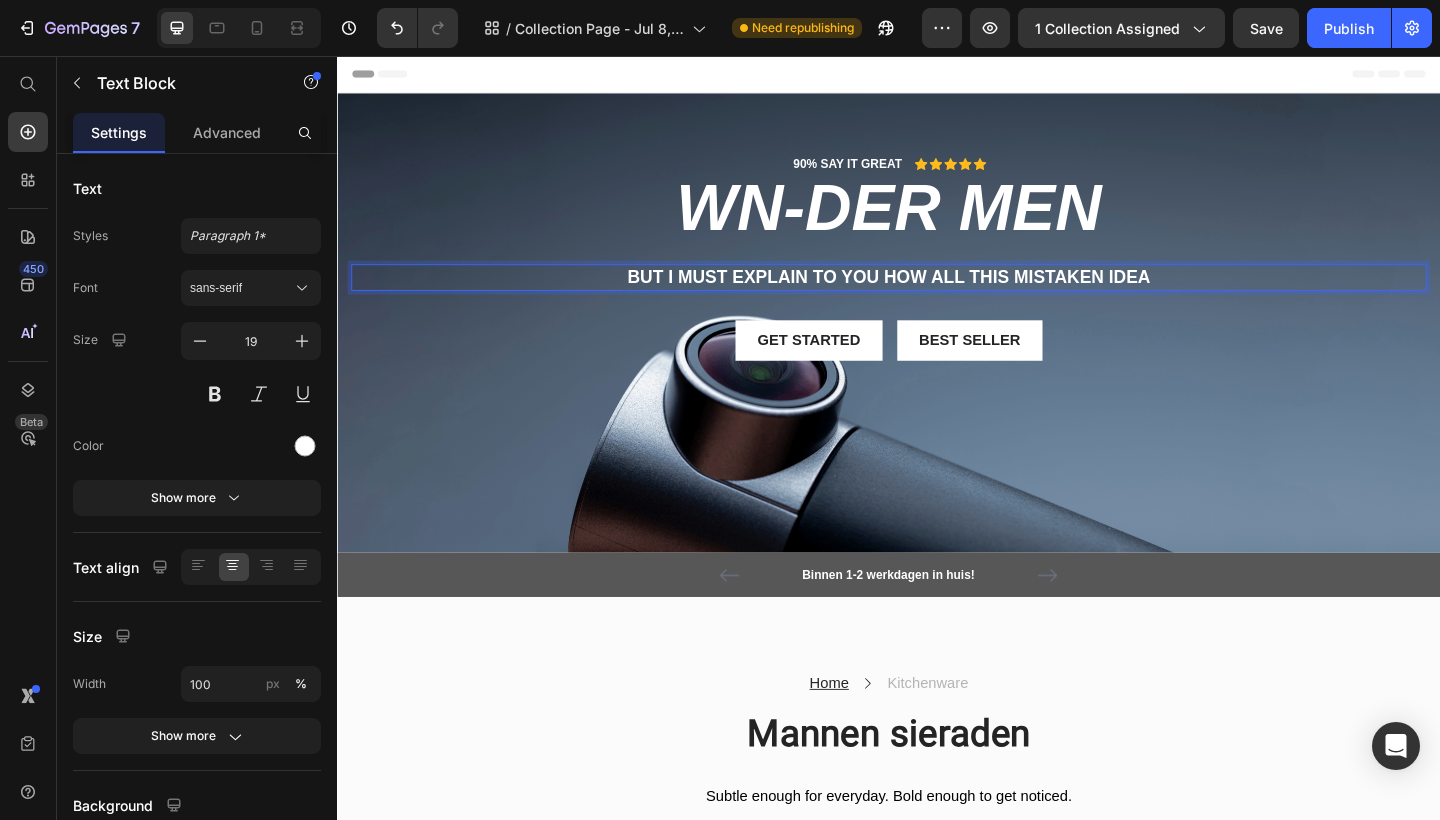 click on "But I must explain to you how all this mistaken idea" at bounding box center [937, 297] 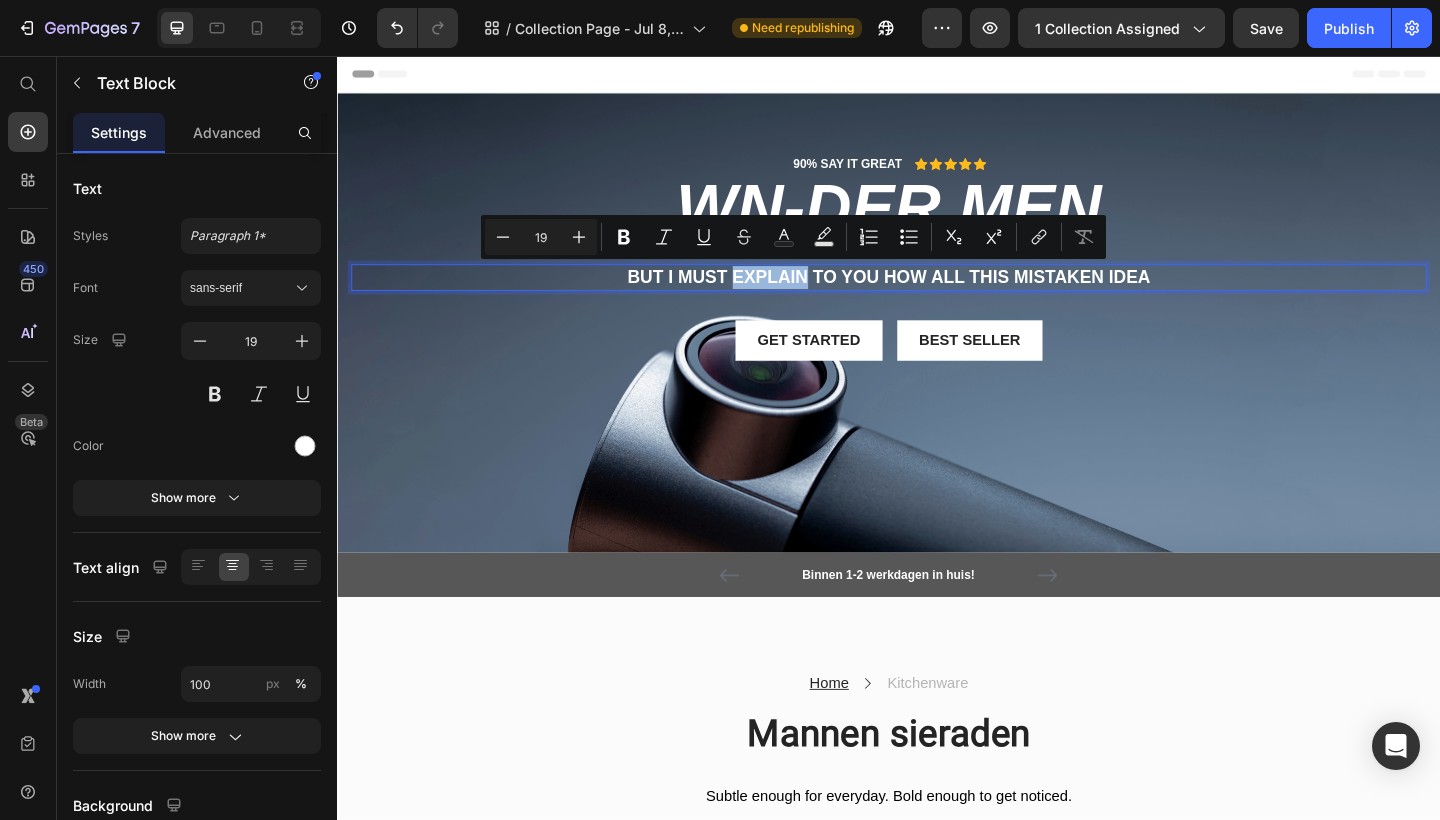click on "But I must explain to you how all this mistaken idea" at bounding box center (937, 297) 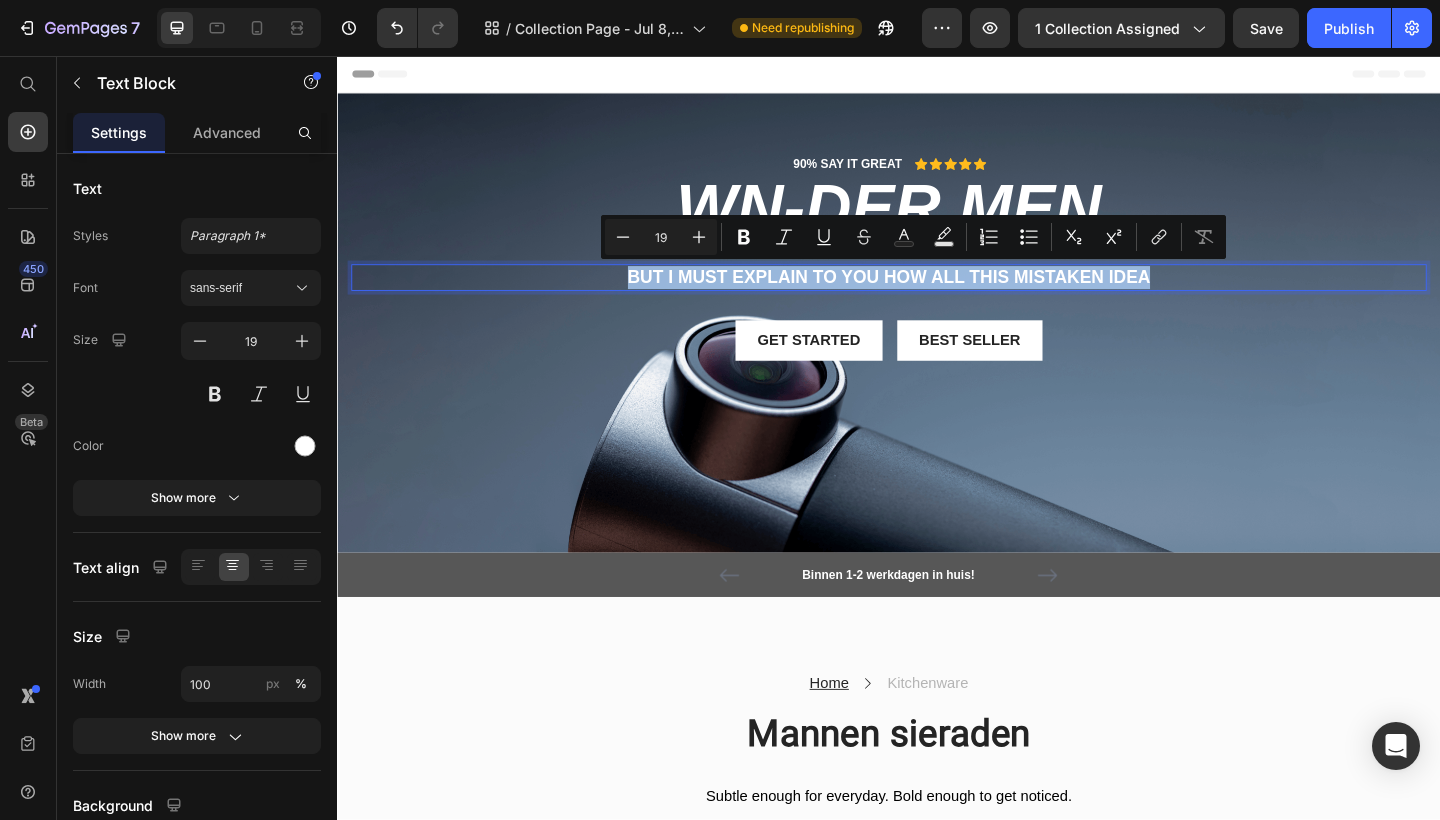click on "But I must explain to you how all this mistaken idea" at bounding box center [937, 297] 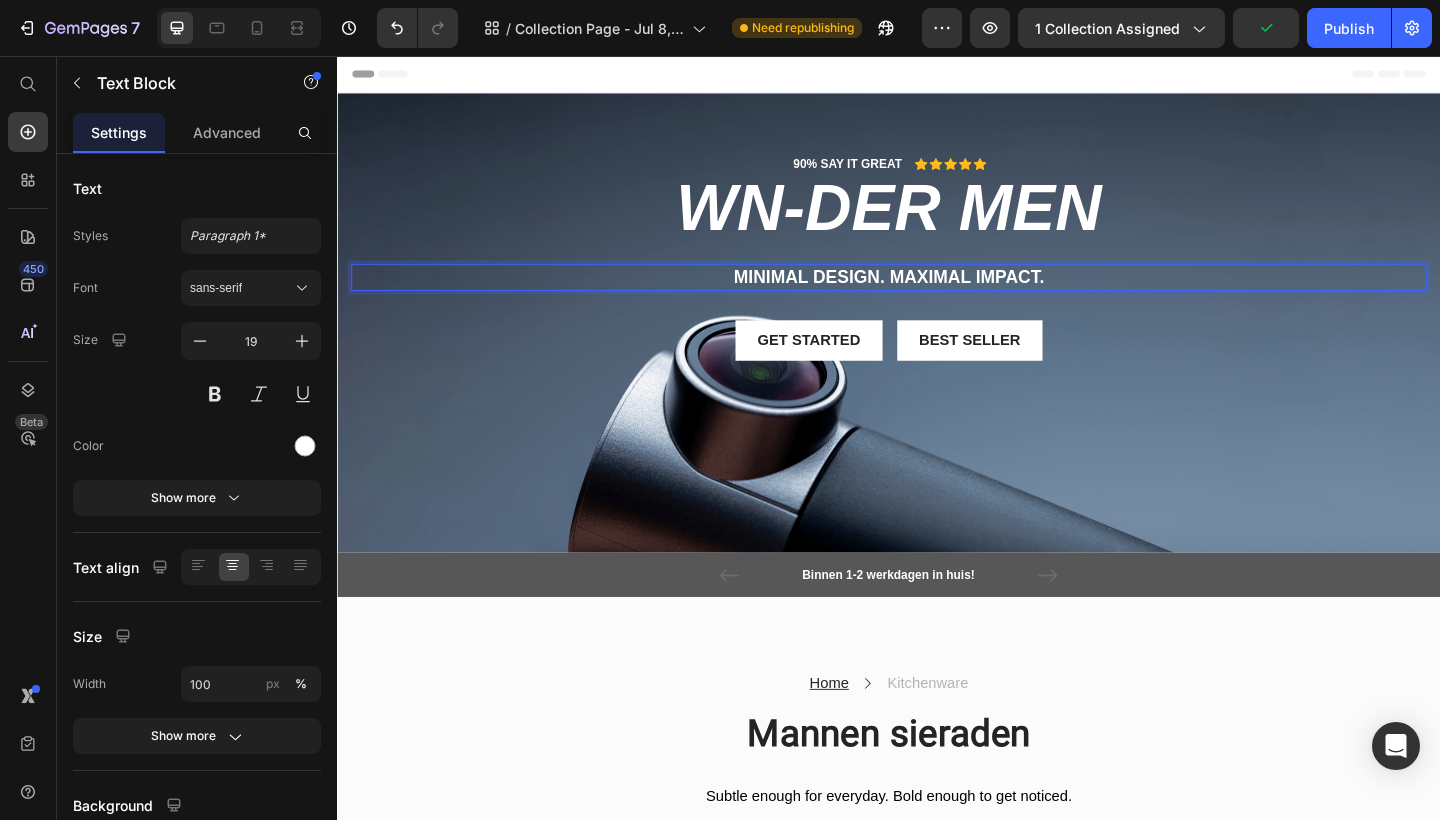 click on "Minimal design. Maximal impact." at bounding box center (937, 297) 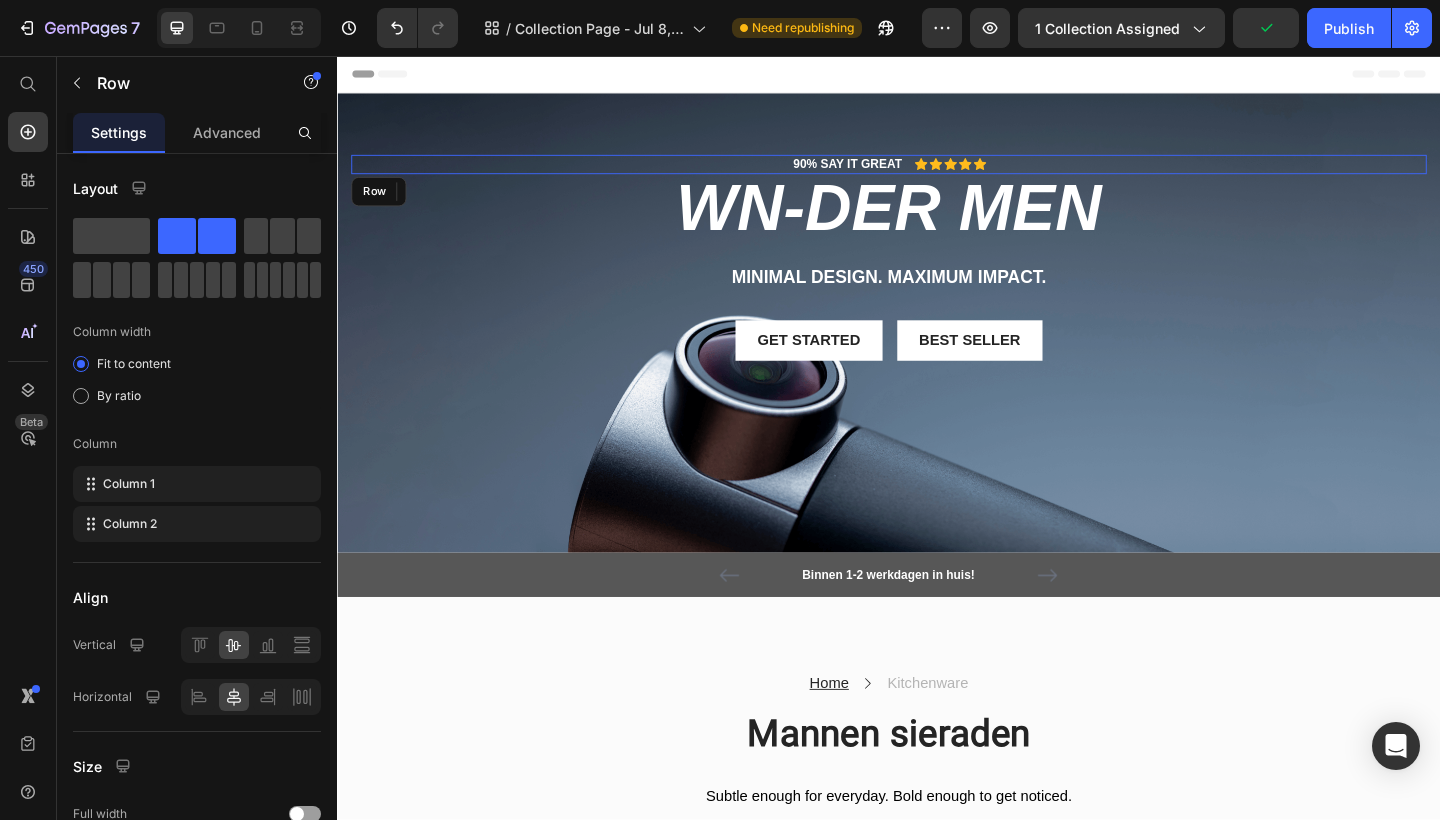 click on "90% SAY IT GREAT Text Block Icon Icon Icon Icon Icon Icon List Row" at bounding box center [937, 174] 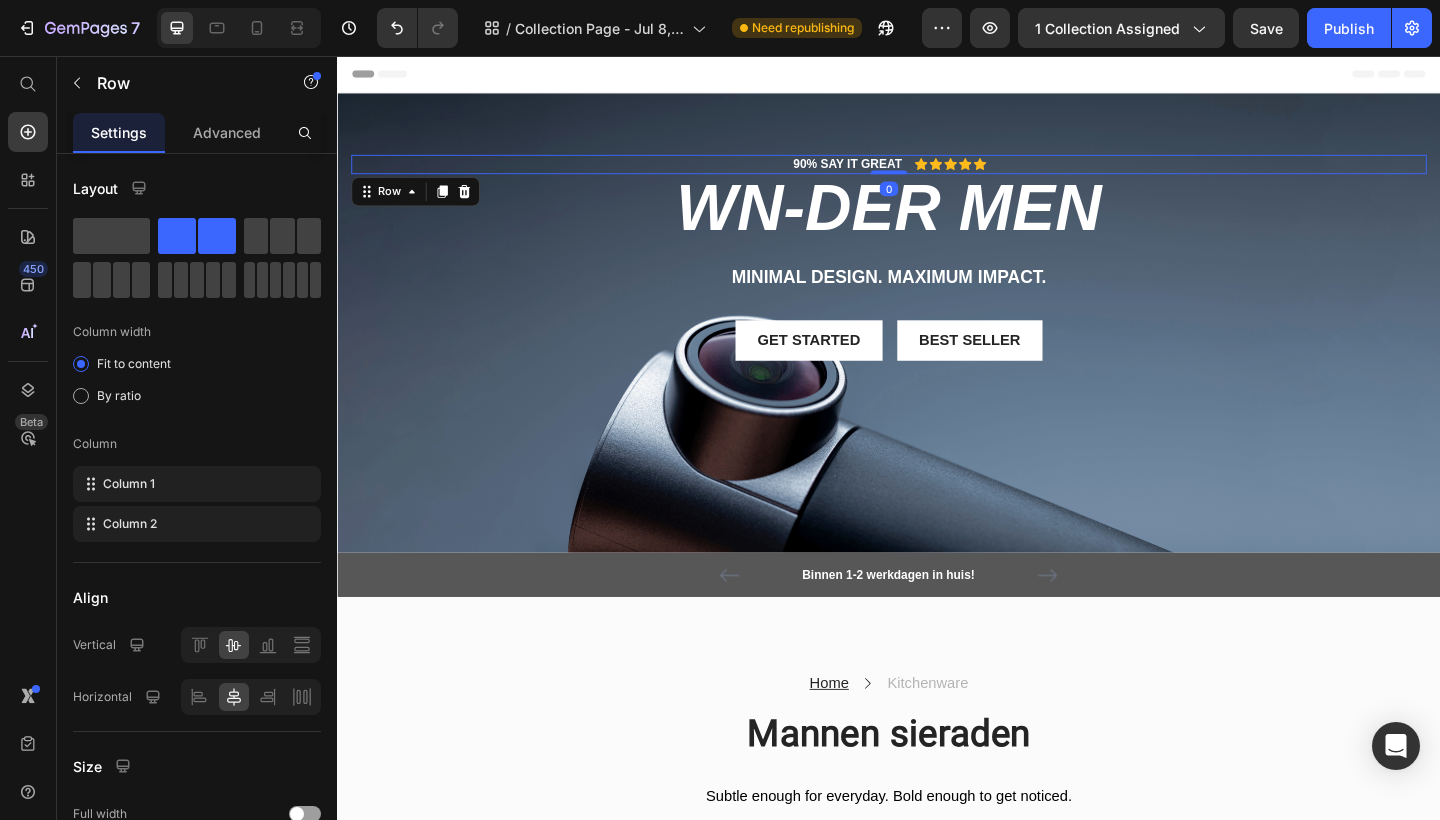 click on "90% SAY IT GREAT Text Block Icon Icon Icon Icon Icon Icon List Row   0" at bounding box center [937, 174] 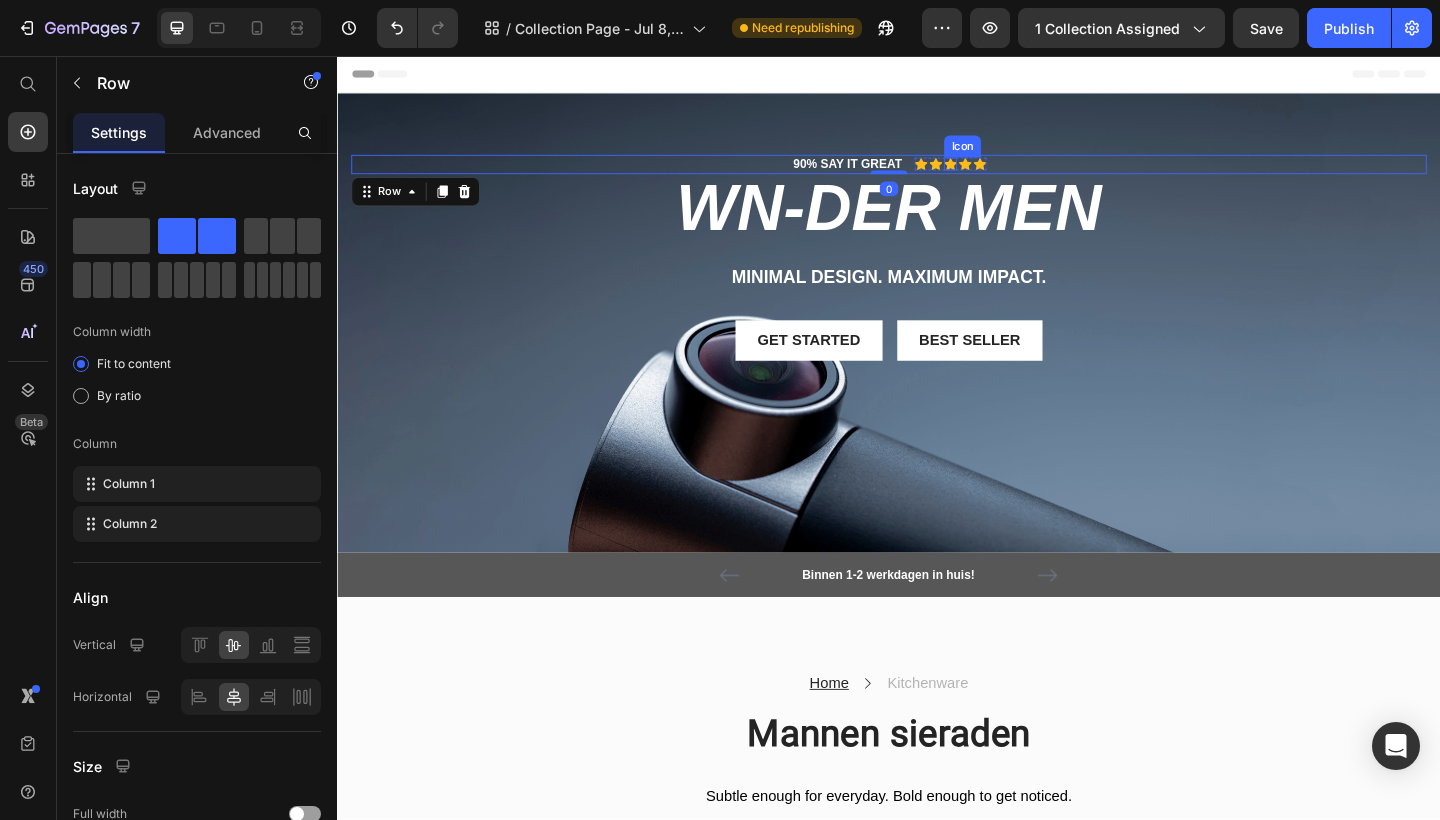 click 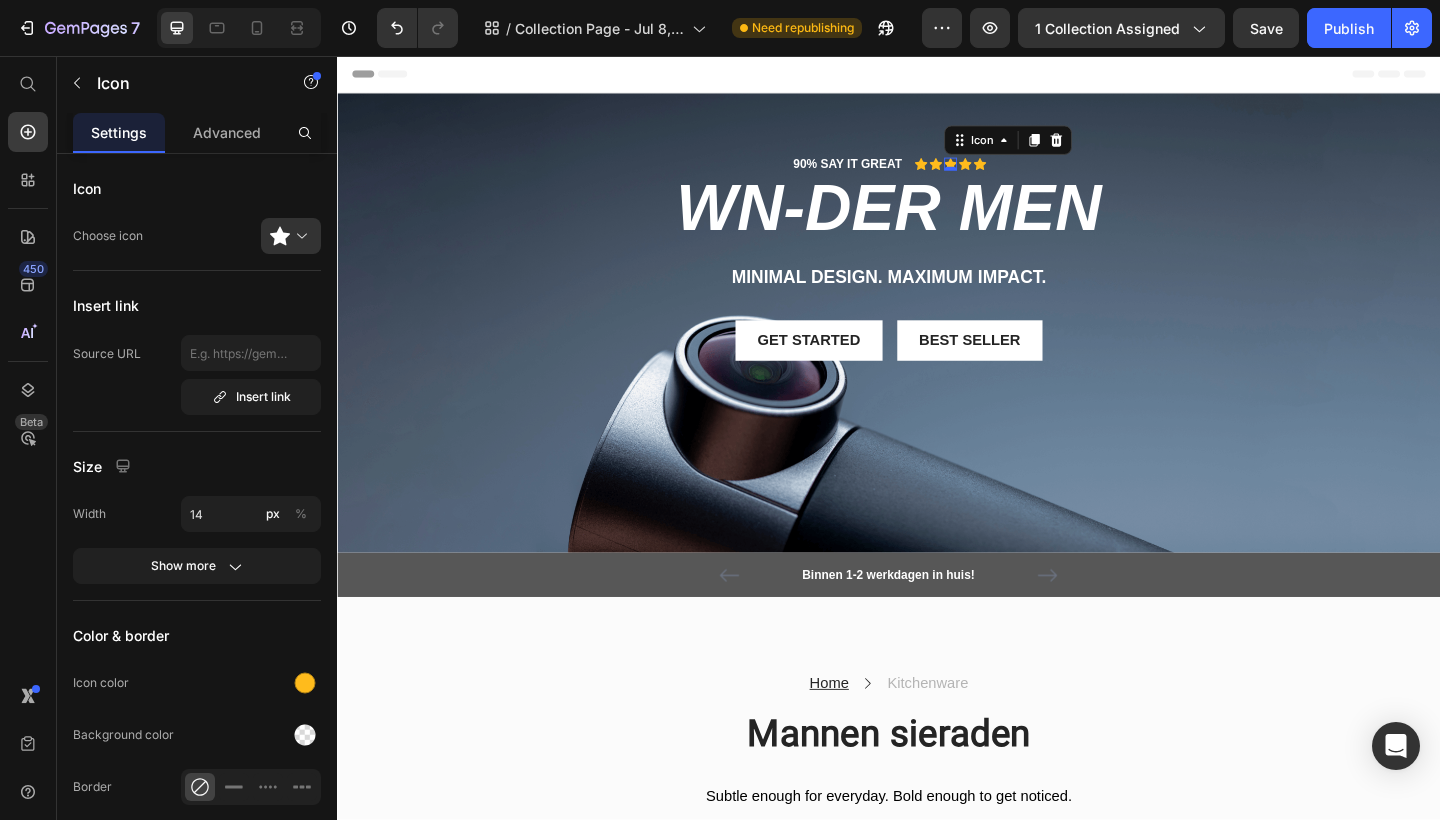 click 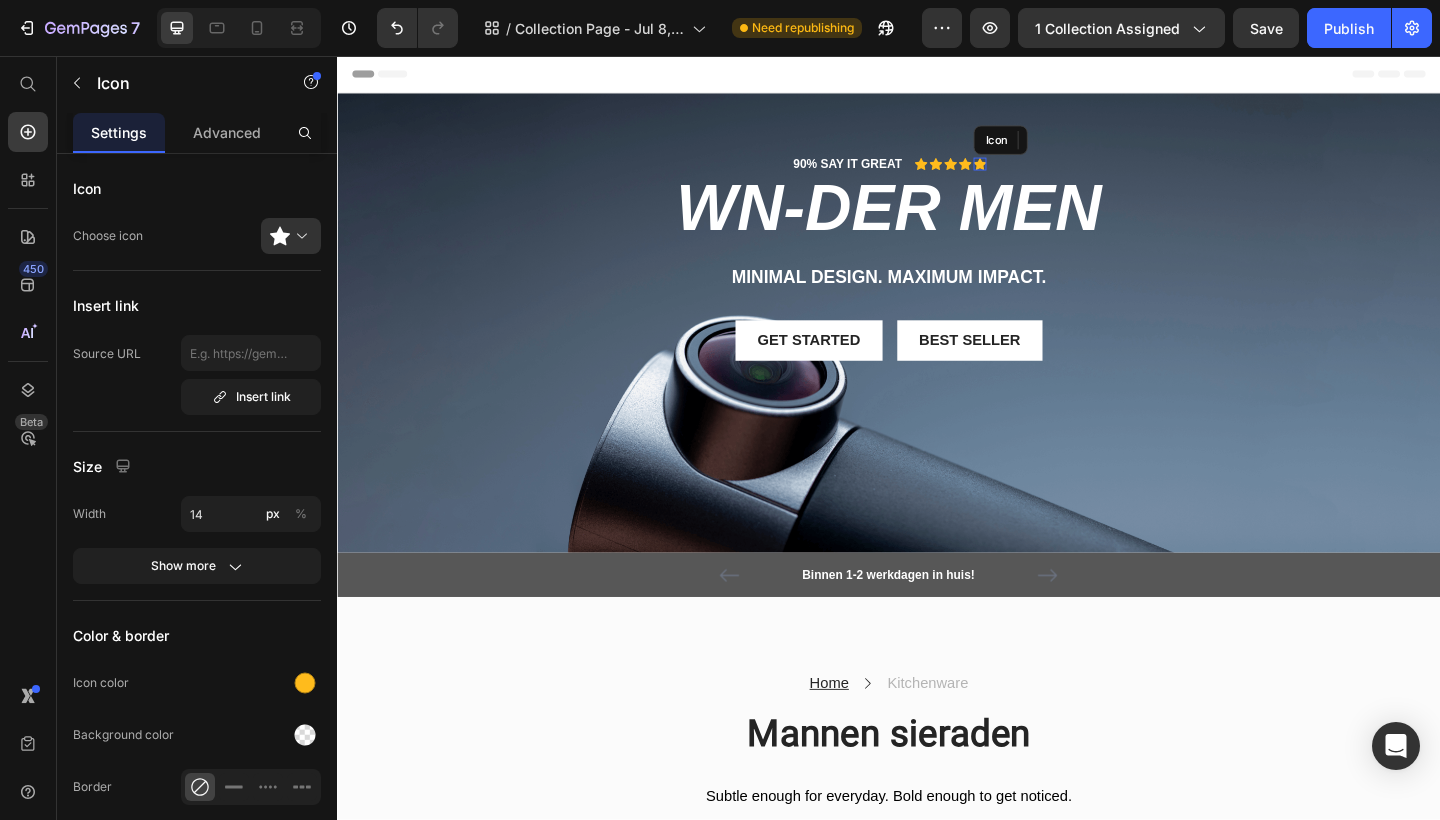 click 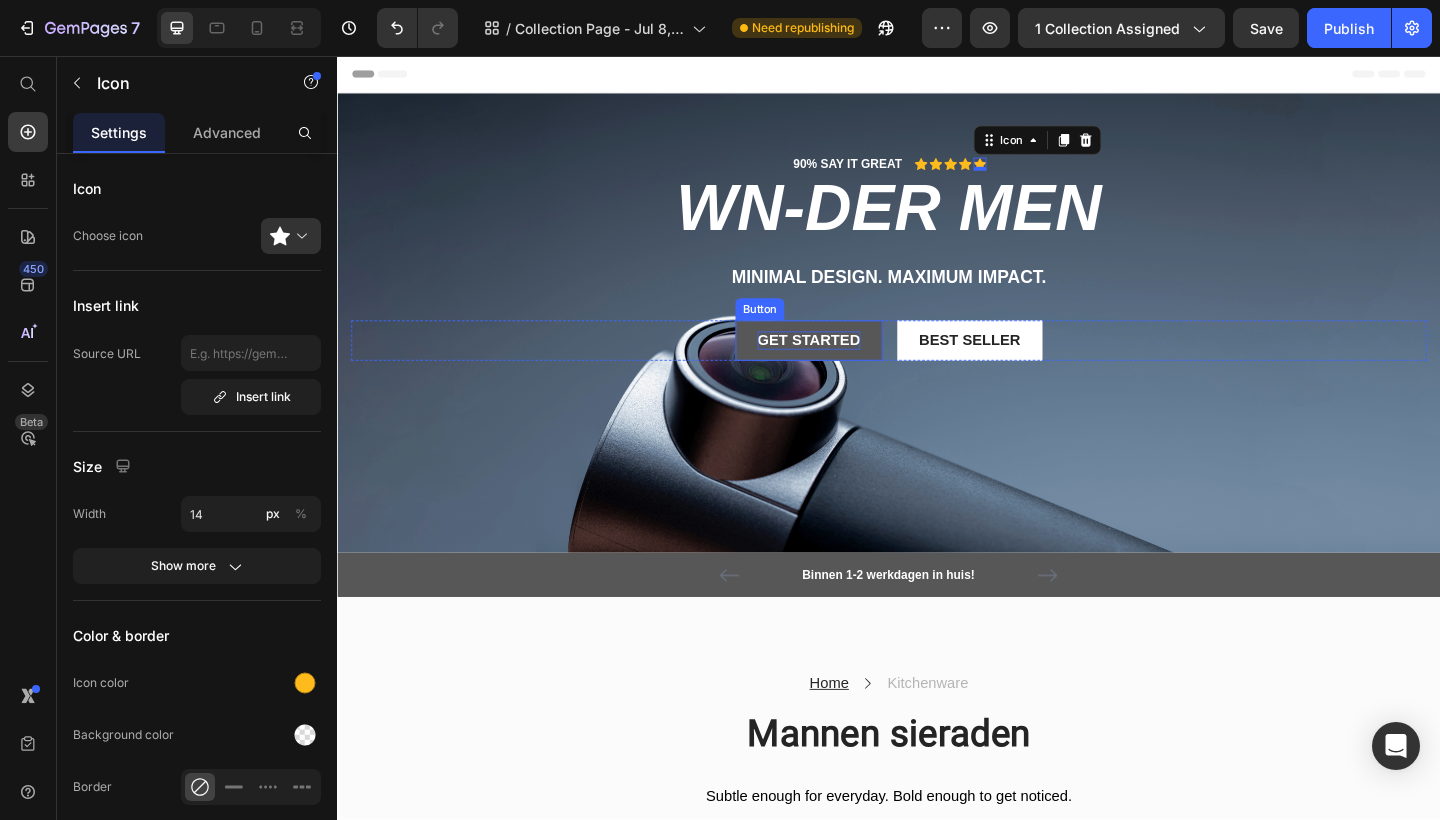click on "Get started" at bounding box center (850, 366) 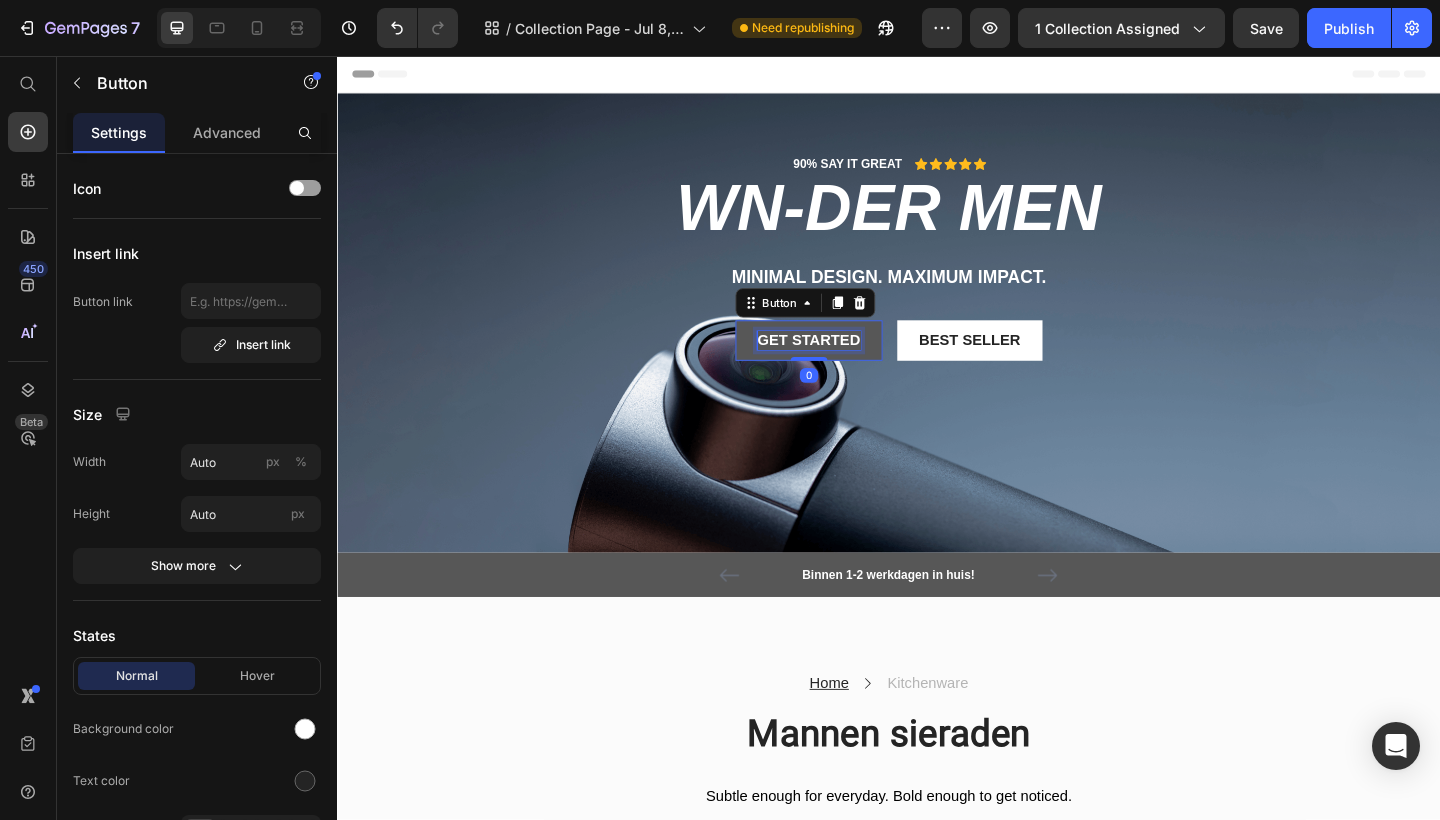 click on "Get started" at bounding box center [850, 366] 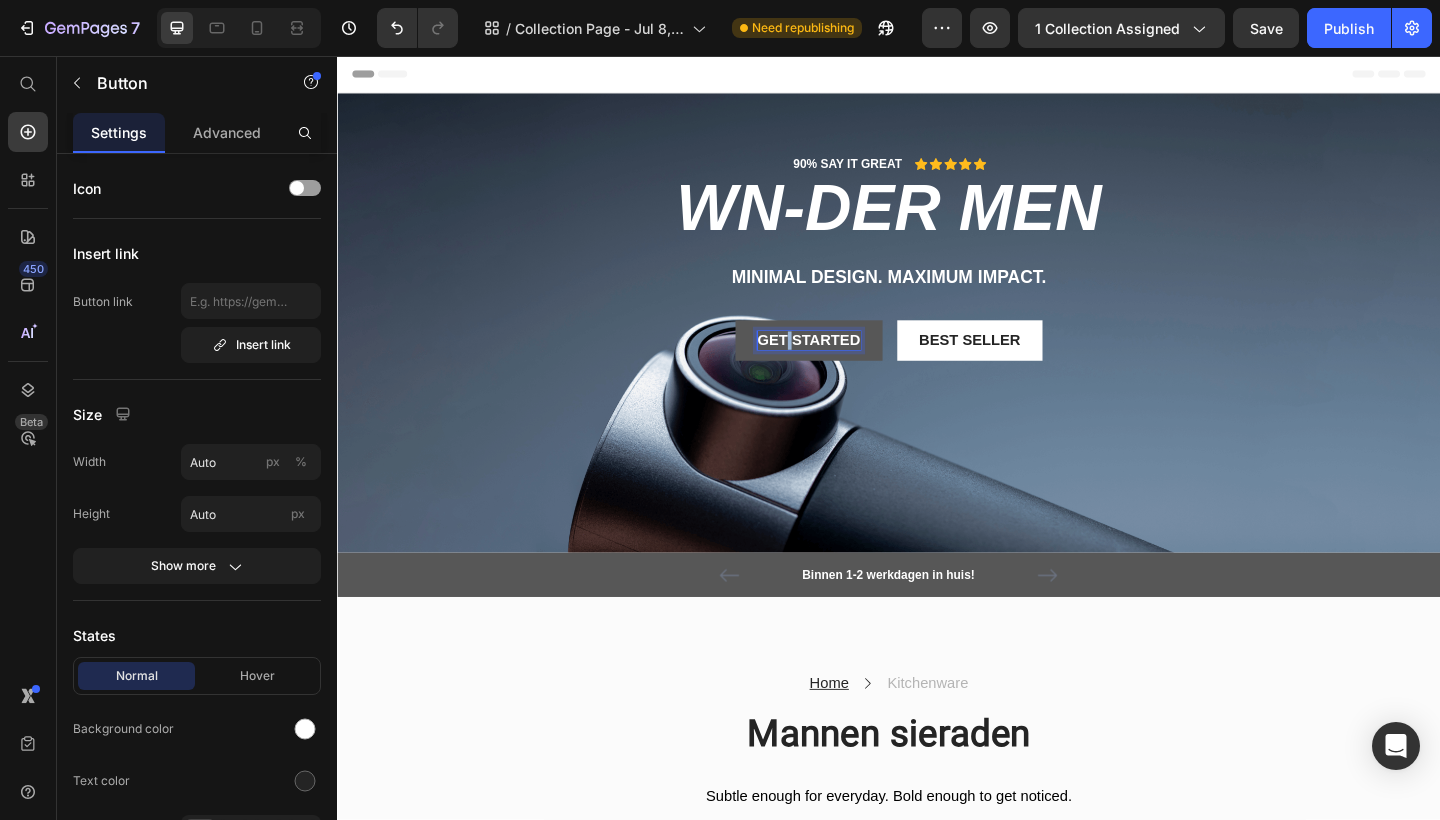 click on "Get started" at bounding box center [850, 366] 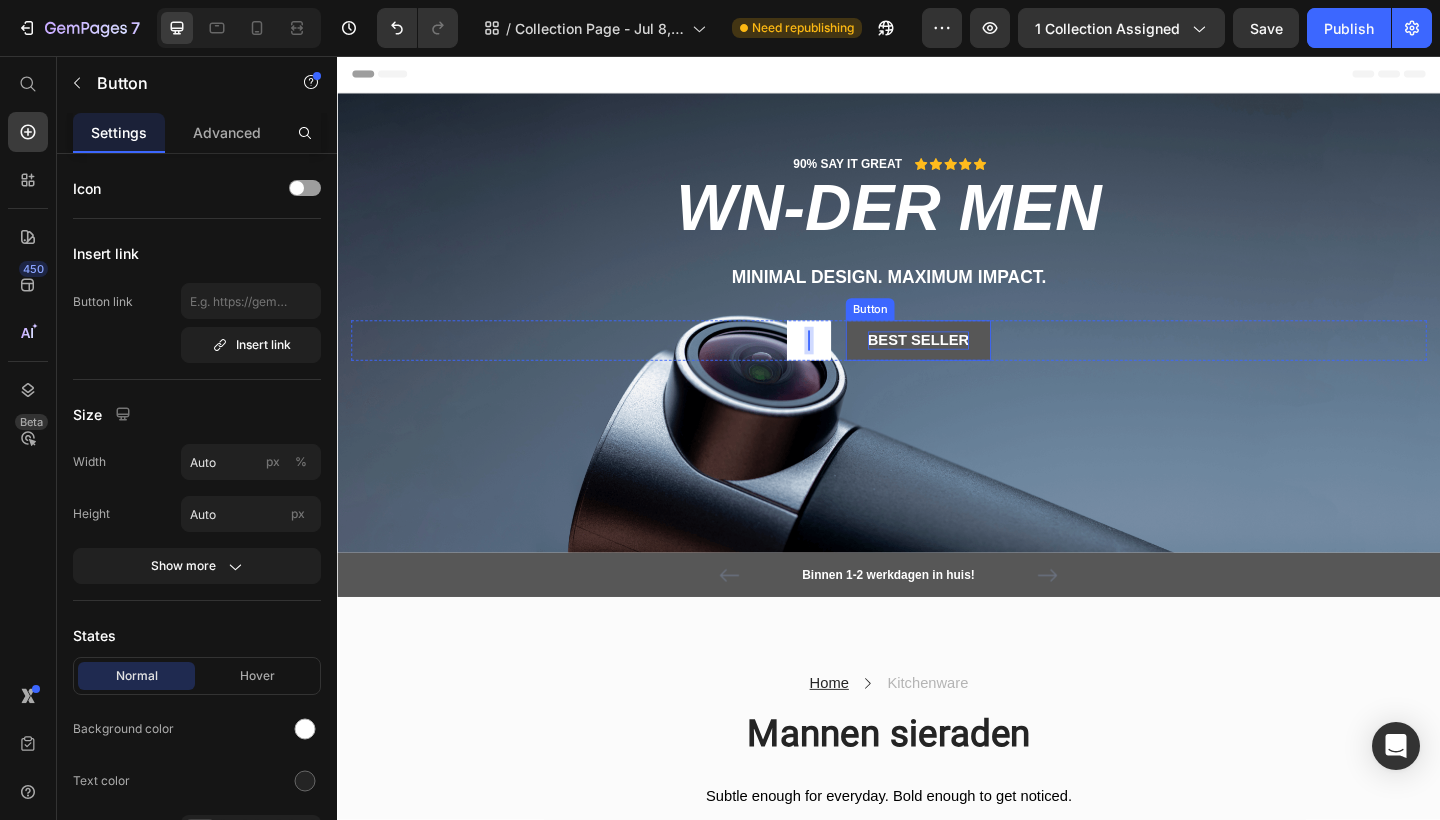 click on "Best Seller" at bounding box center [969, 366] 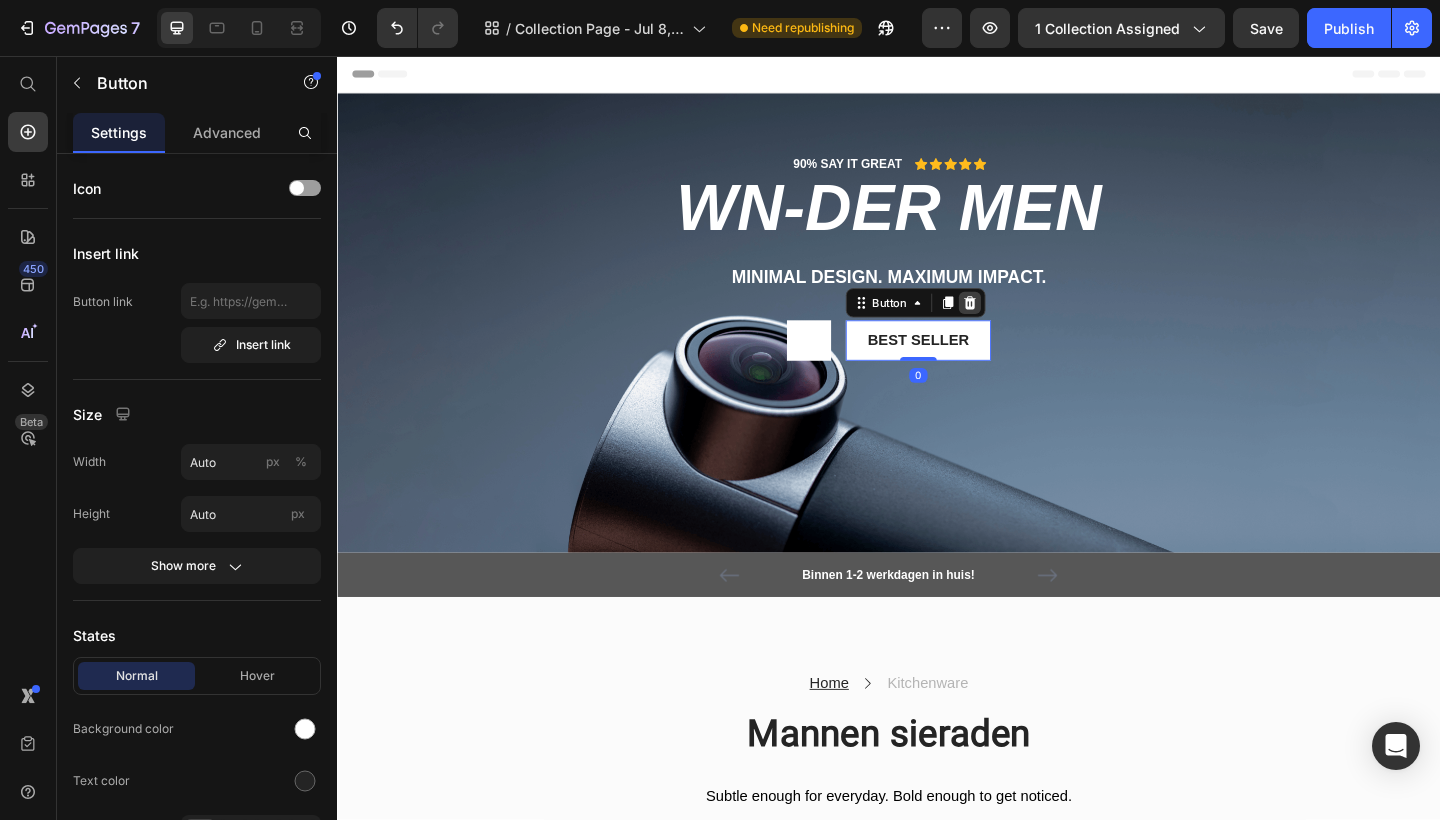 click 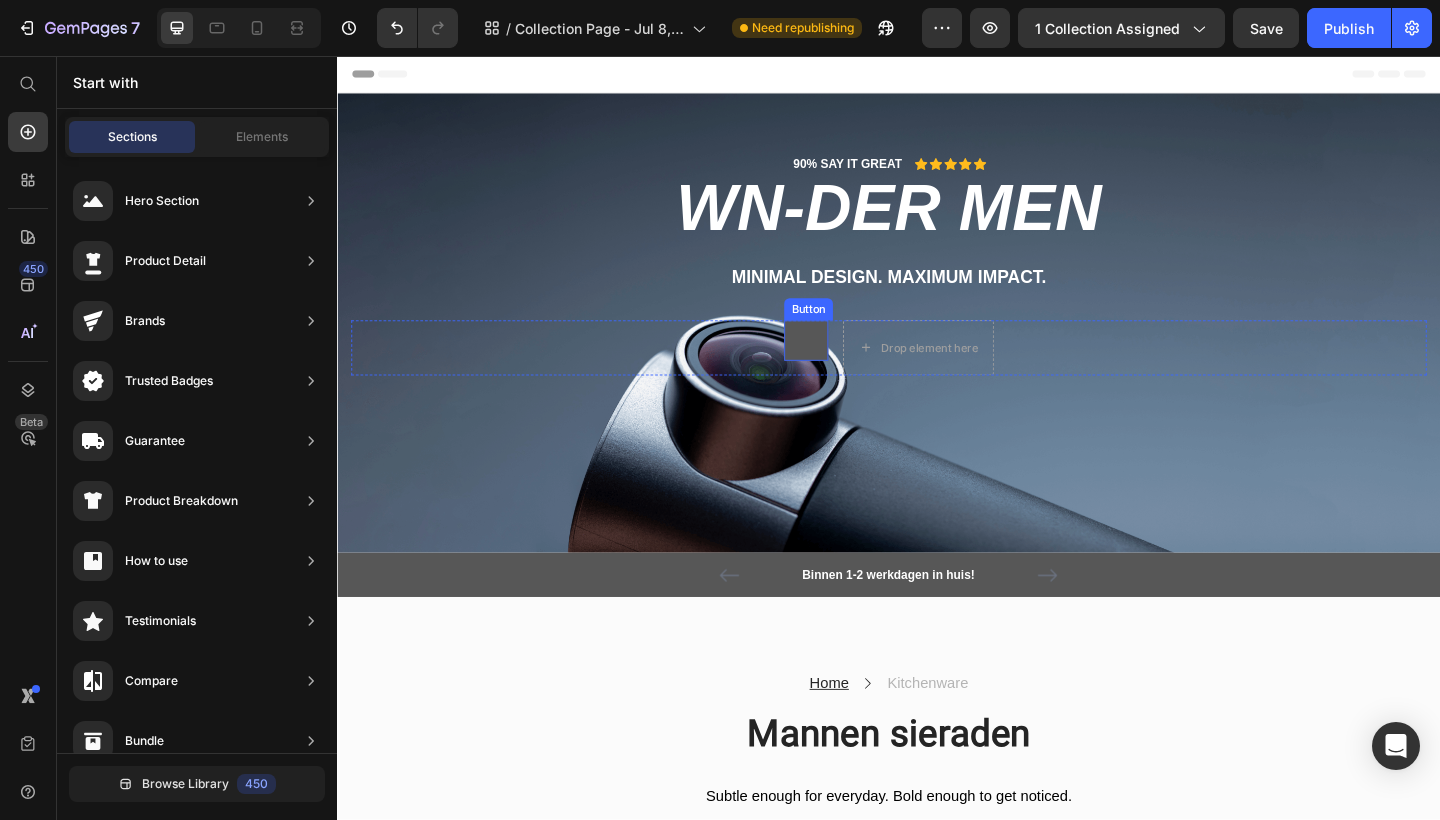 click at bounding box center (847, 366) 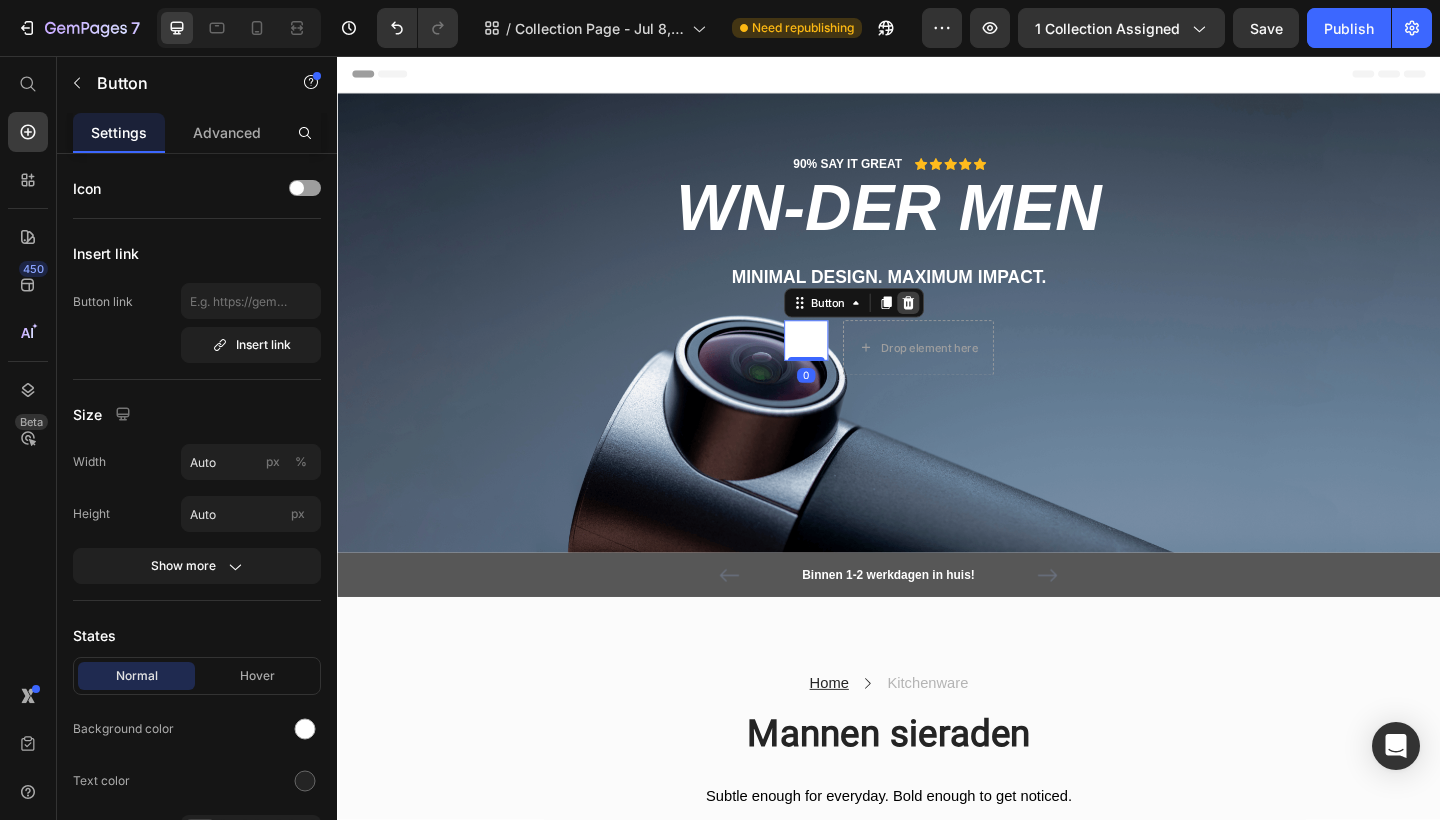 click 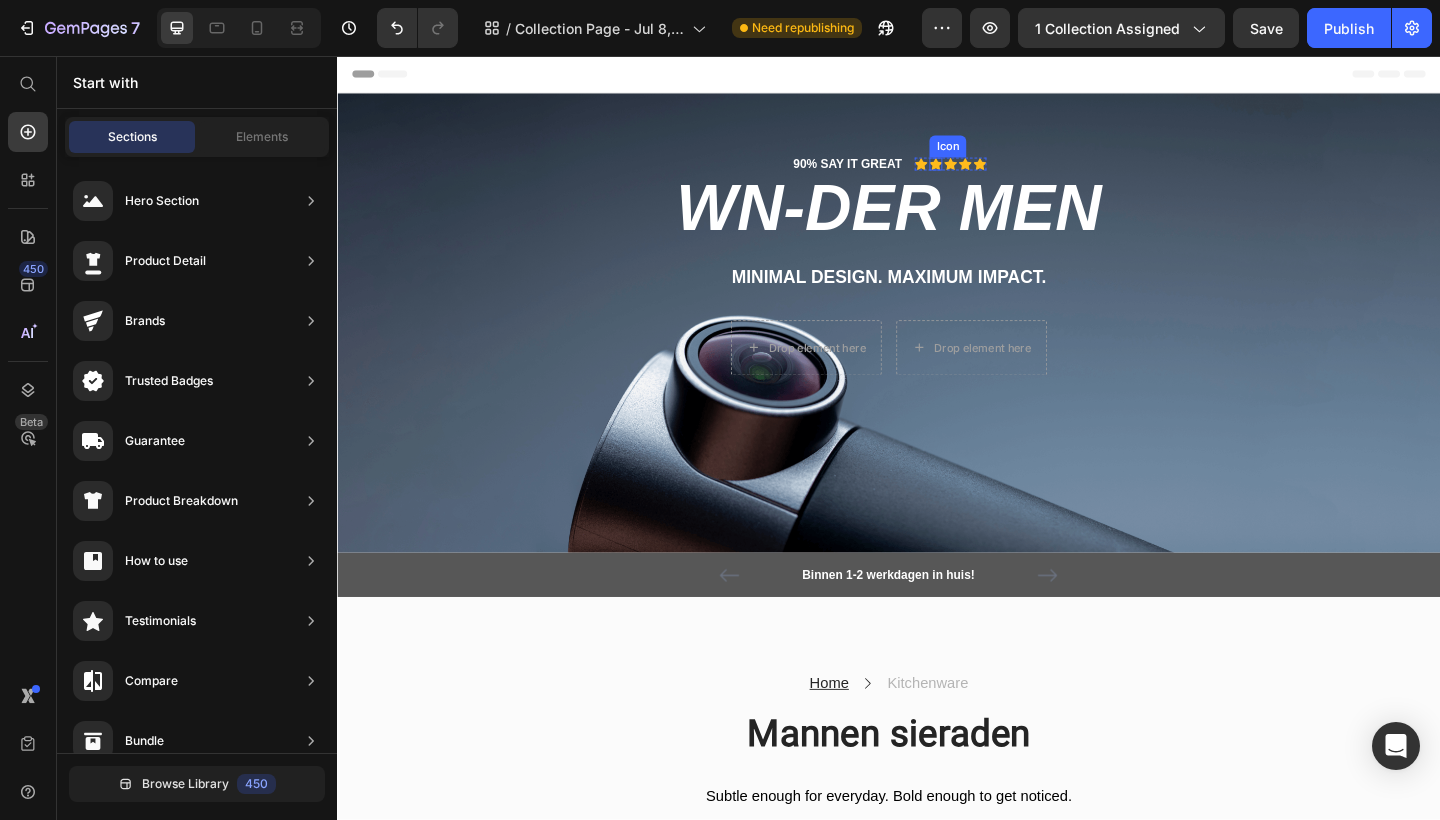 click 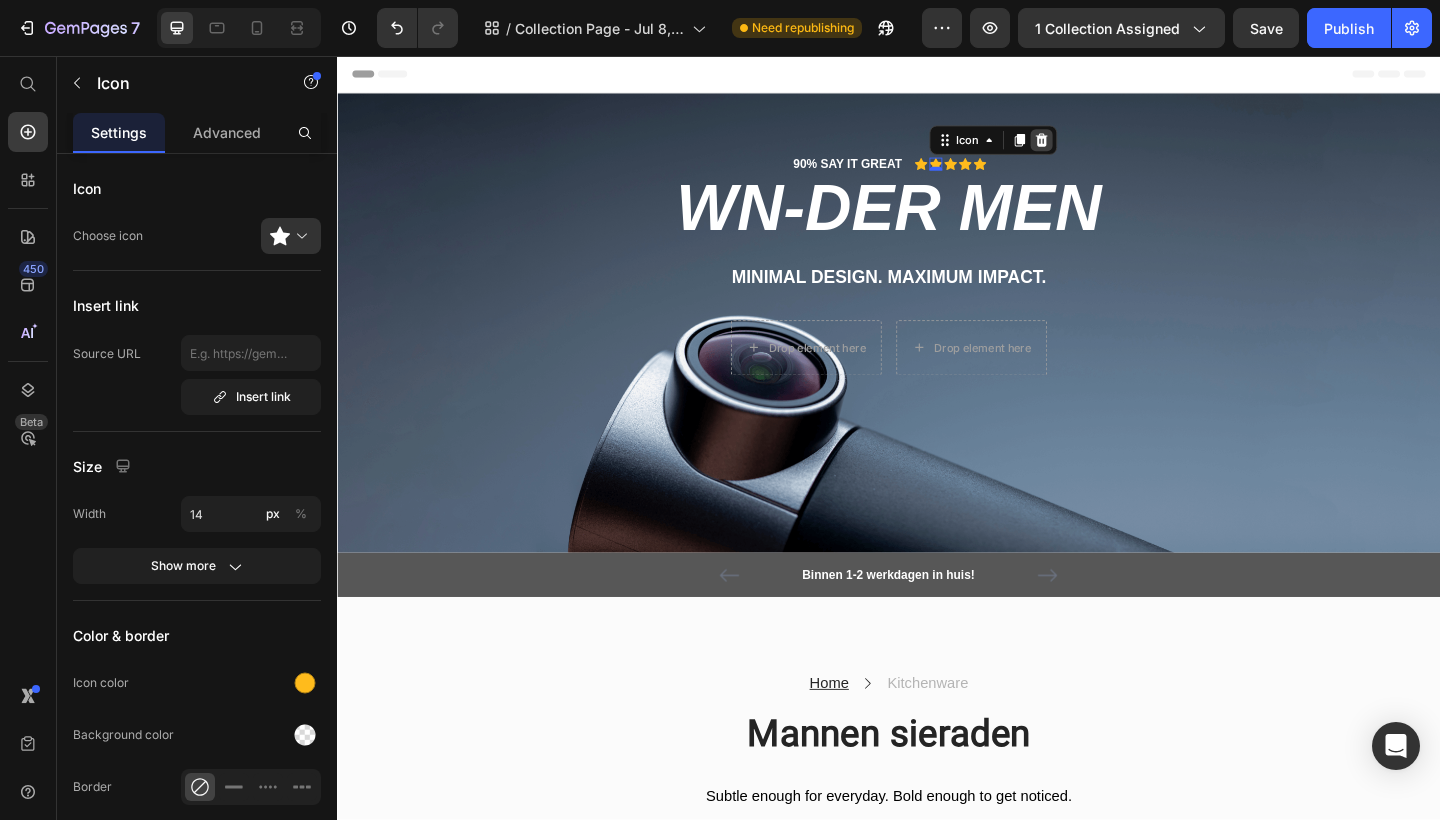 click 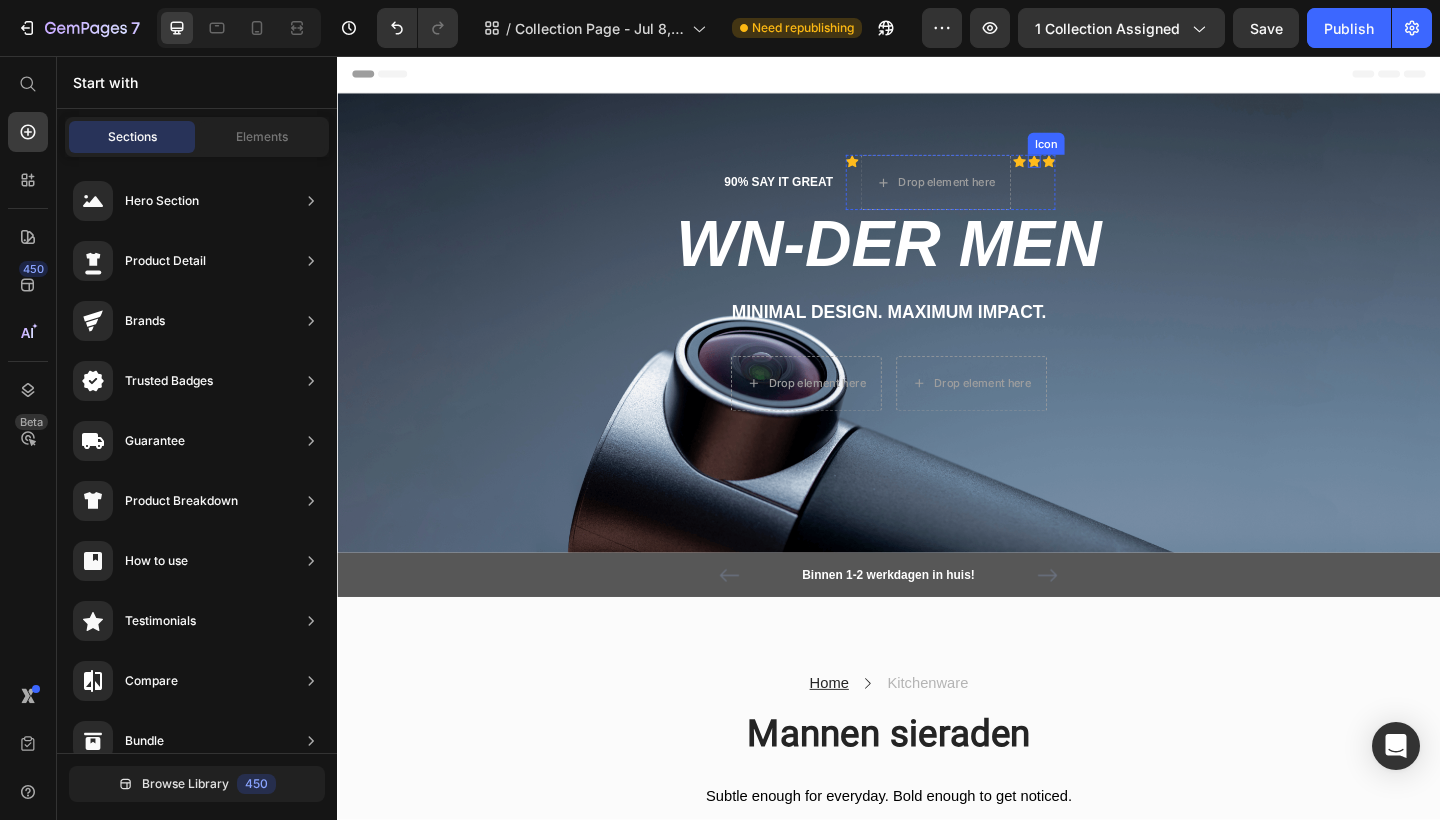 click 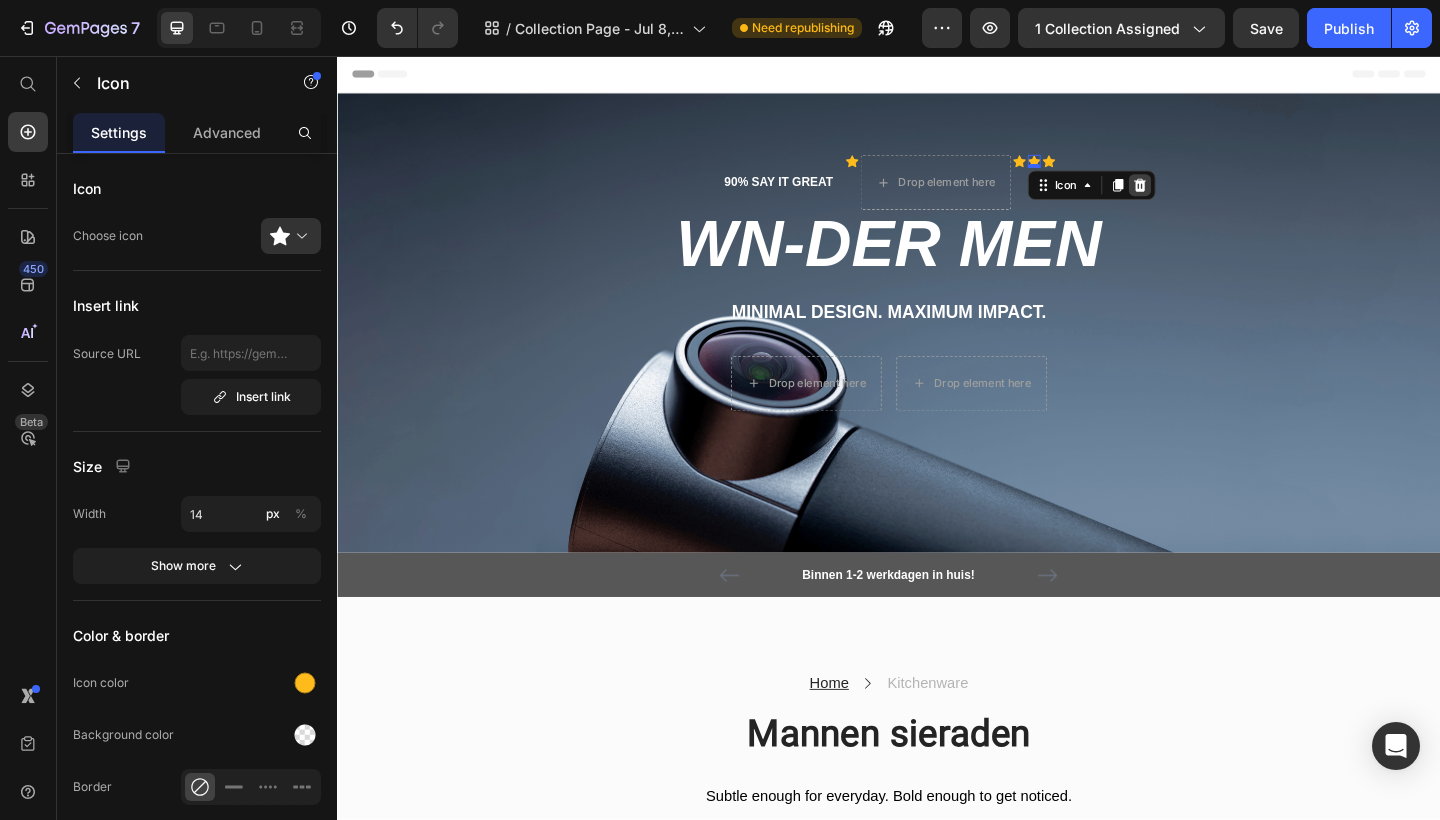 click 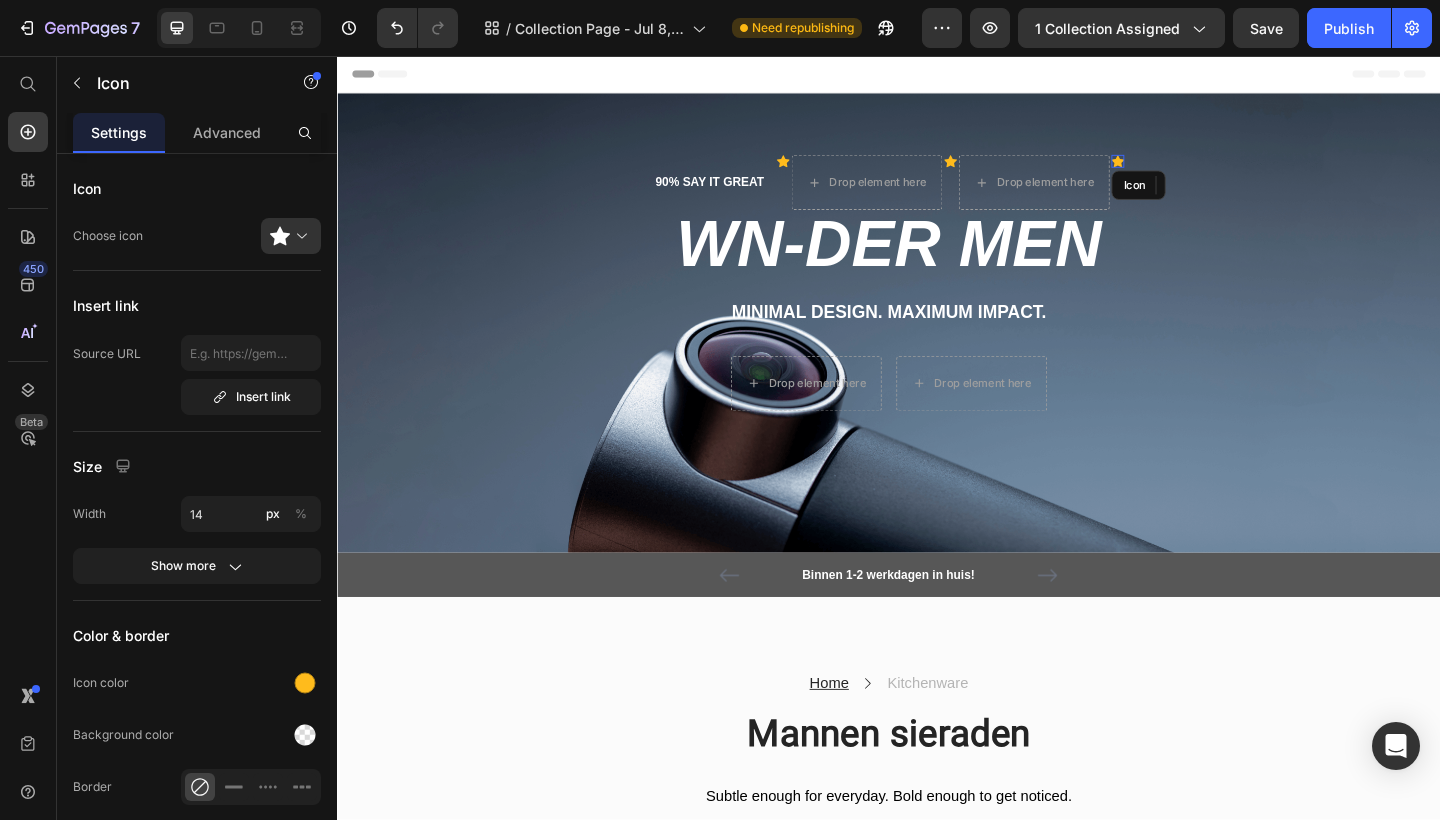 click 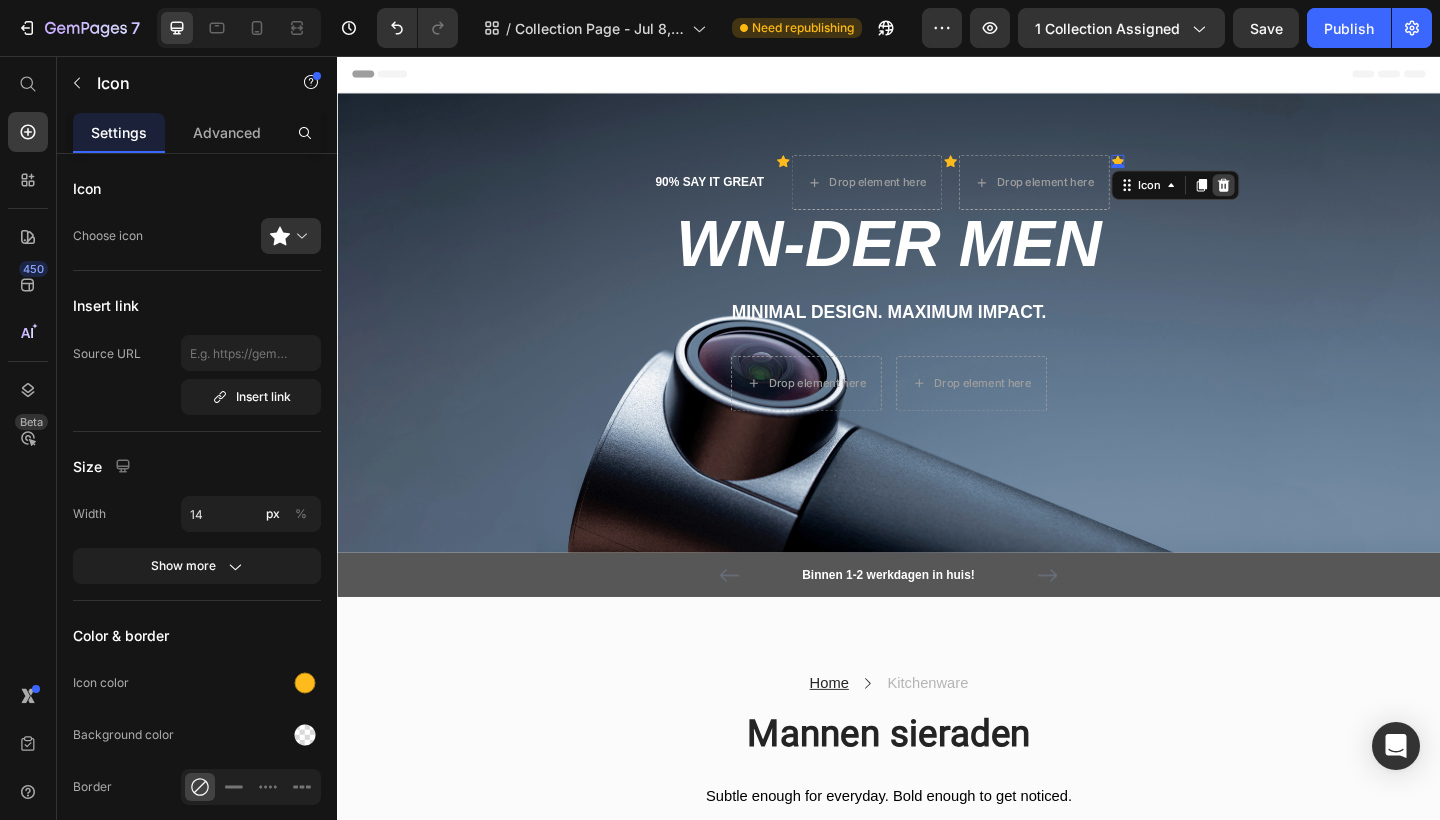 click 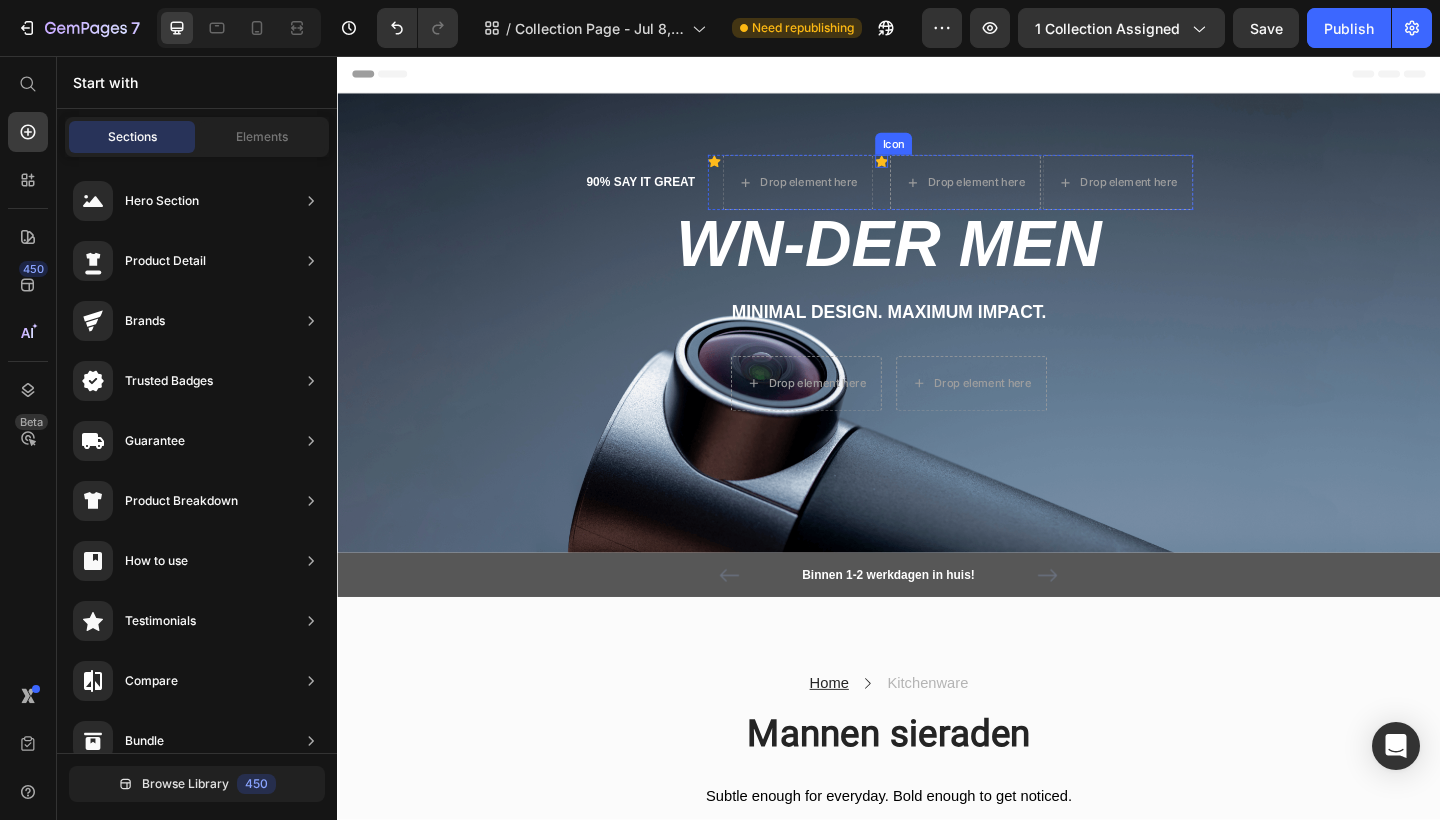 click 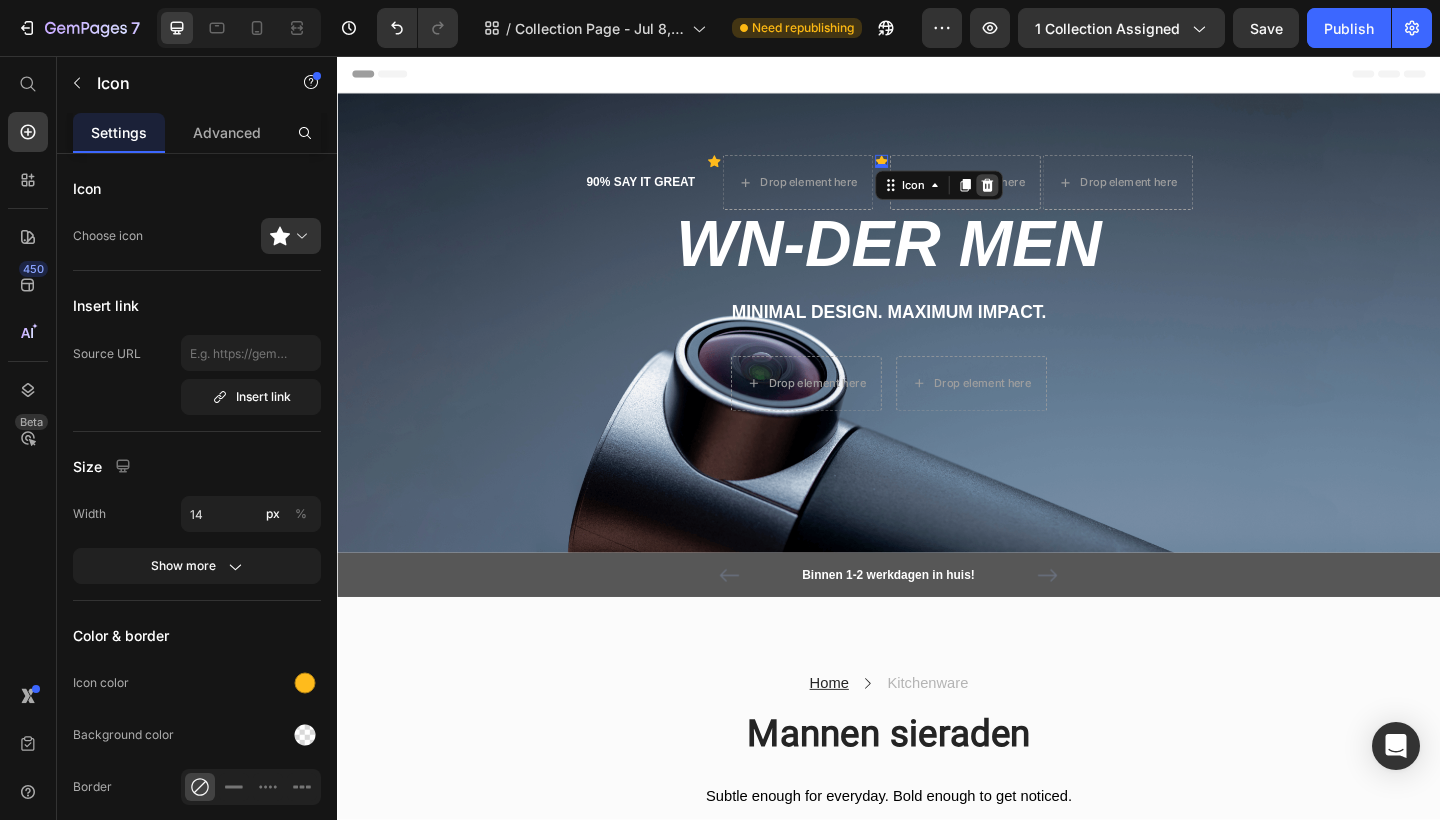 click 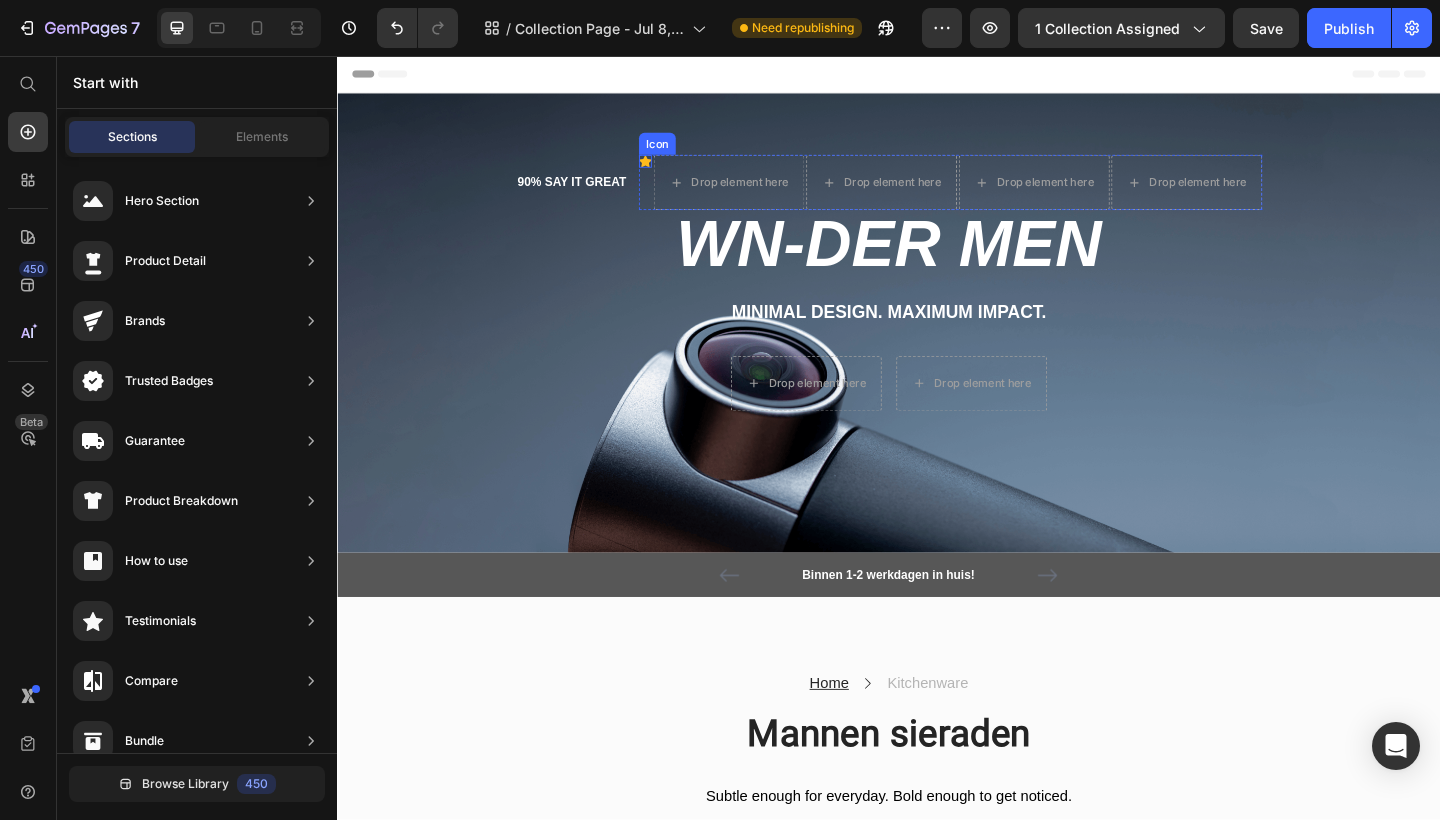 click 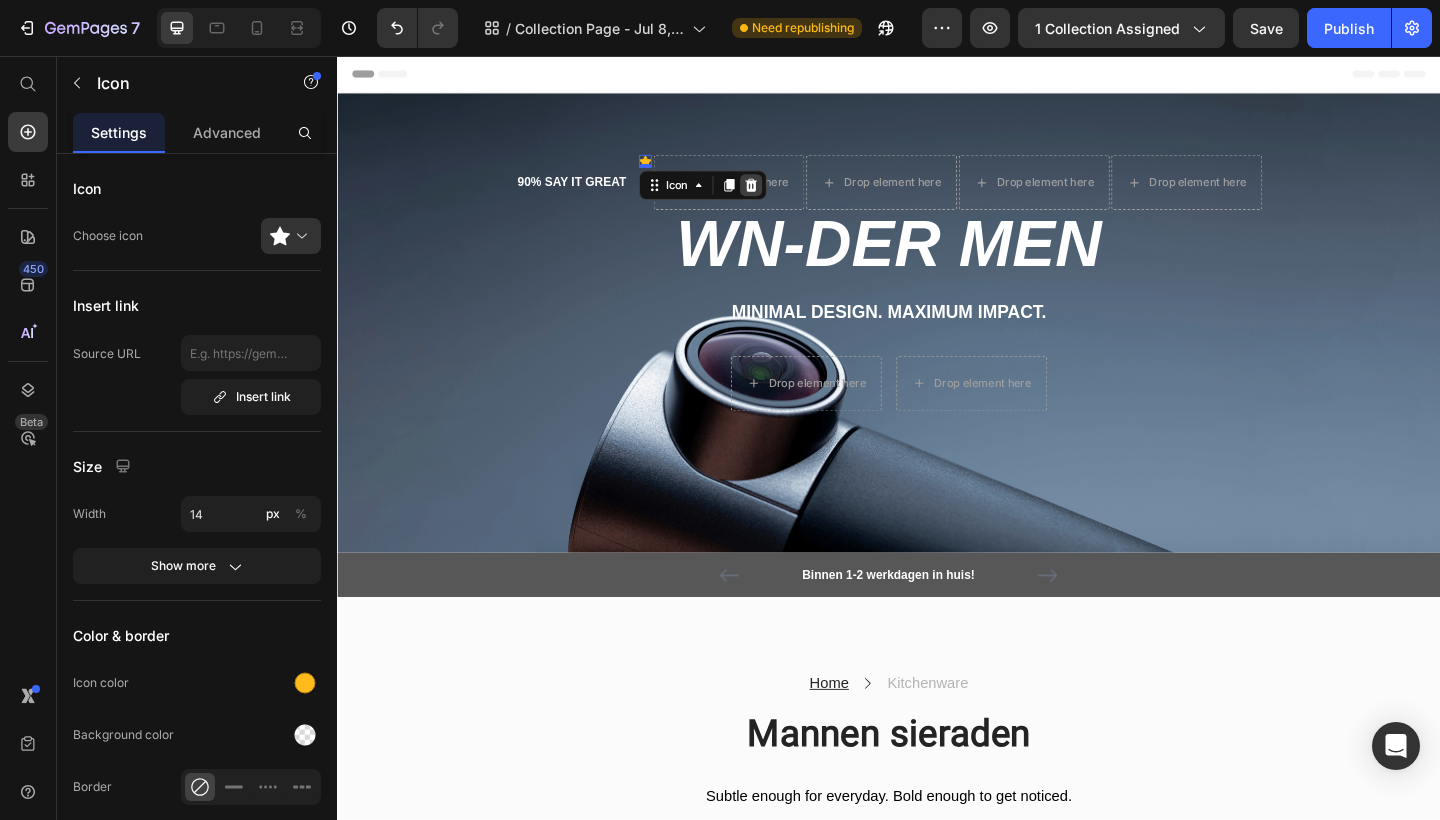 click at bounding box center (787, 197) 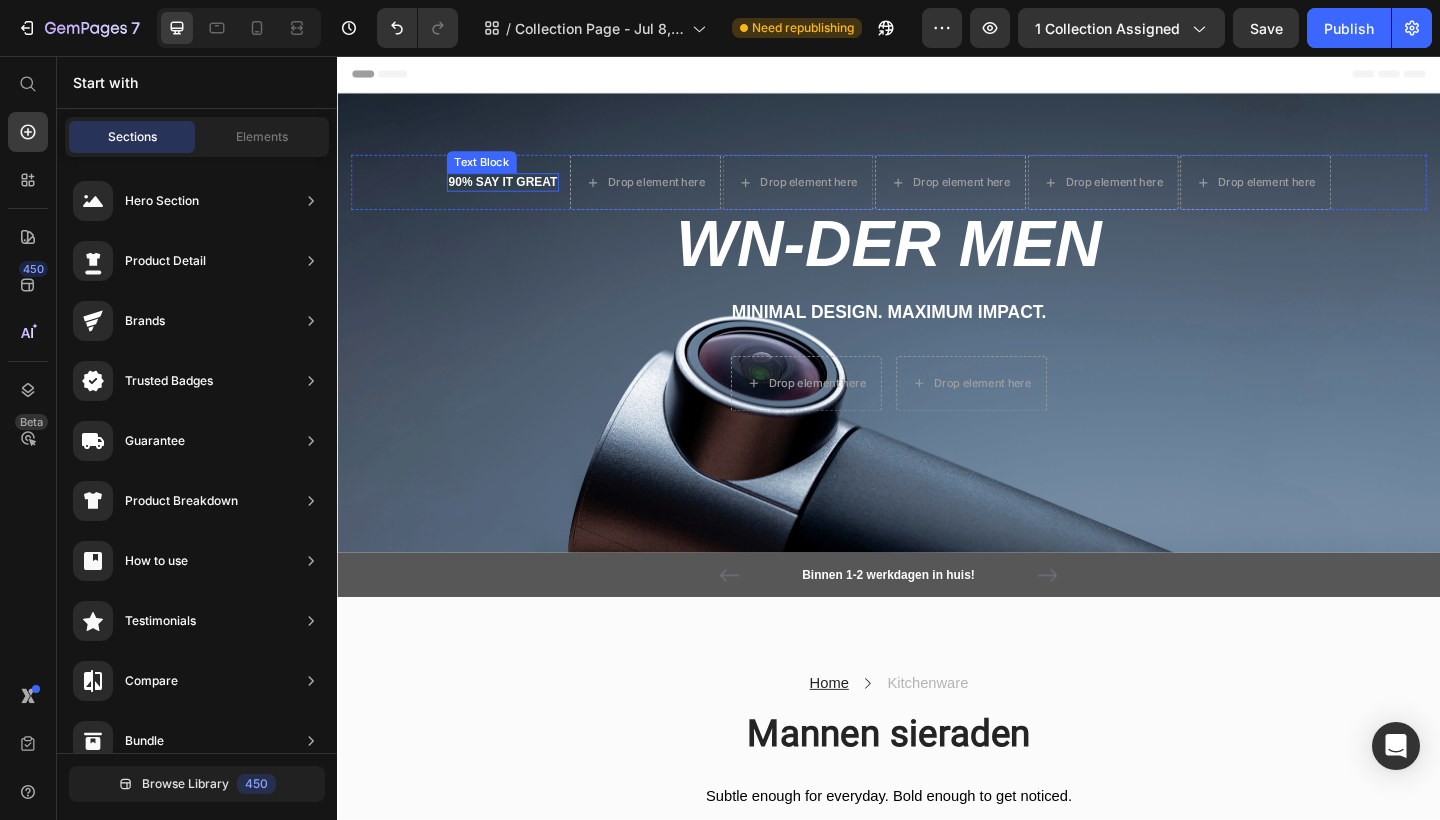 click on "90% SAY IT GREAT" at bounding box center [517, 194] 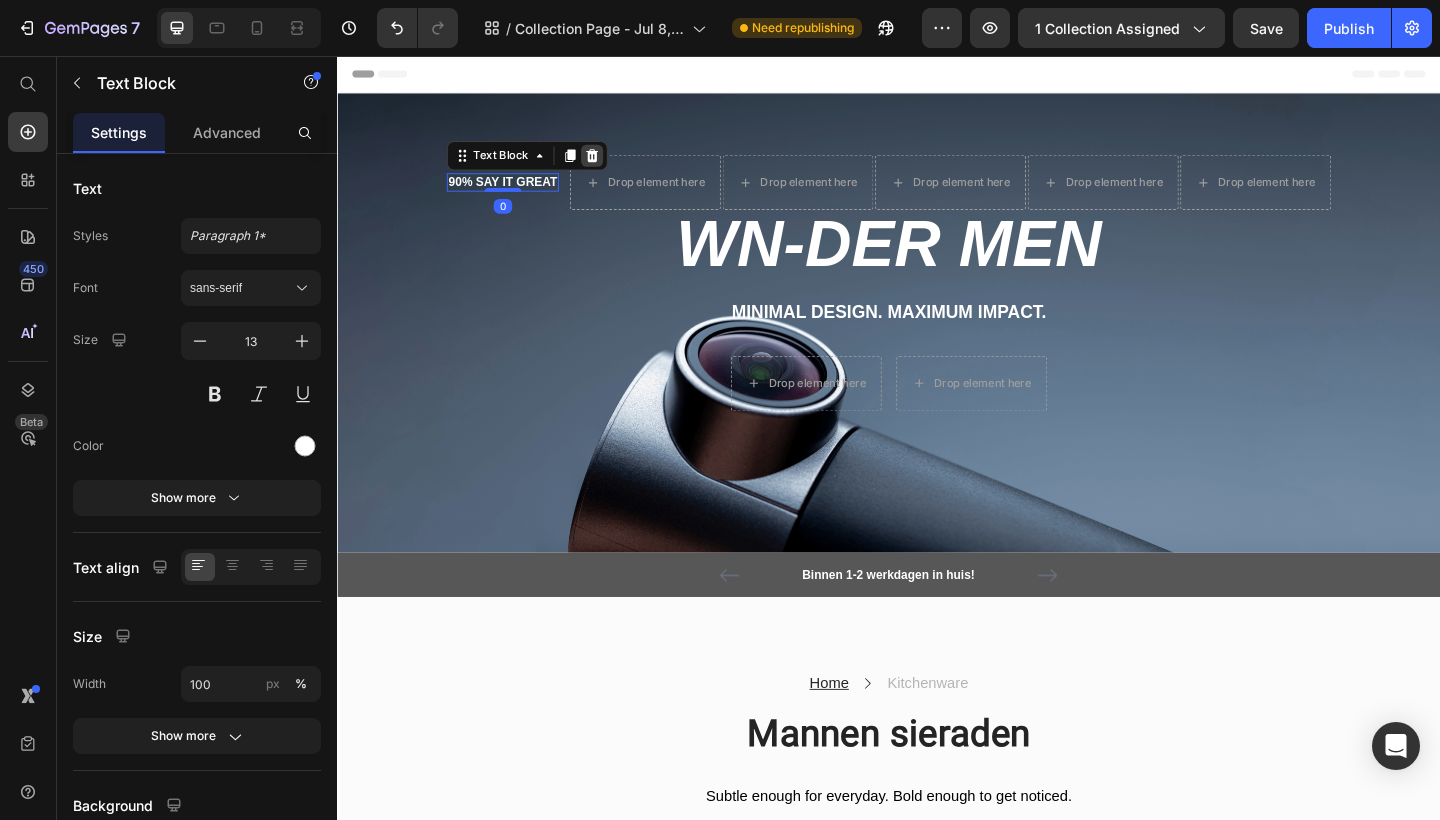 click 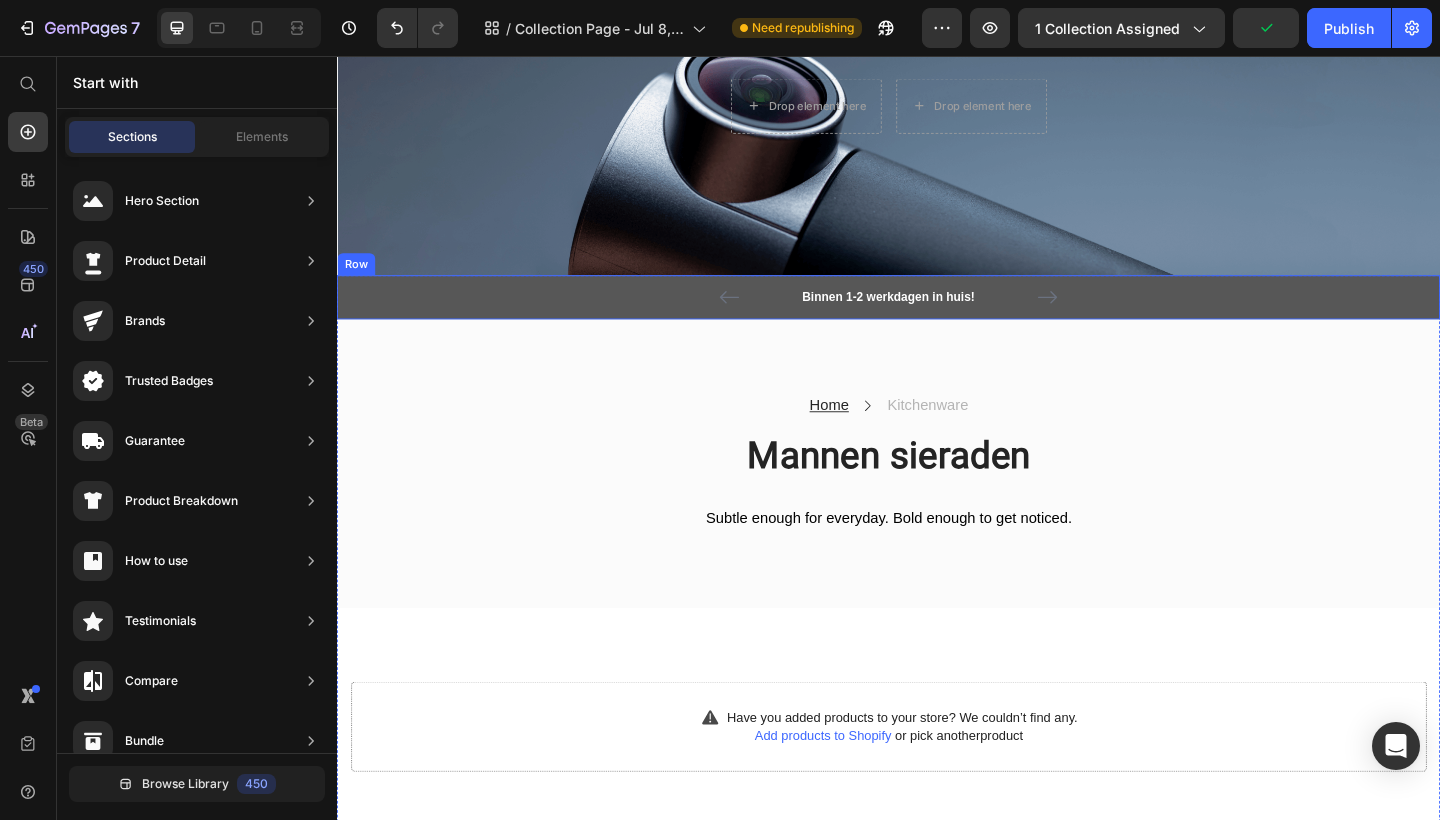 scroll, scrollTop: 347, scrollLeft: 0, axis: vertical 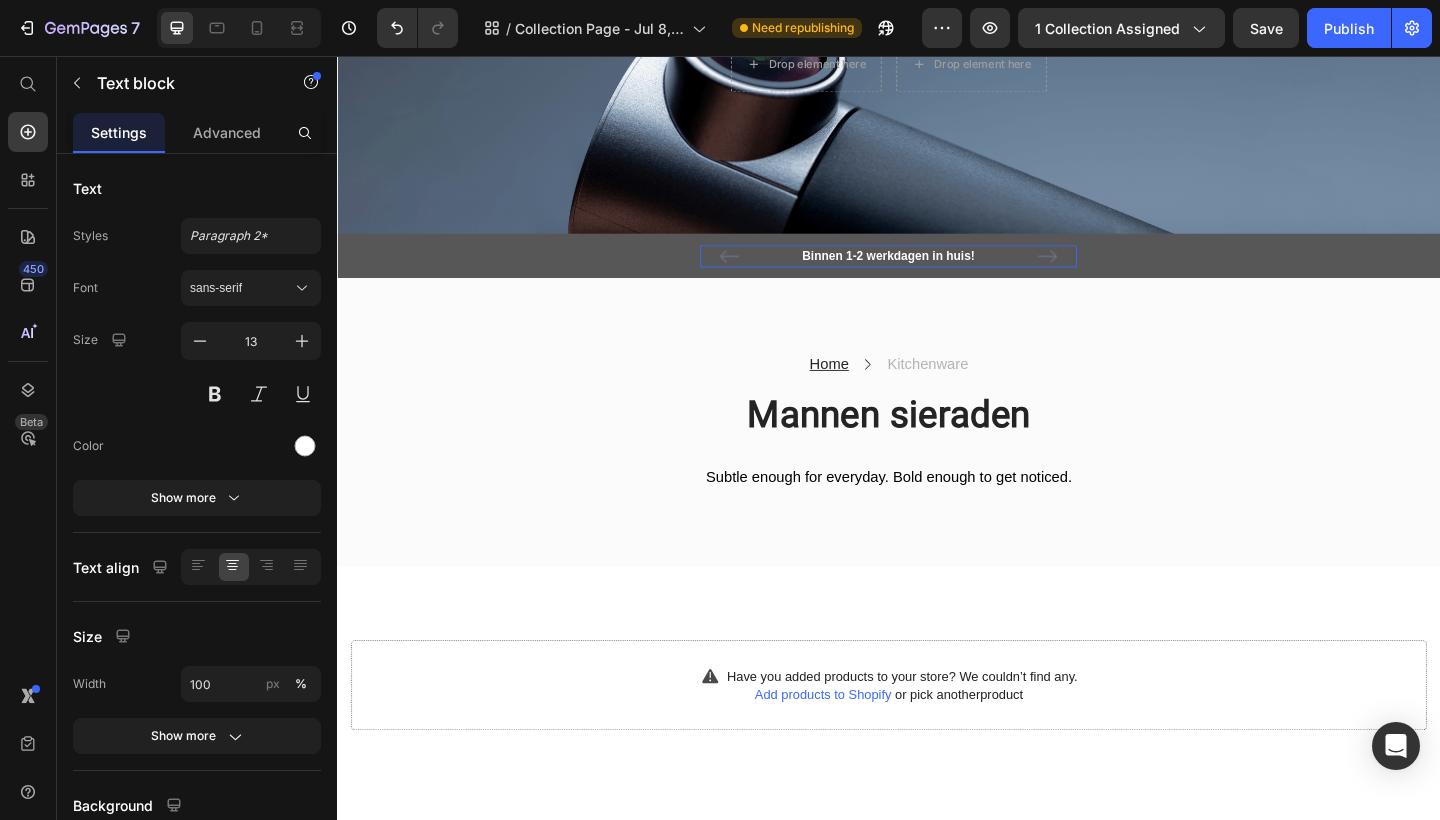 click on "Binnen 1-2 werkdagen in huis!" at bounding box center (937, 274) 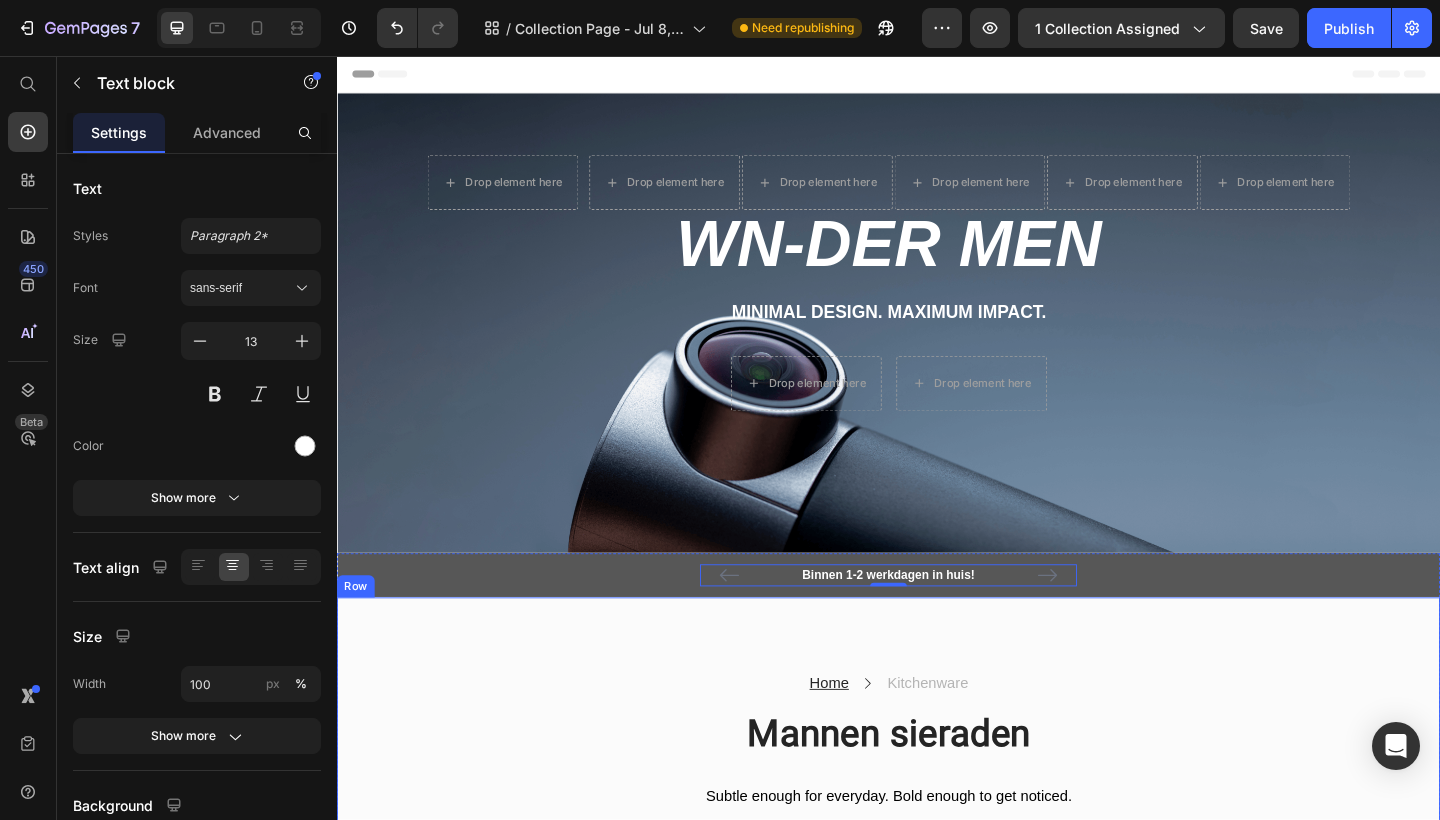 scroll, scrollTop: 0, scrollLeft: 0, axis: both 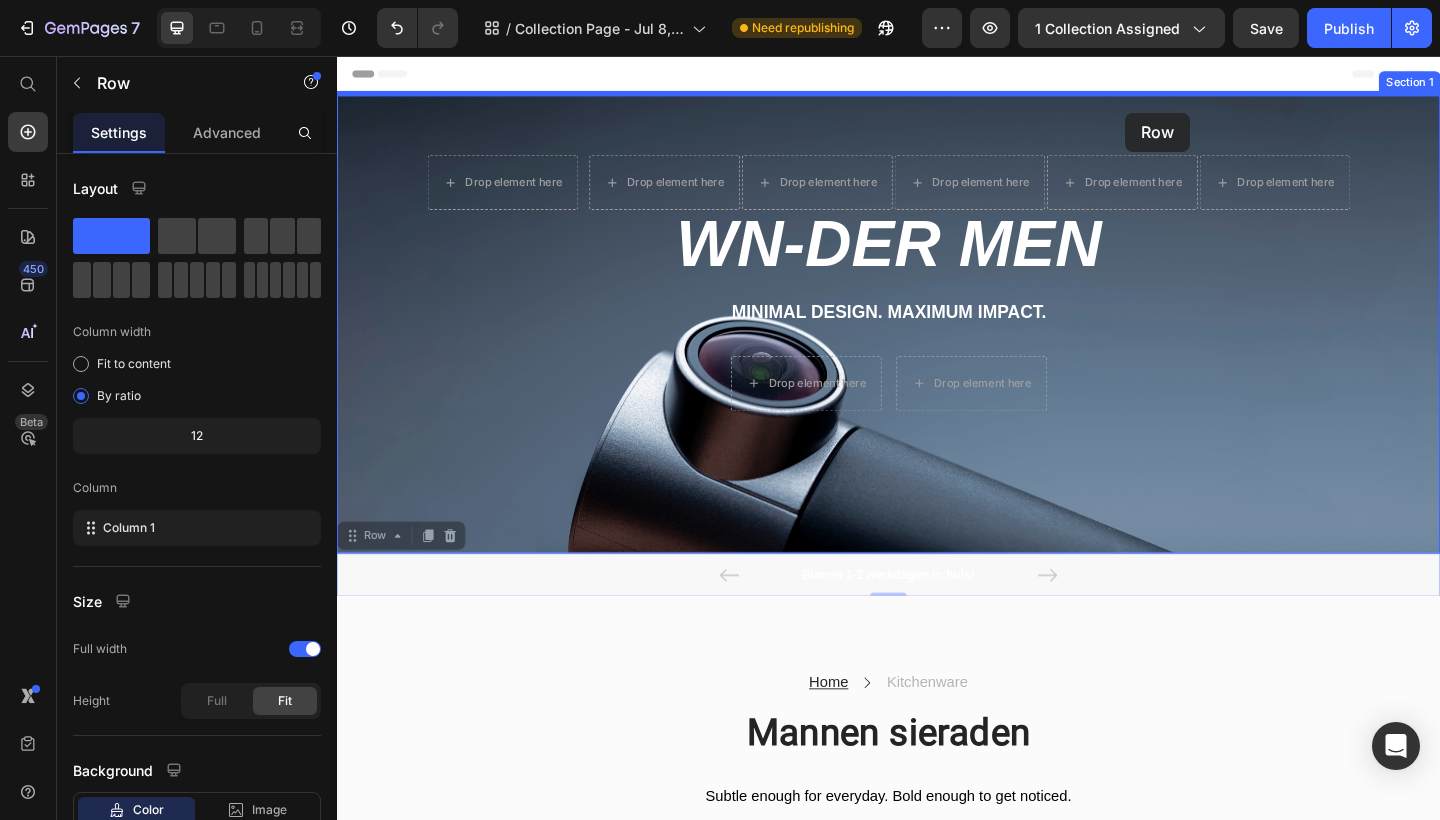 drag, startPoint x: 1210, startPoint y: 608, endPoint x: 1194, endPoint y: 118, distance: 490.26117 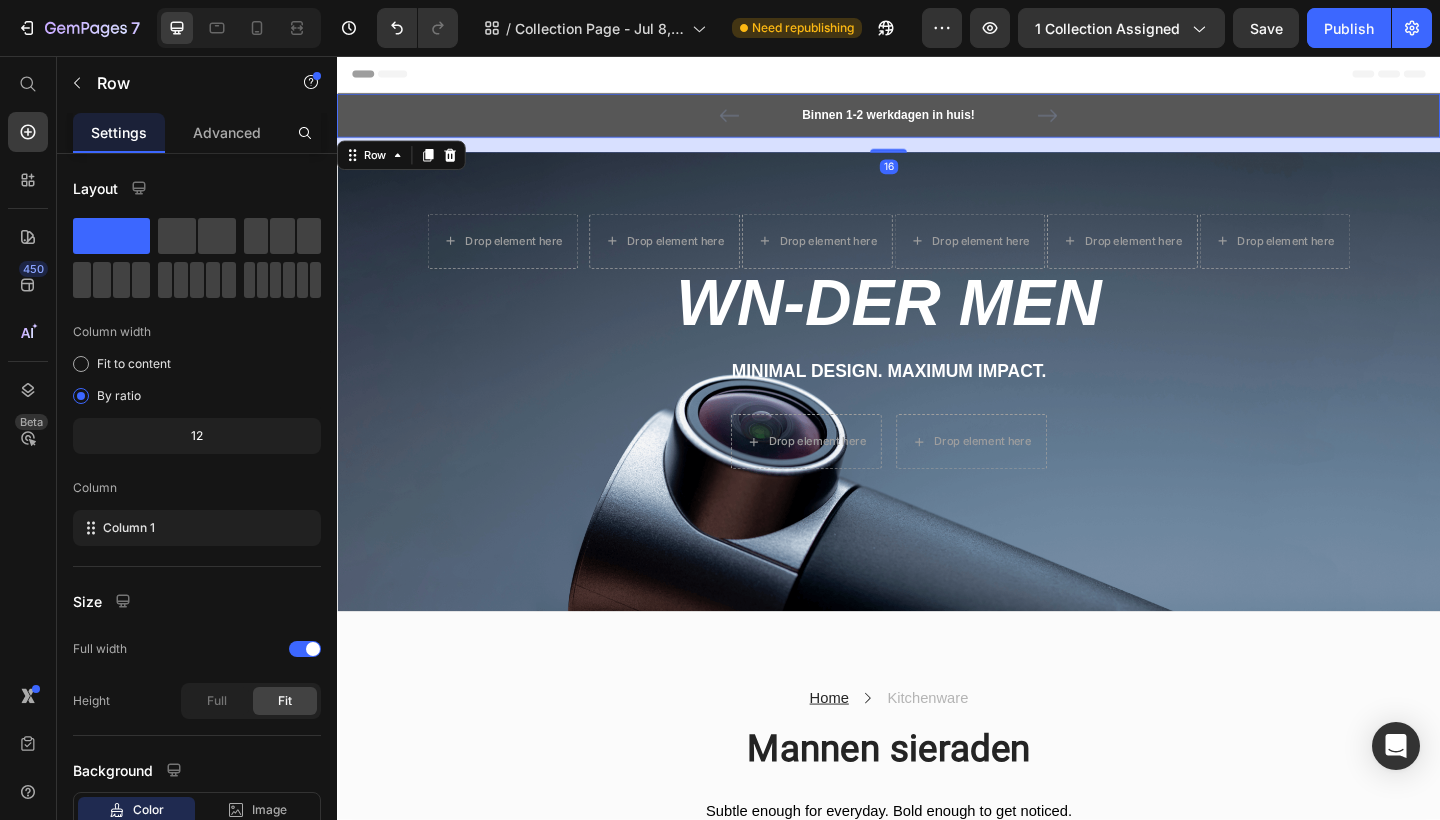 click on "Binnen 1-2 werkdagen in huis! Text block Koop nu, betaal later met Klarna Text block                Icon                Icon                Icon                Icon                Icon Icon List Hoz Text block Row Text block
Carousel Row" at bounding box center (937, 121) 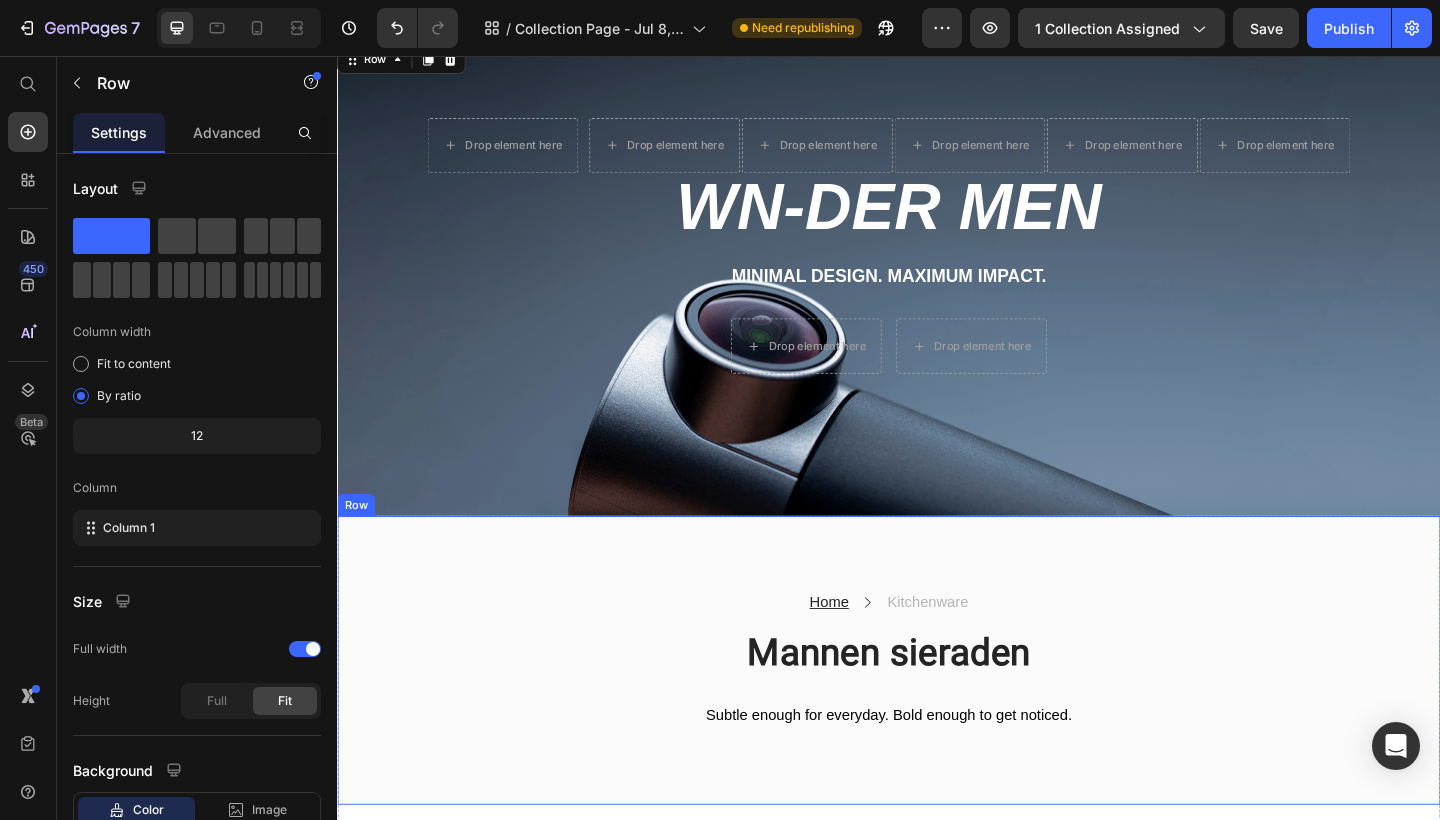 scroll, scrollTop: 103, scrollLeft: 0, axis: vertical 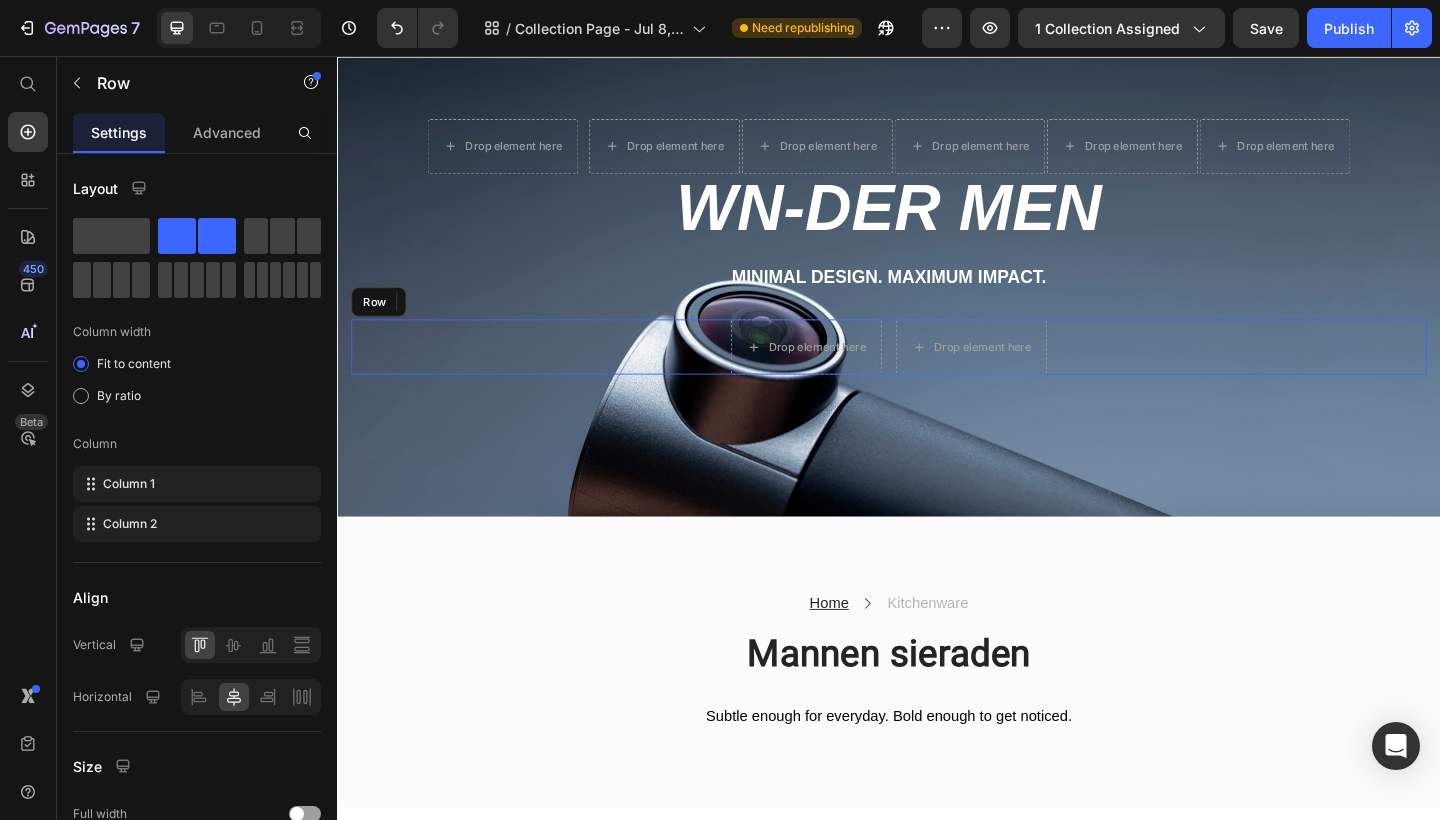 click on "Drop element here
Drop element here Row" at bounding box center (937, 373) 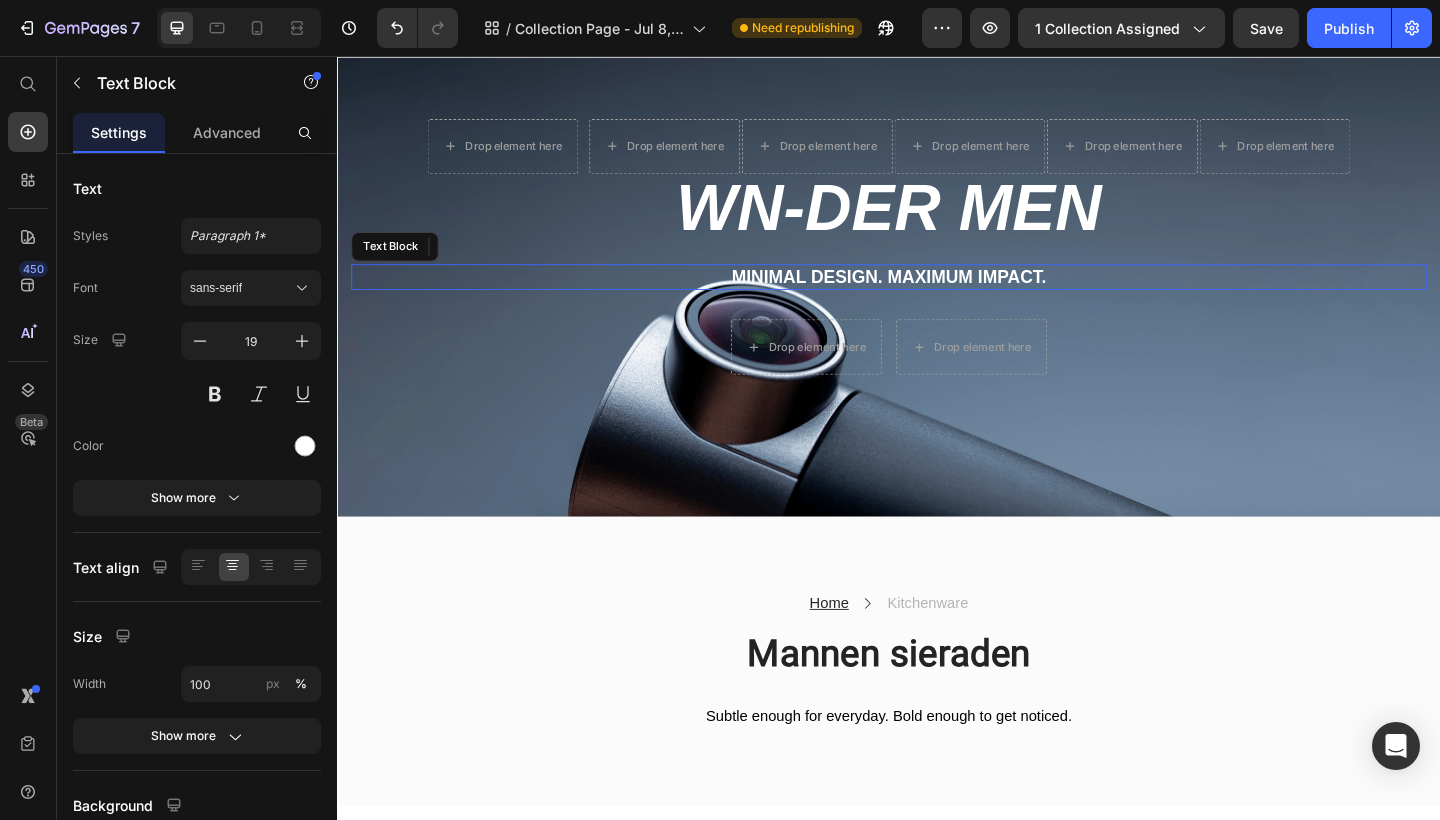 click on "Minimal design. Maximum impact." at bounding box center [937, 297] 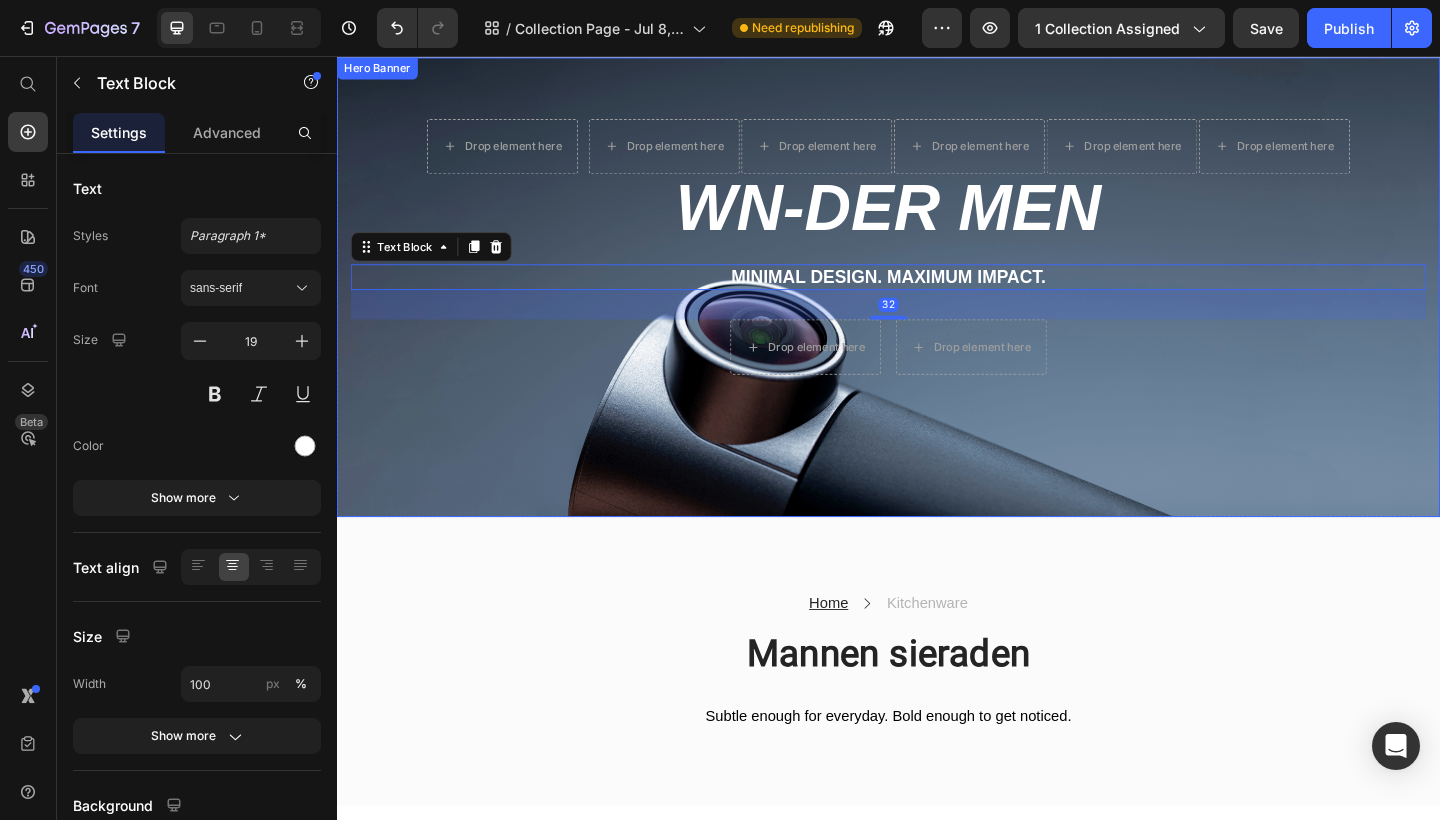 click at bounding box center (937, 308) 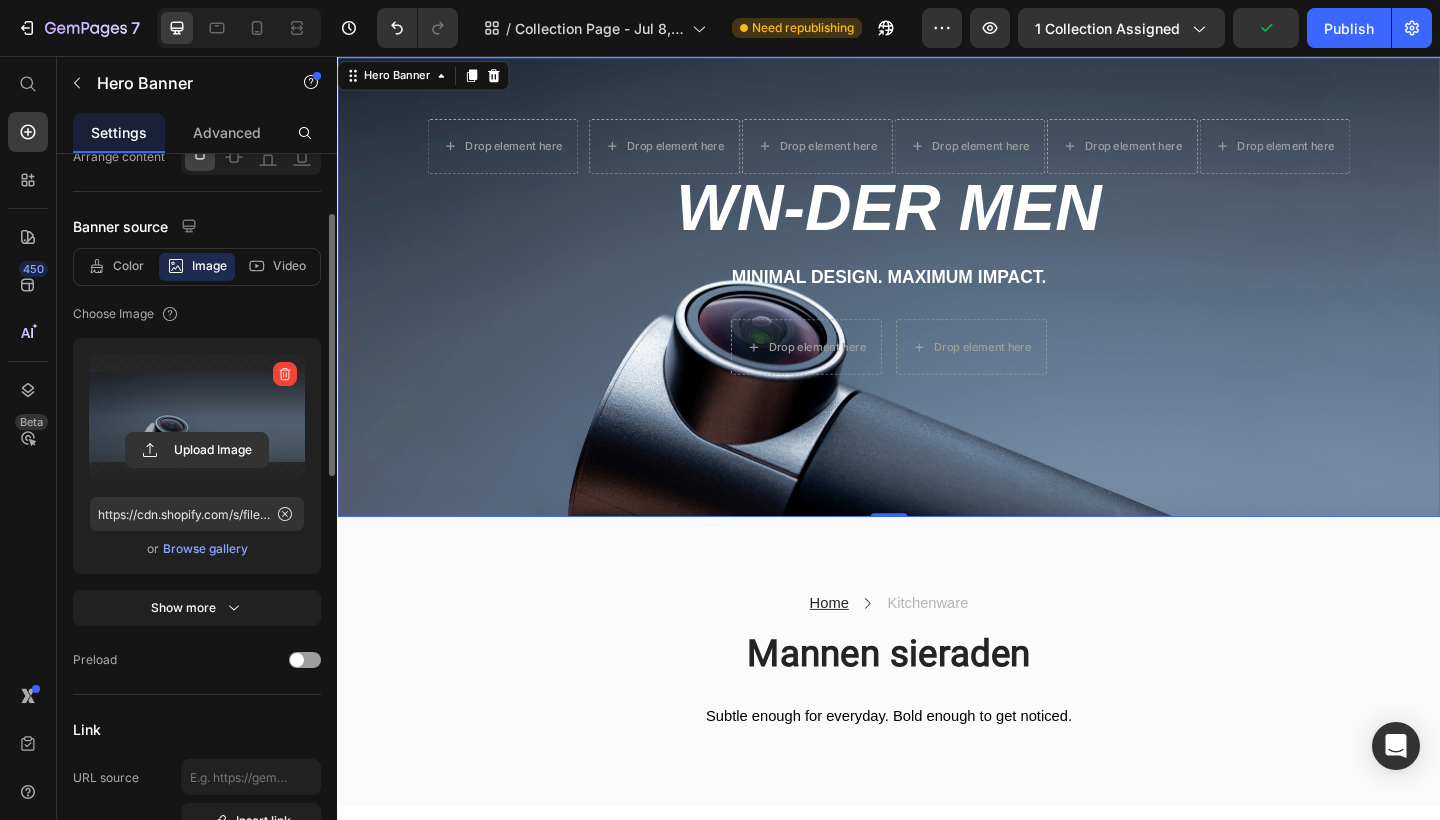 scroll, scrollTop: 157, scrollLeft: 0, axis: vertical 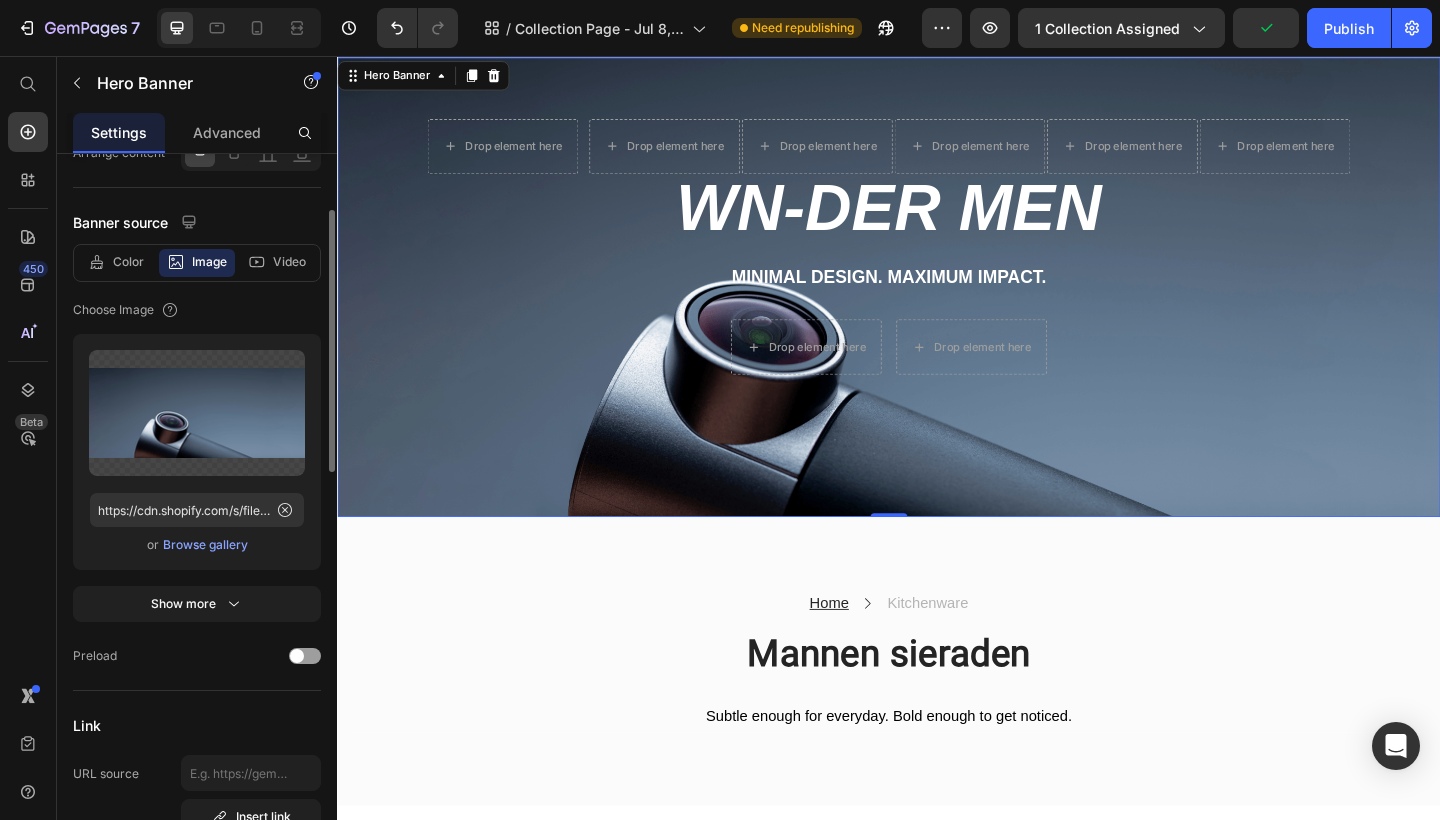 click on "Browse gallery" at bounding box center (205, 545) 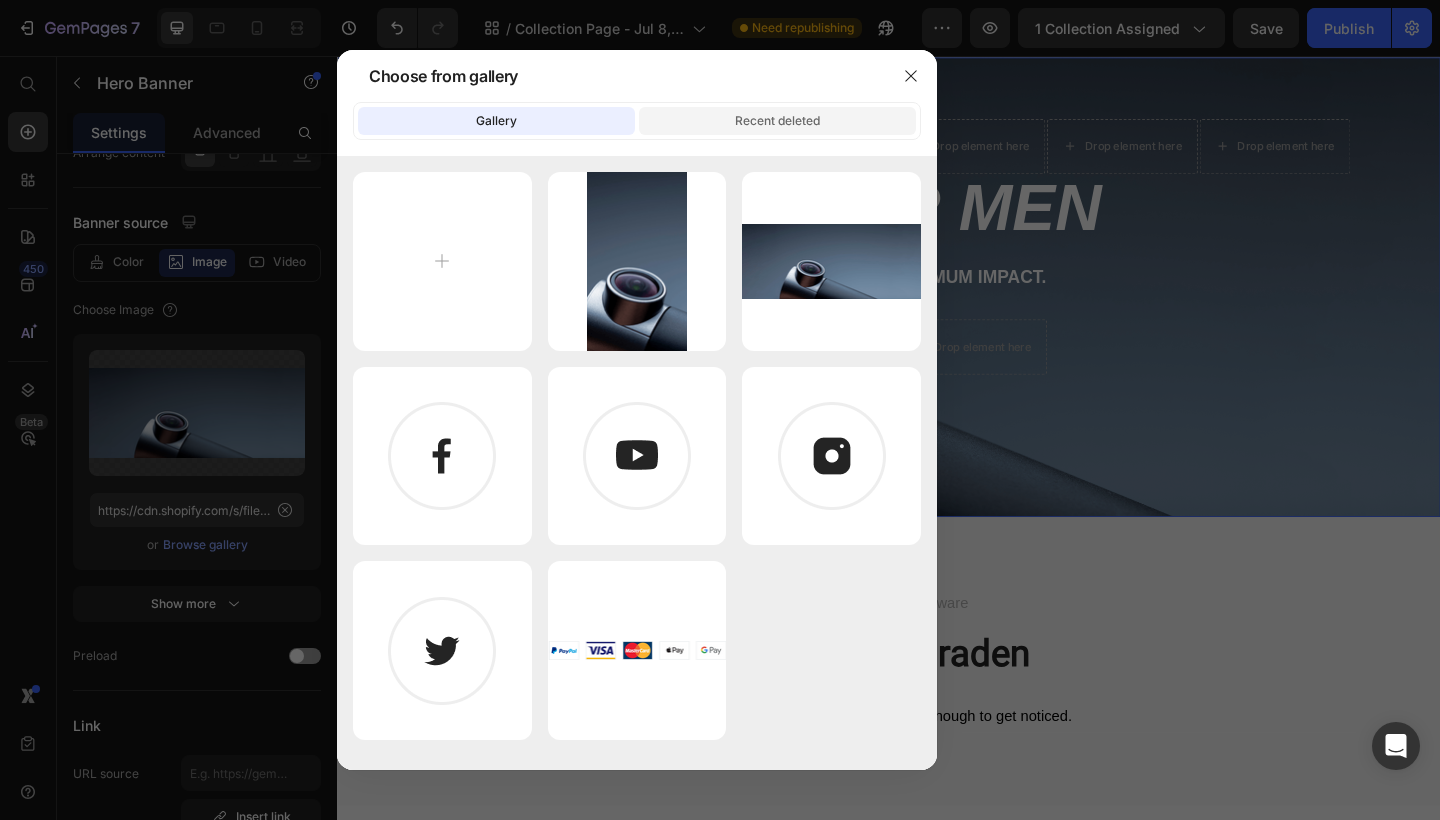 click on "Recent deleted" 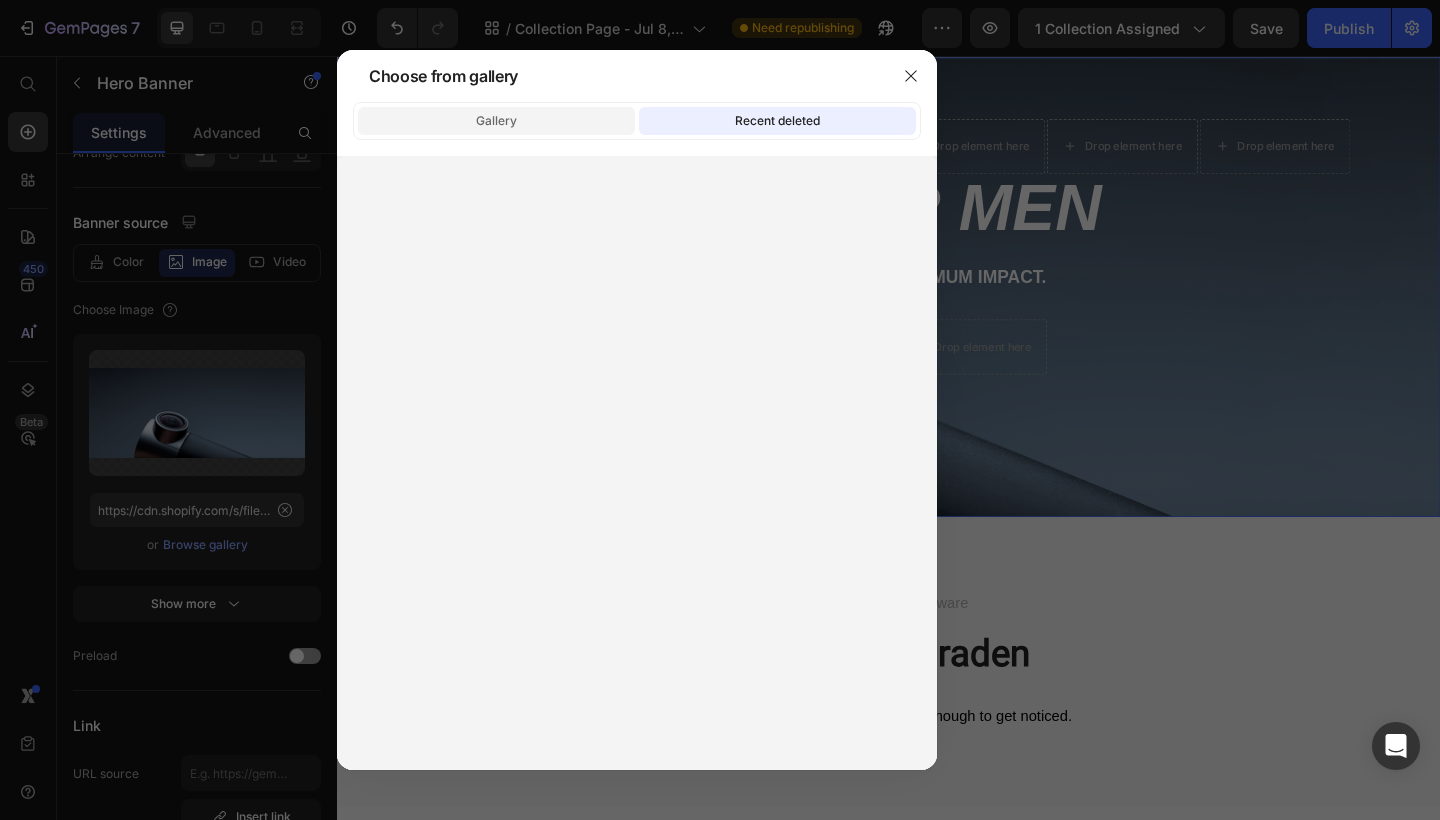 click on "Gallery" 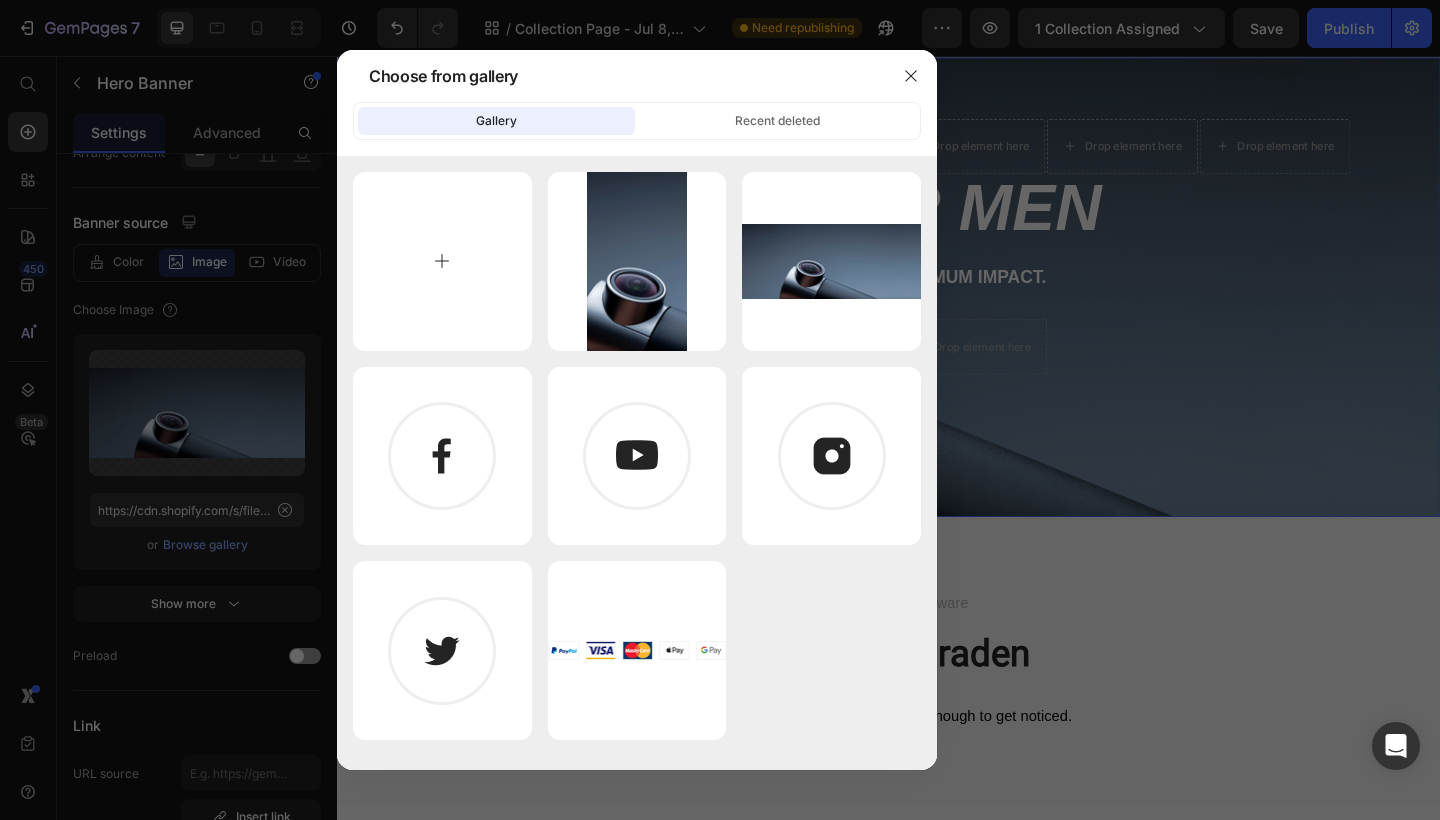 click at bounding box center [442, 261] 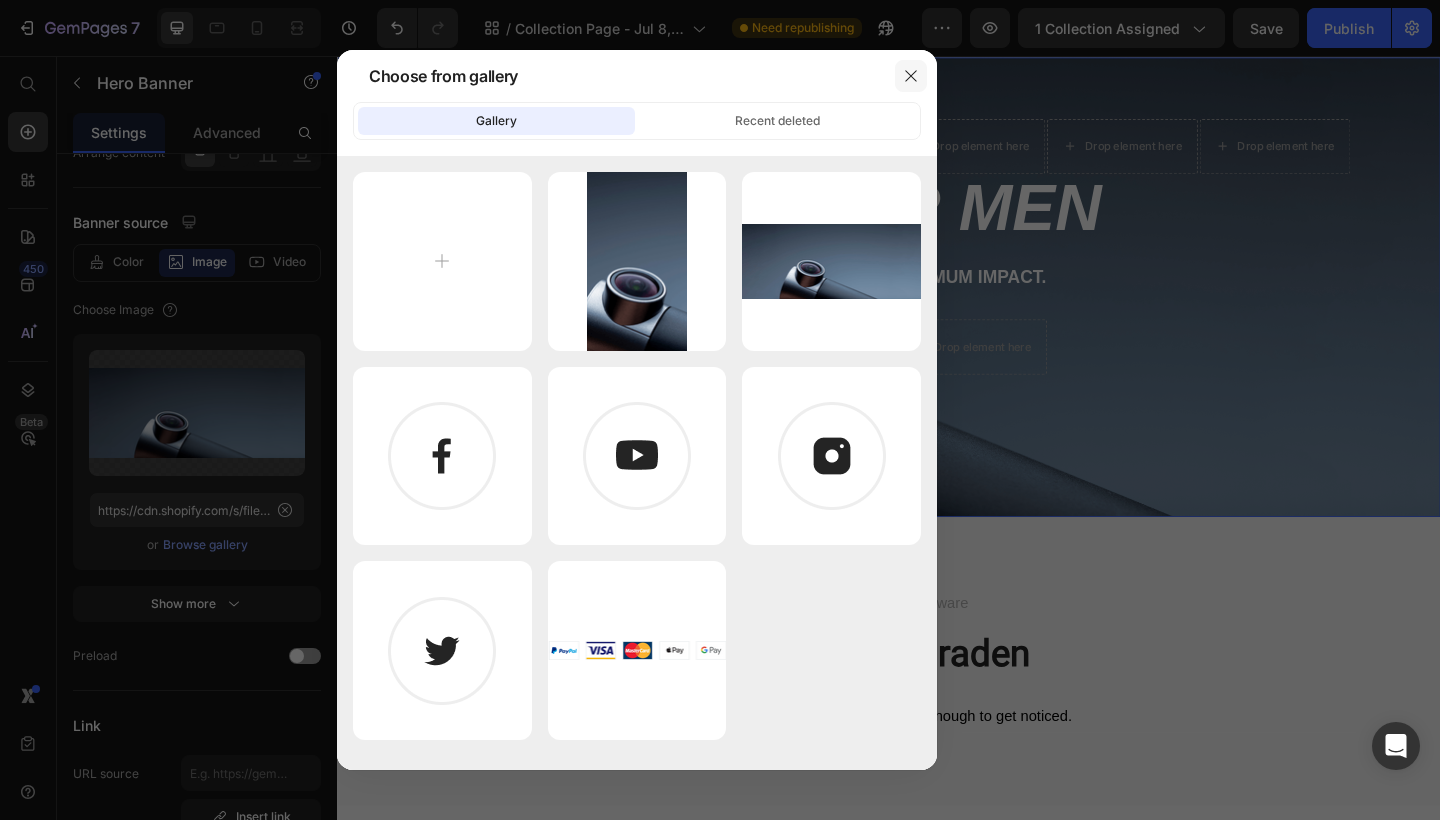 click 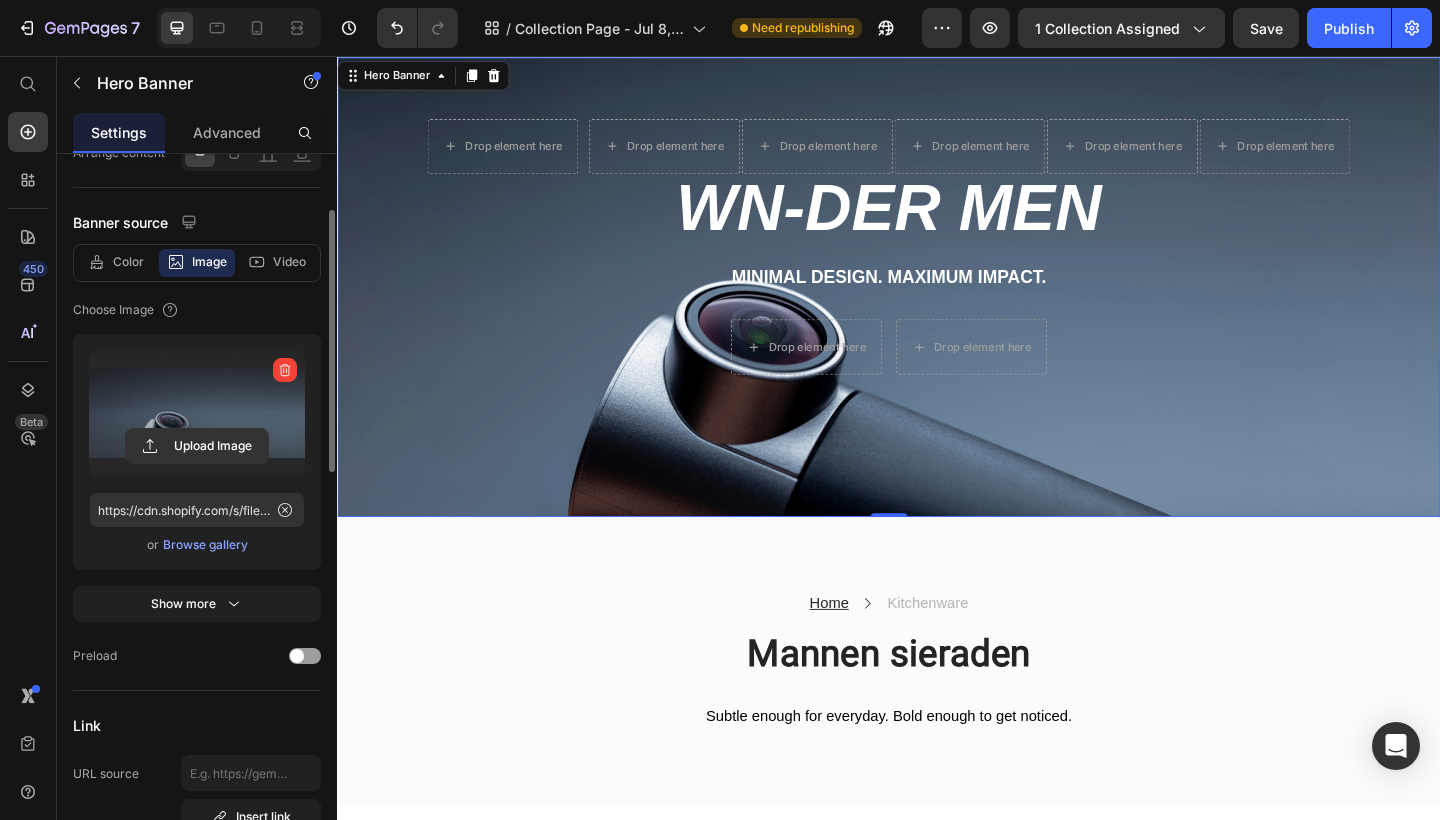 click at bounding box center [197, 413] 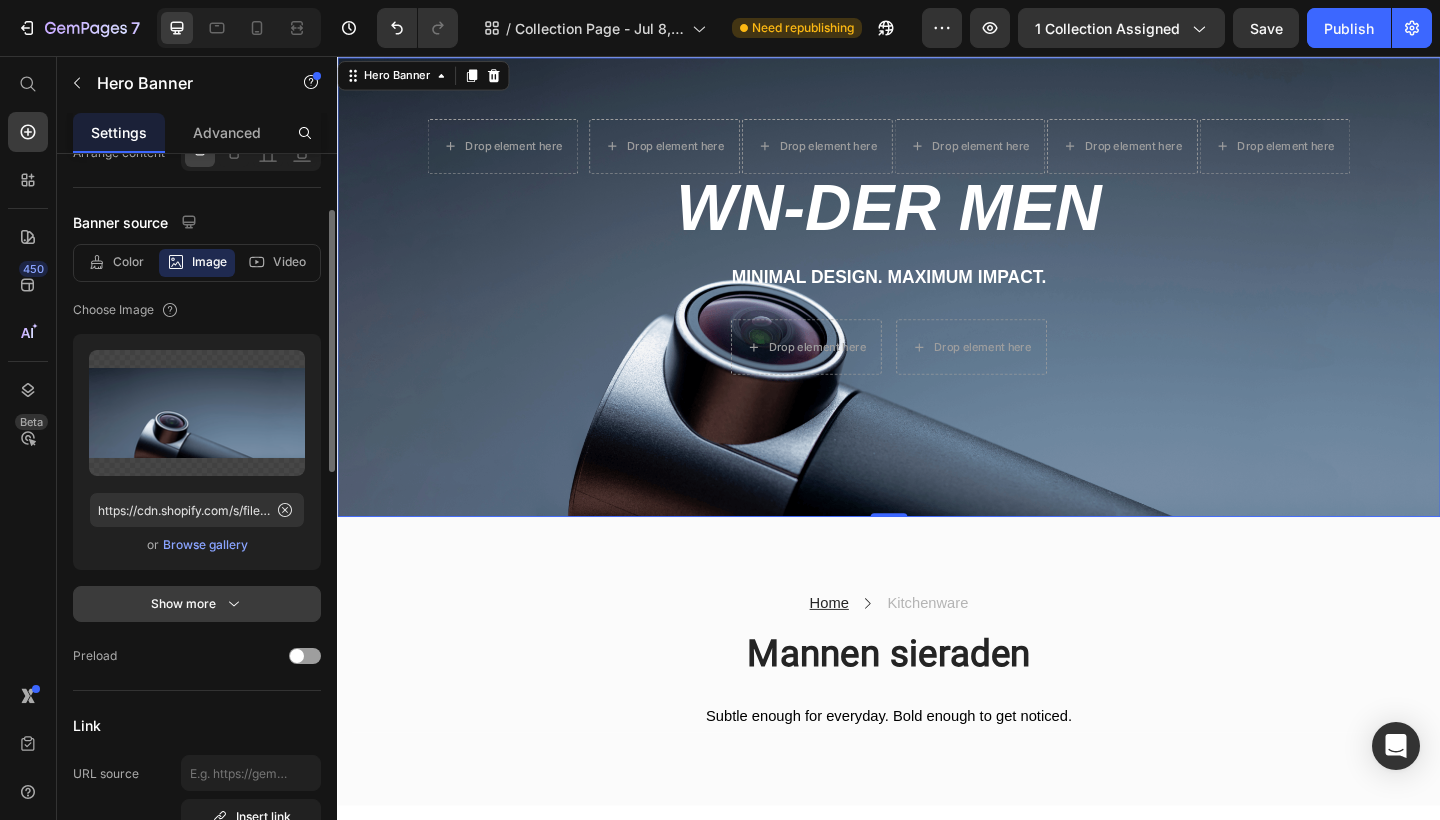 click on "Show more" at bounding box center (197, 604) 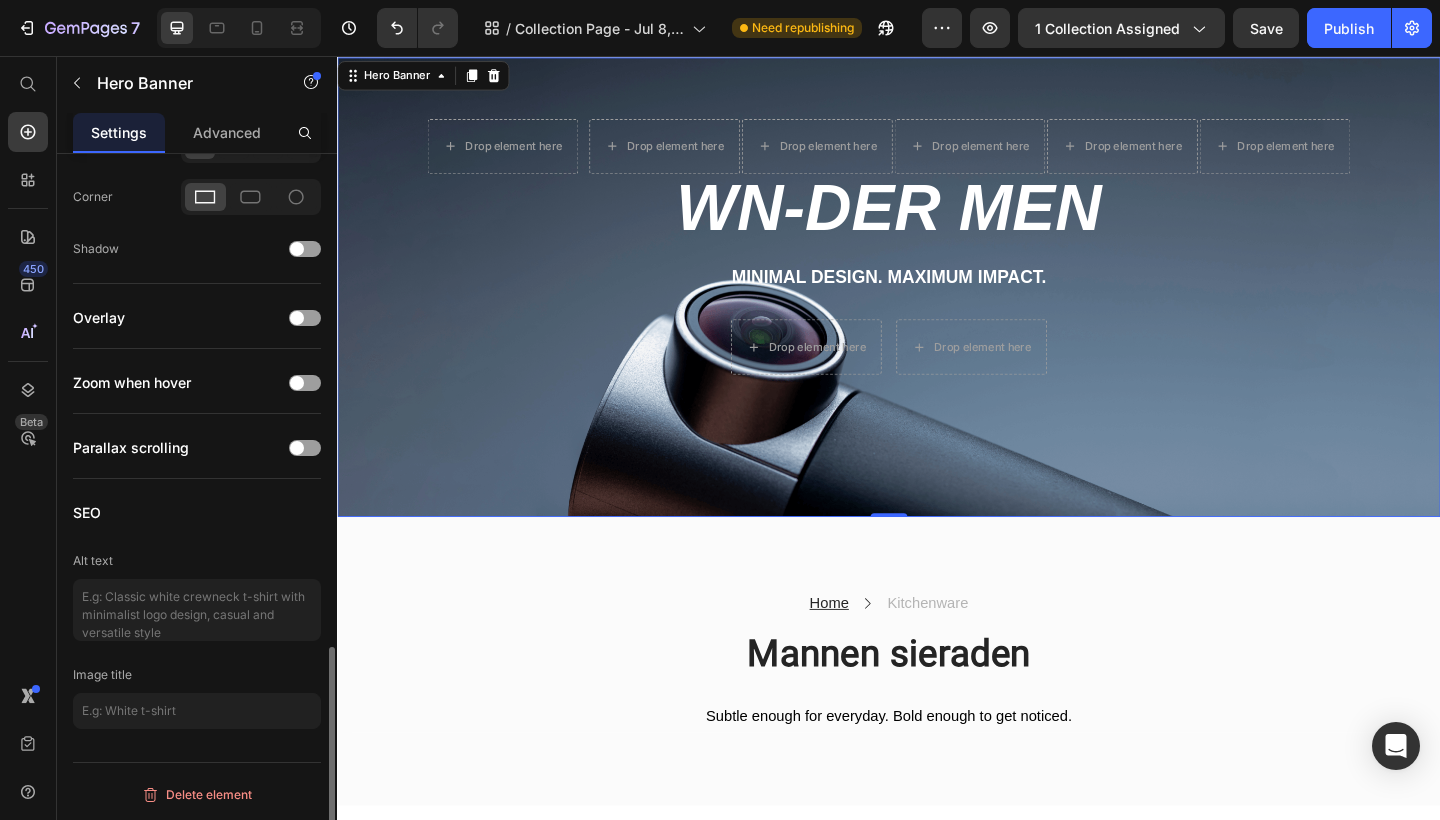 scroll, scrollTop: 1535, scrollLeft: 0, axis: vertical 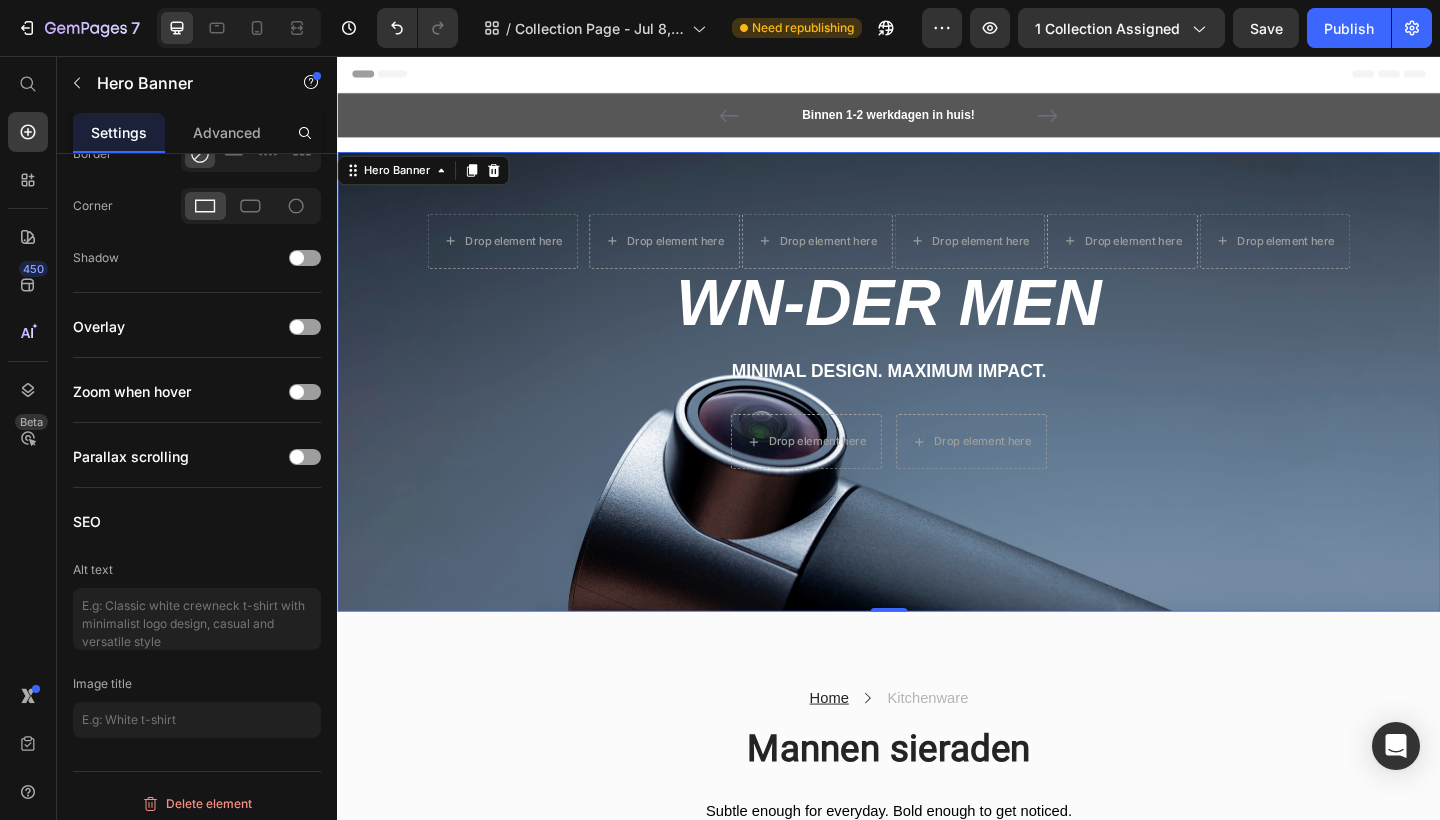 click on "Header" at bounding box center (383, 76) 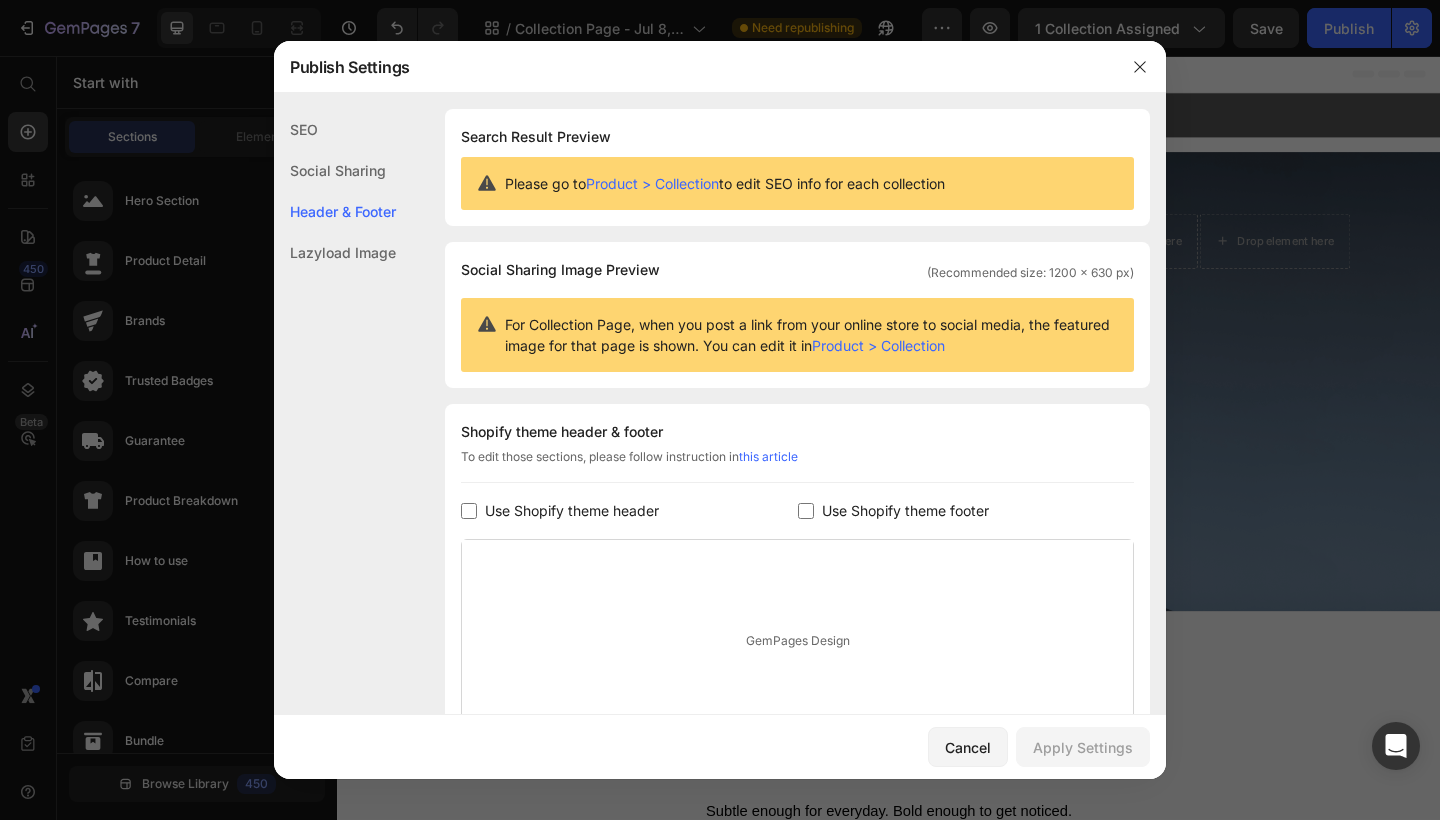 scroll, scrollTop: 191, scrollLeft: 0, axis: vertical 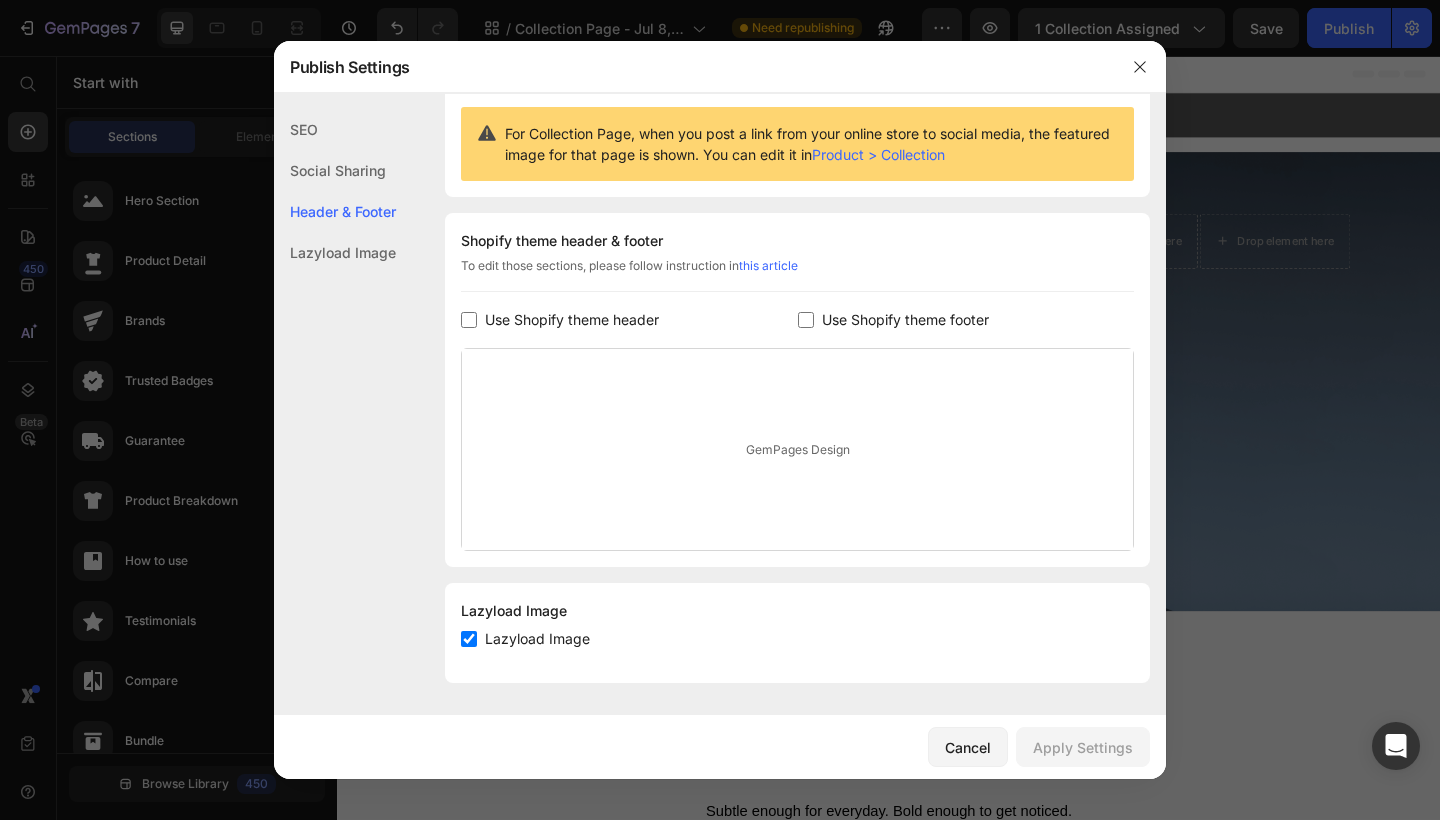 click on "Cancel Apply Settings" at bounding box center [720, 747] 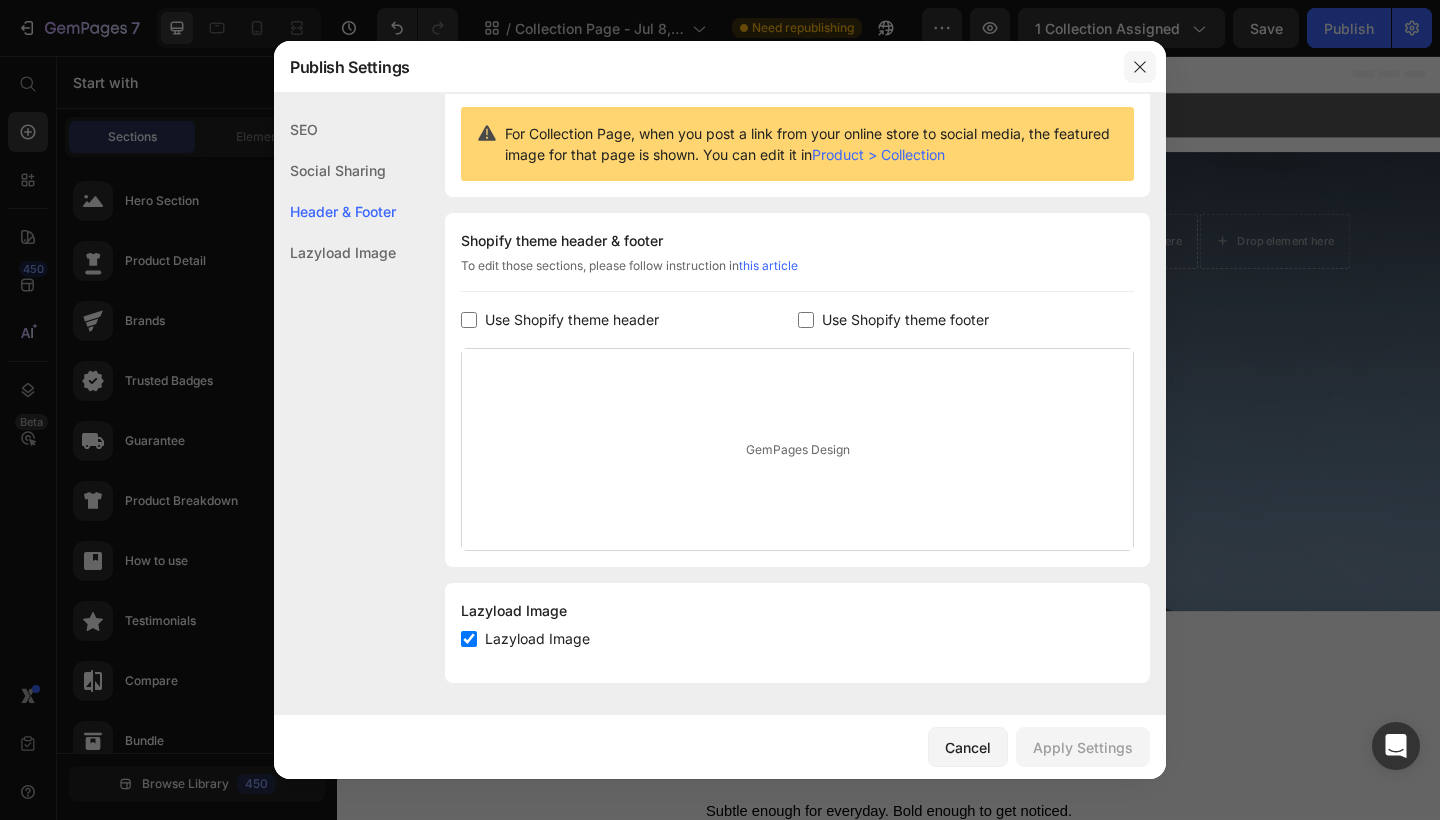 click 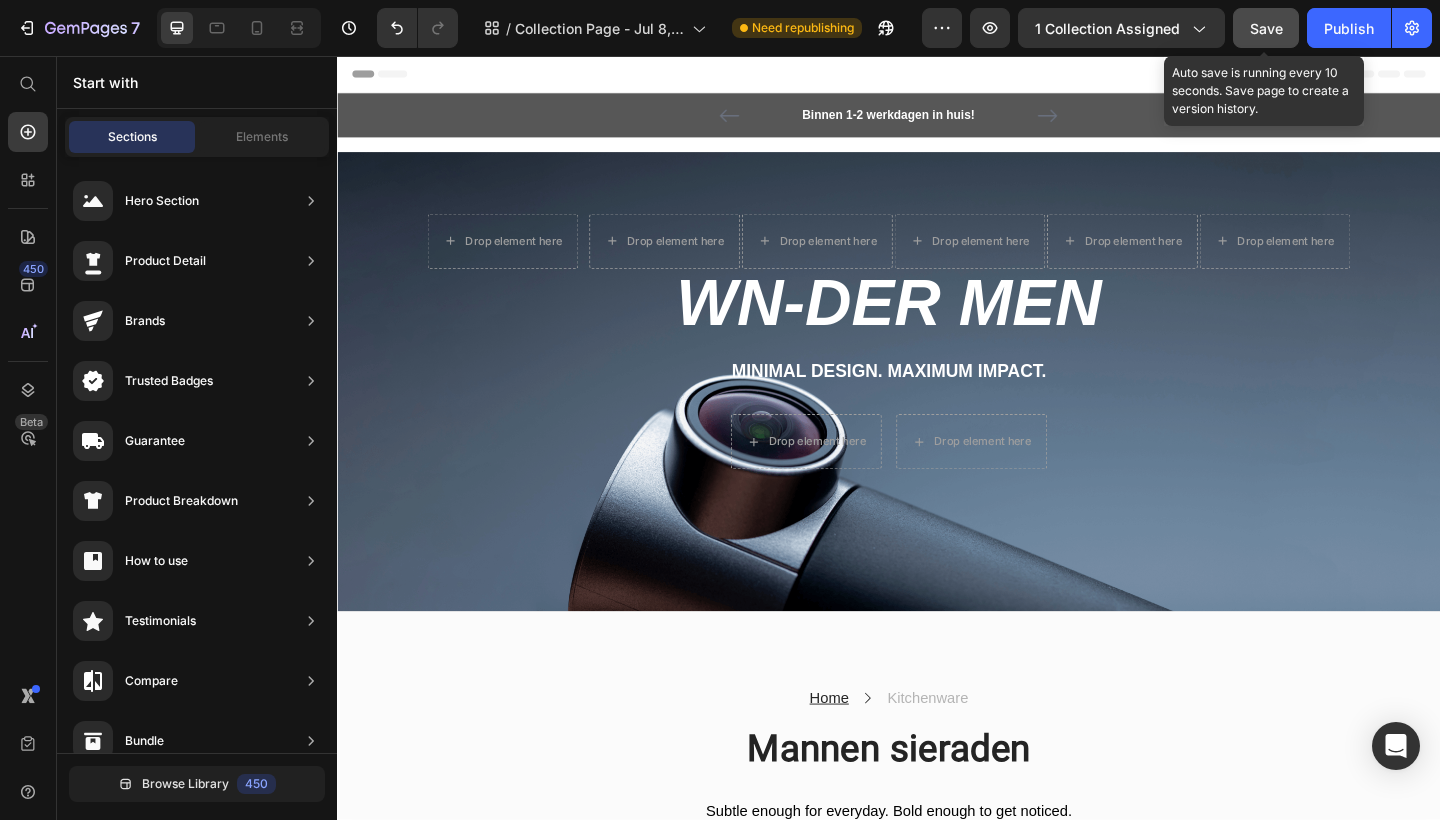click on "Save" at bounding box center [1266, 28] 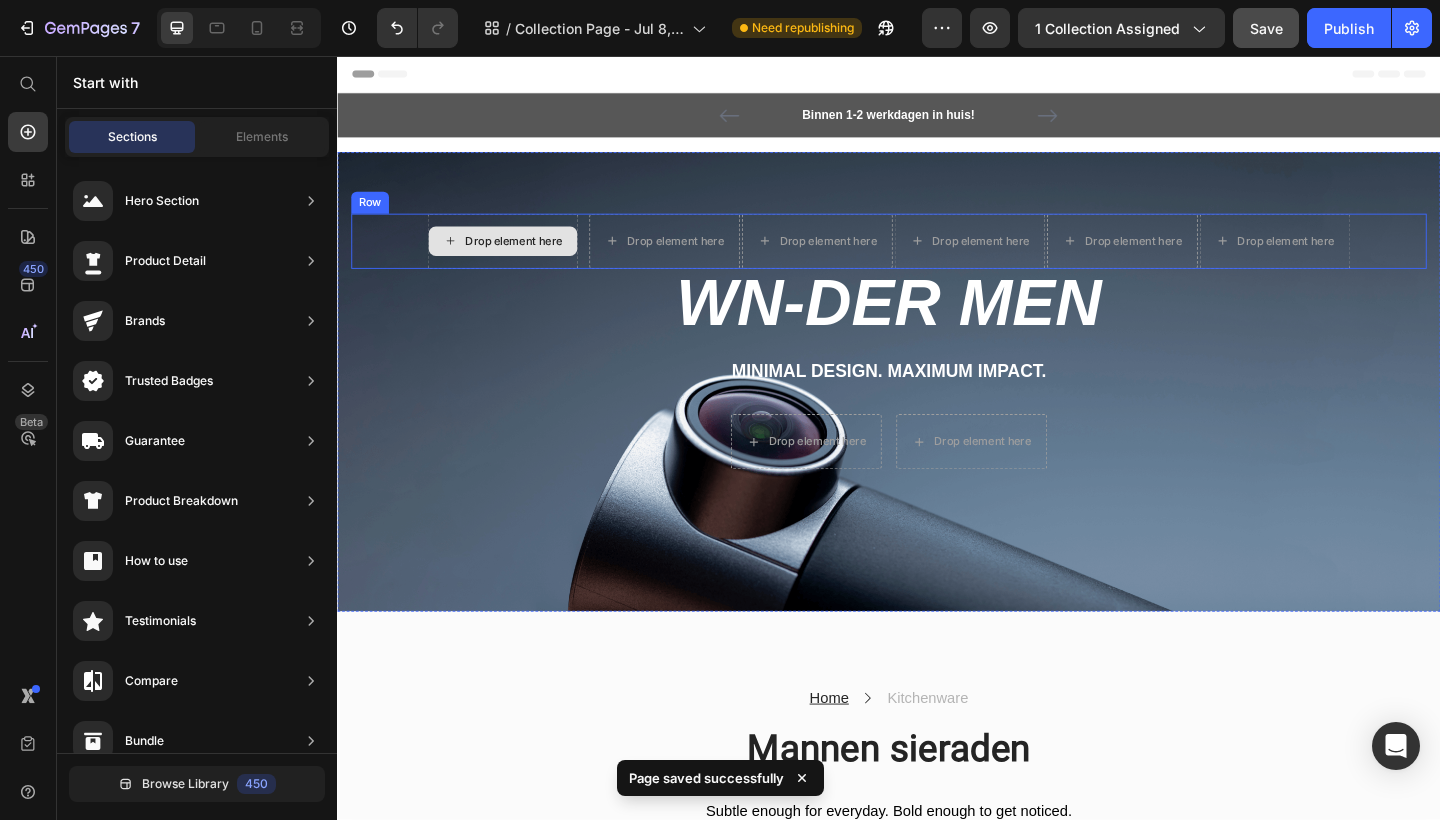 scroll, scrollTop: 0, scrollLeft: 0, axis: both 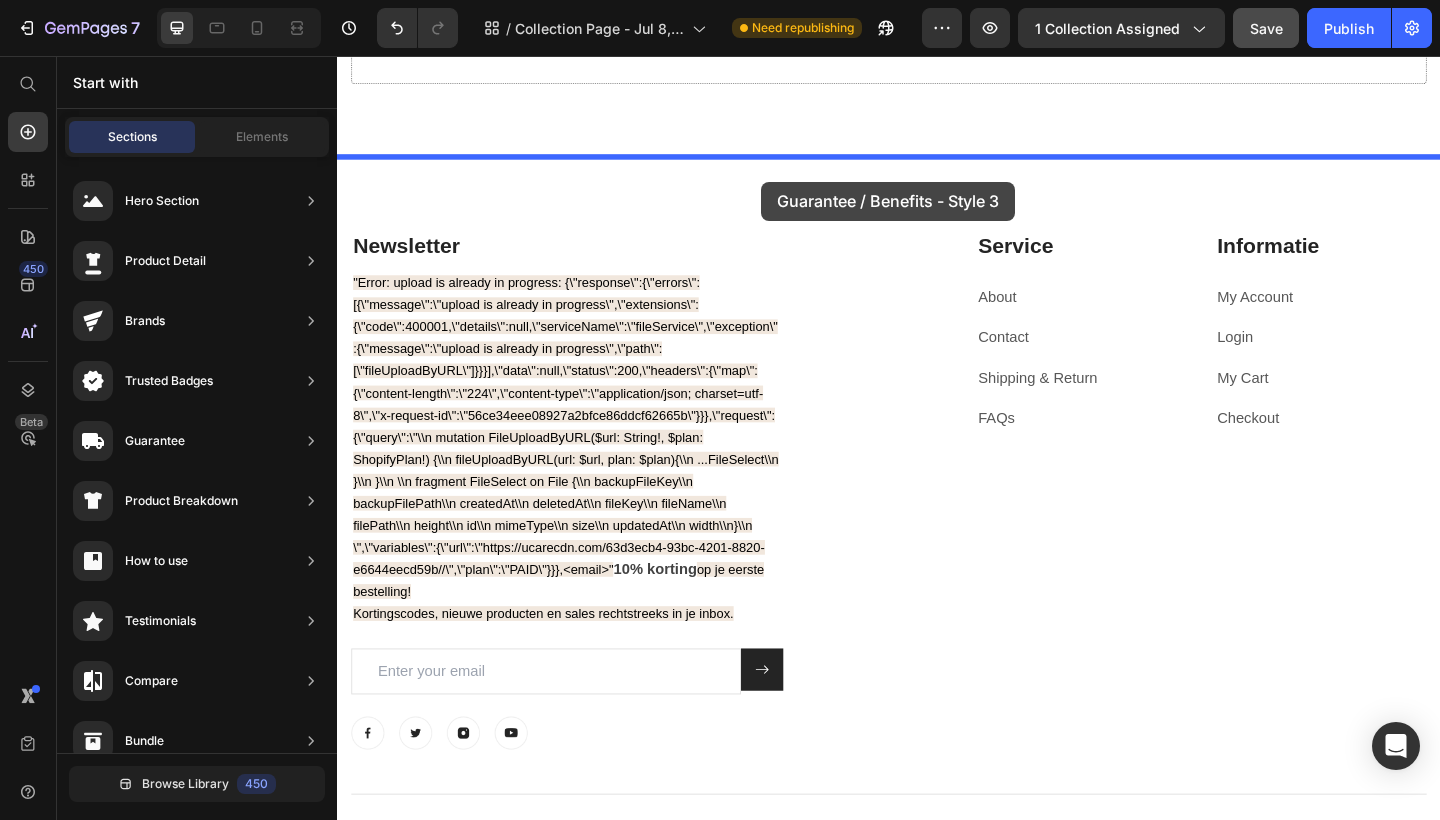 drag, startPoint x: 822, startPoint y: 396, endPoint x: 798, endPoint y: 193, distance: 204.4138 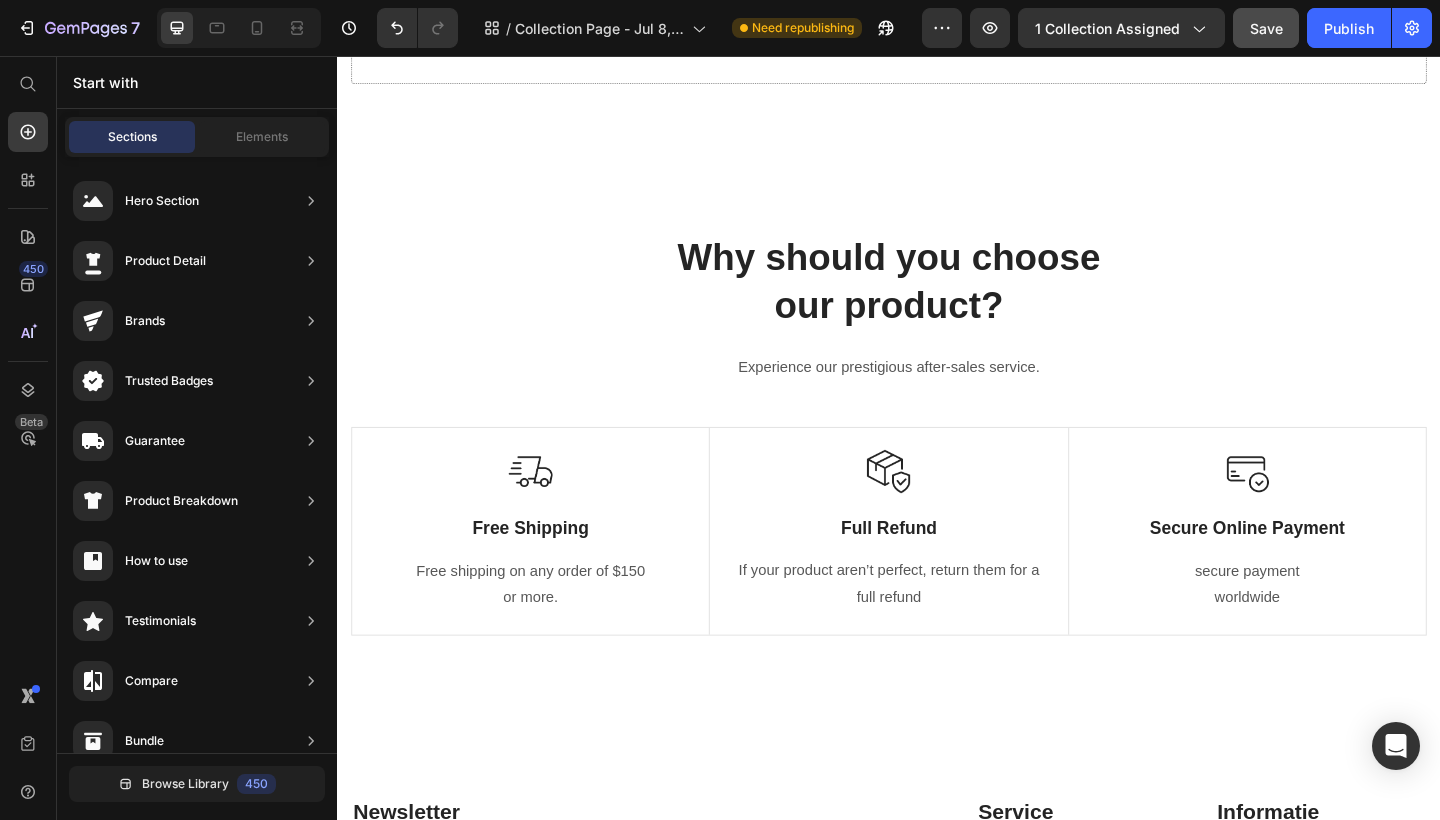 scroll, scrollTop: 0, scrollLeft: 0, axis: both 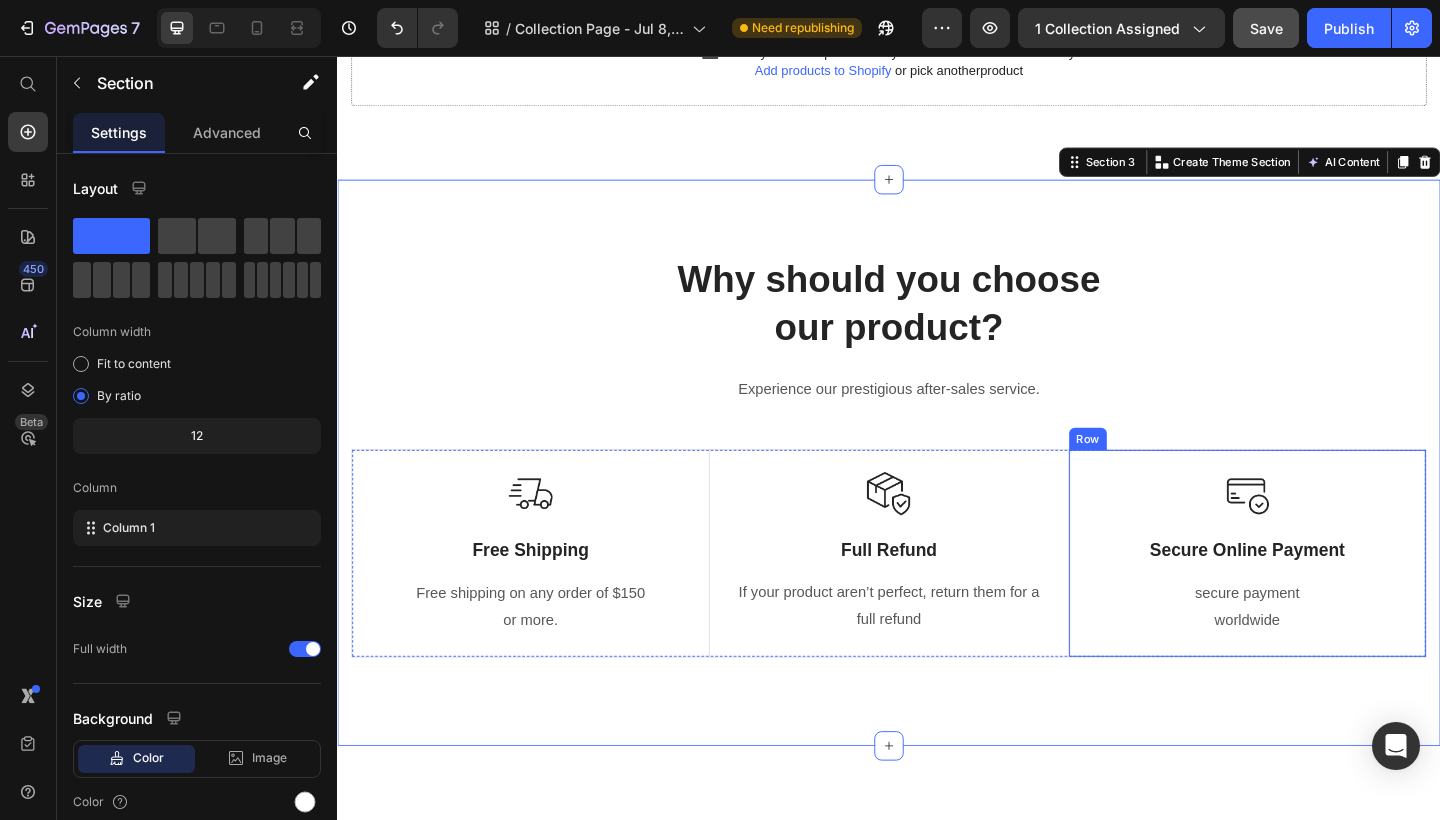 click on "Image Secure Online Payment Text Block secure payment worldwide Text block Row" at bounding box center (1326, 598) 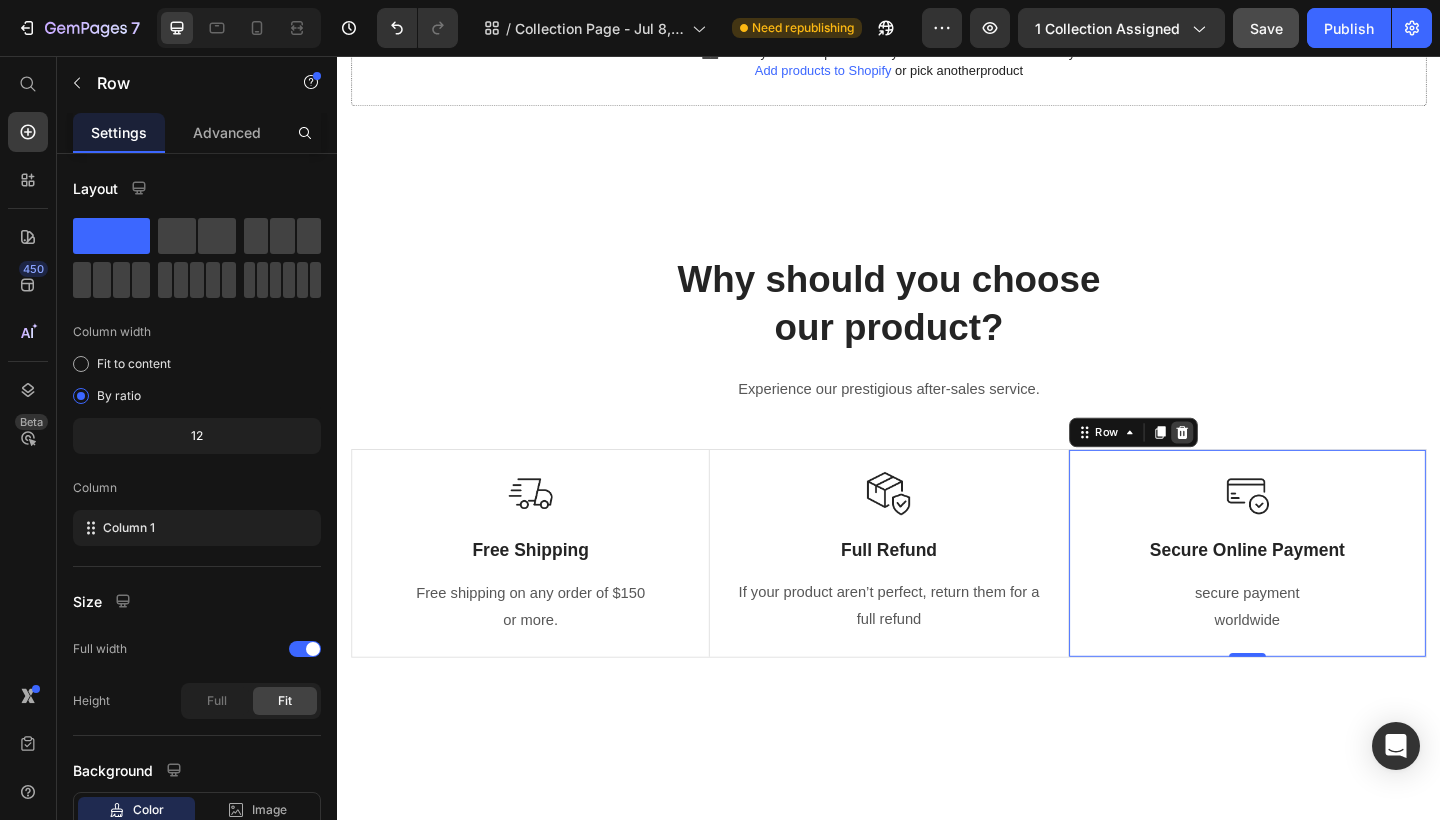 click 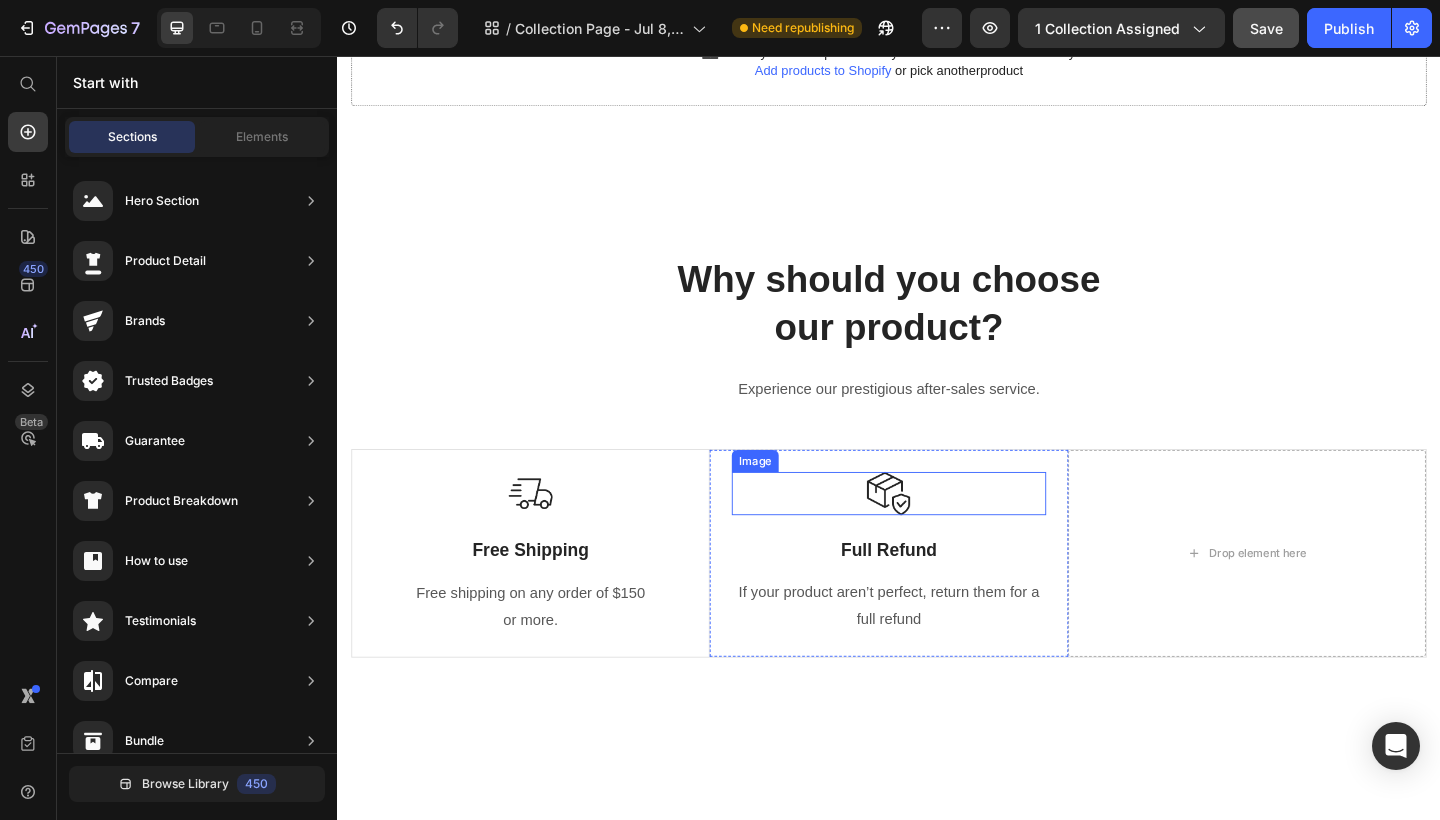 click at bounding box center [936, 532] 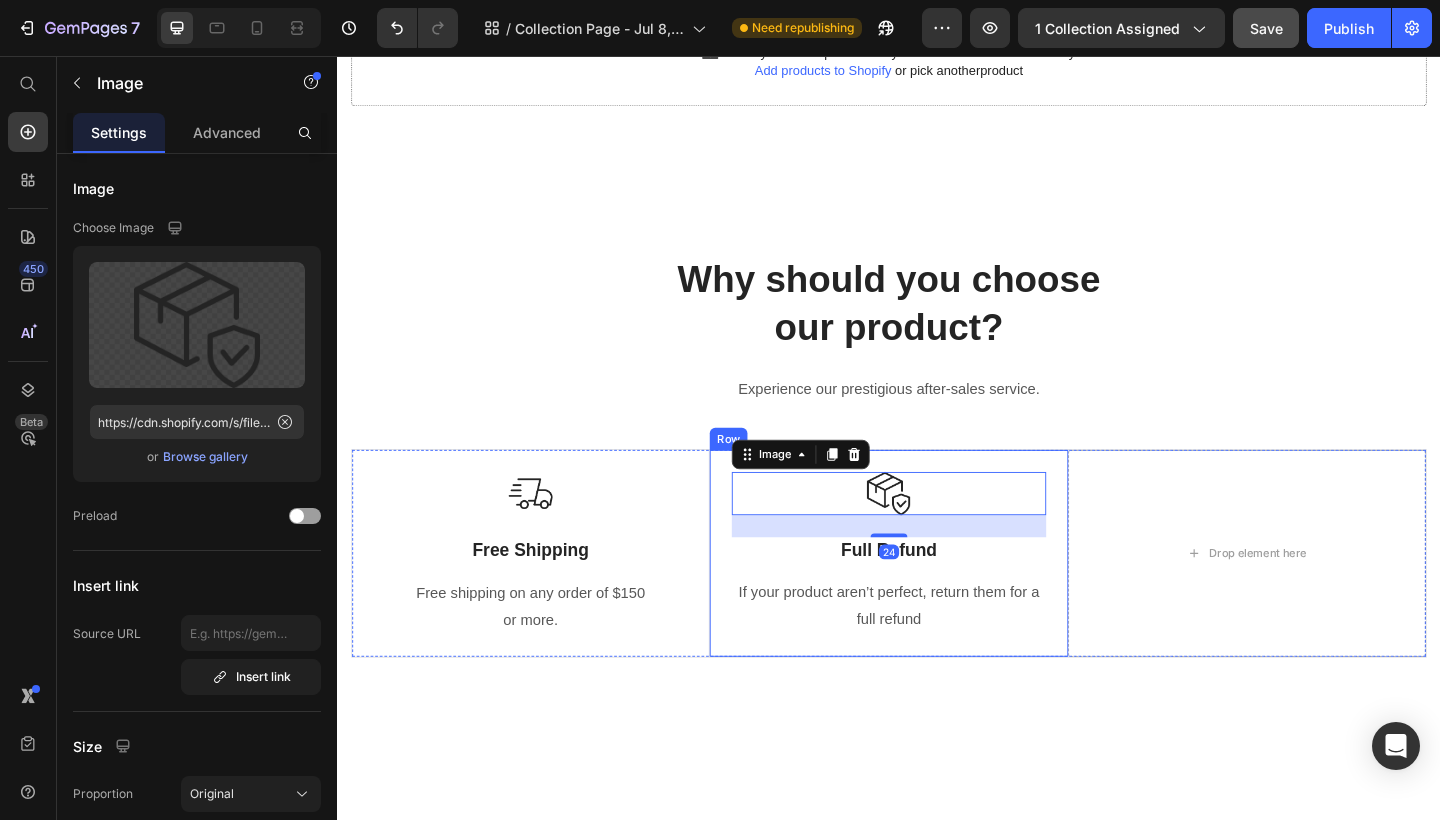 click on "Image   24 Full Refund Text Block If your product aren’t perfect, return them for a full refund Text block Row" at bounding box center [936, 597] 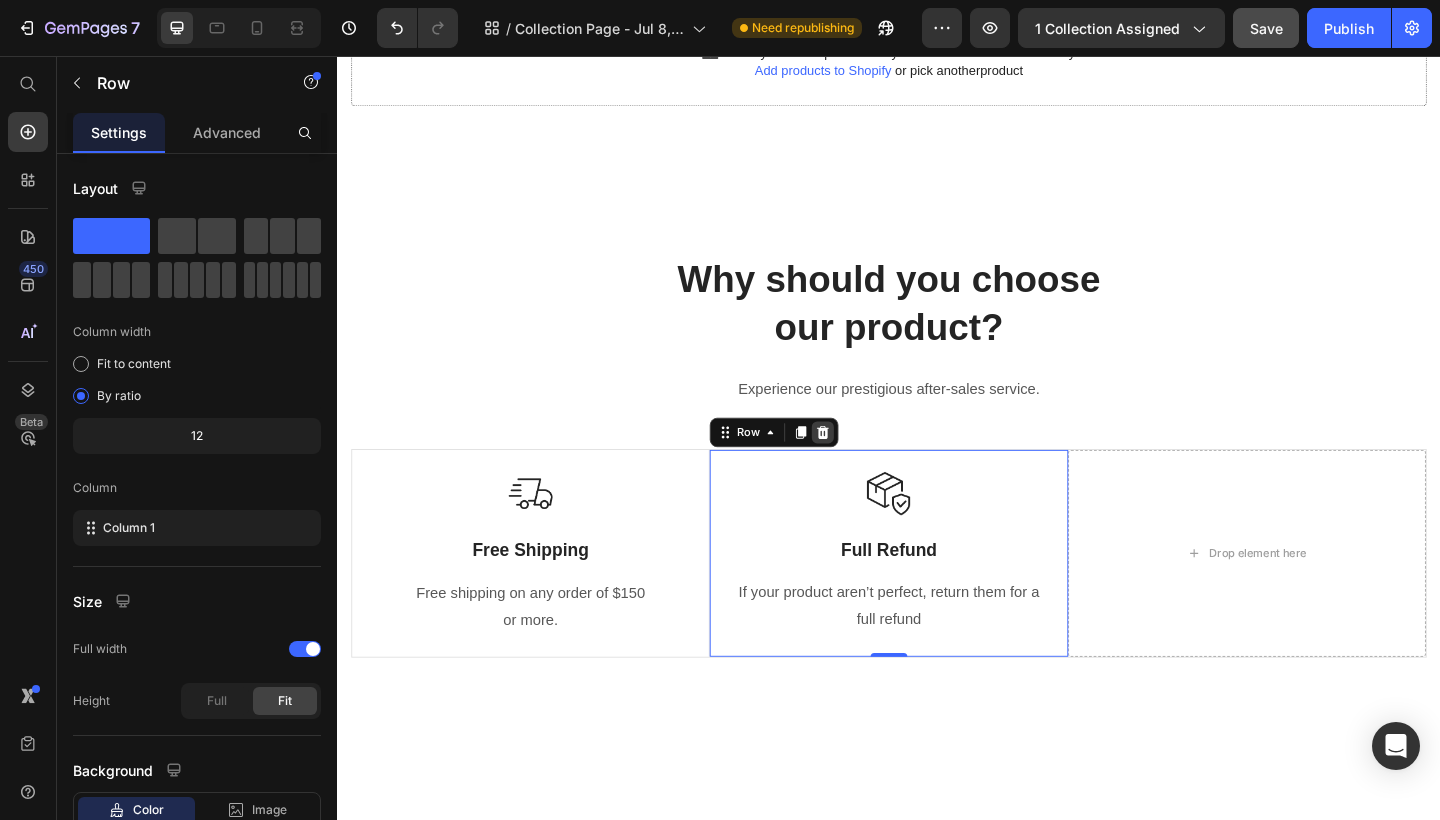 click 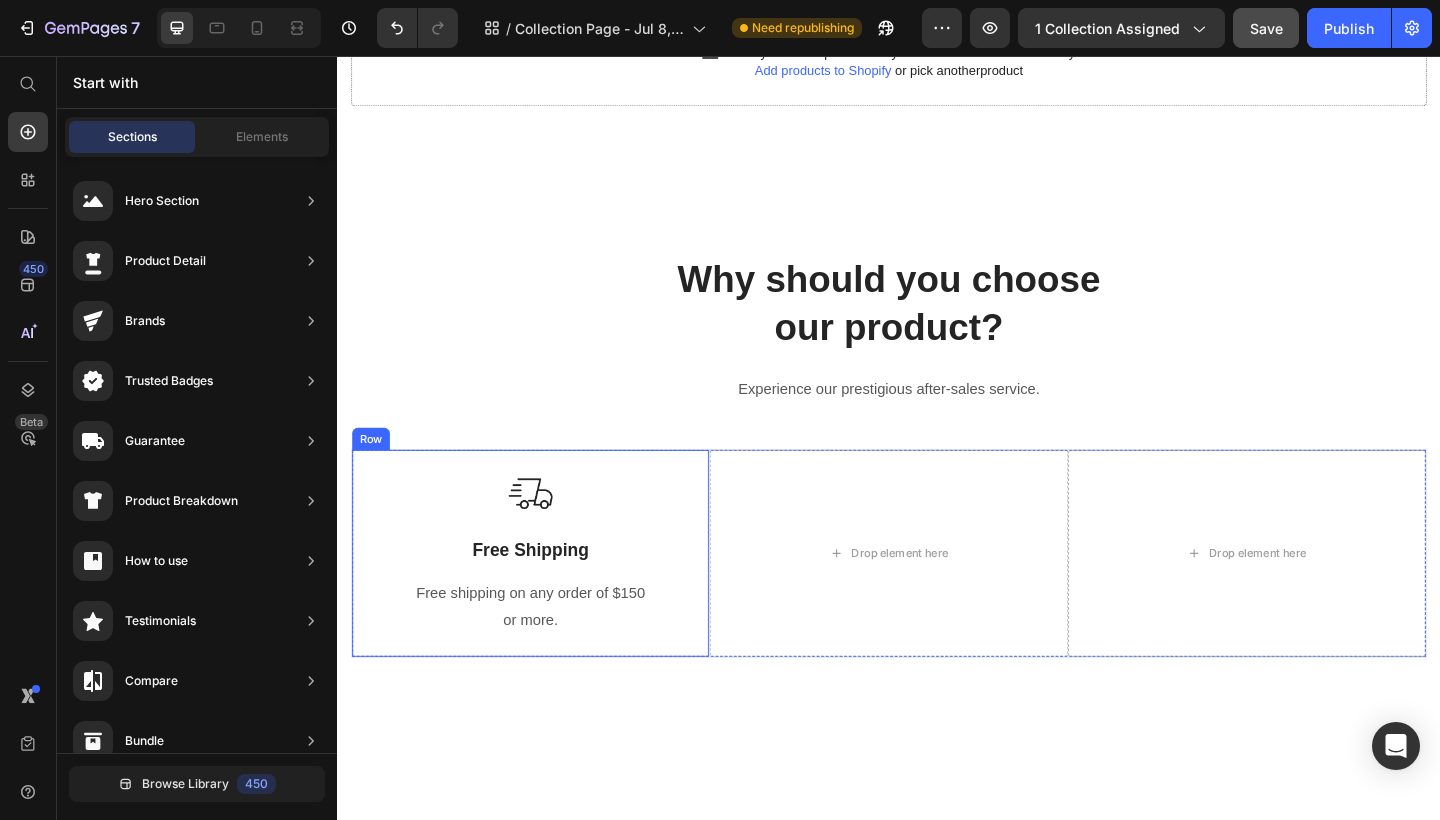 click on "Image Free Shipping Text Block Free shipping on any order of $150  or more. Text block Row" at bounding box center [547, 598] 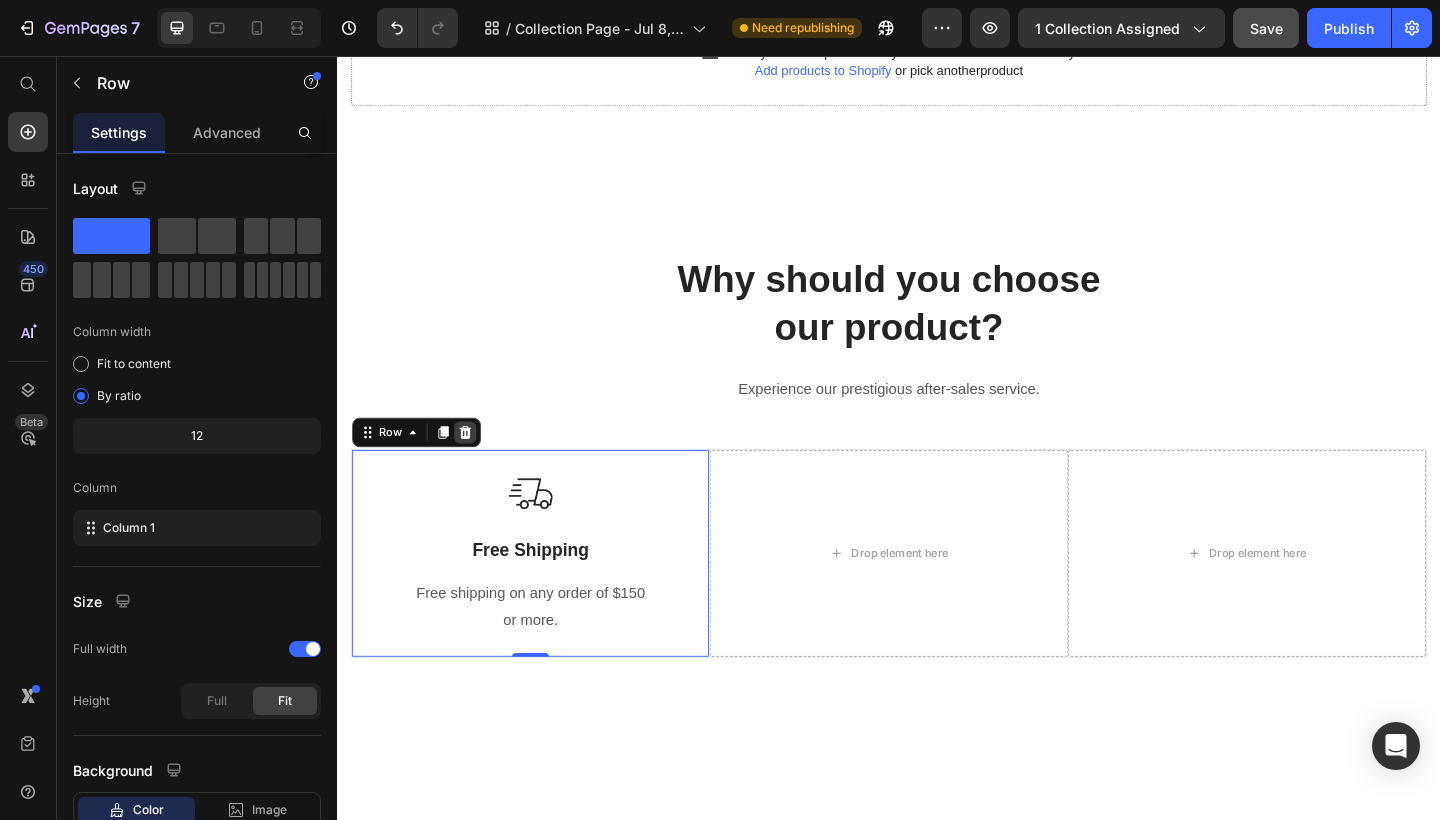 click 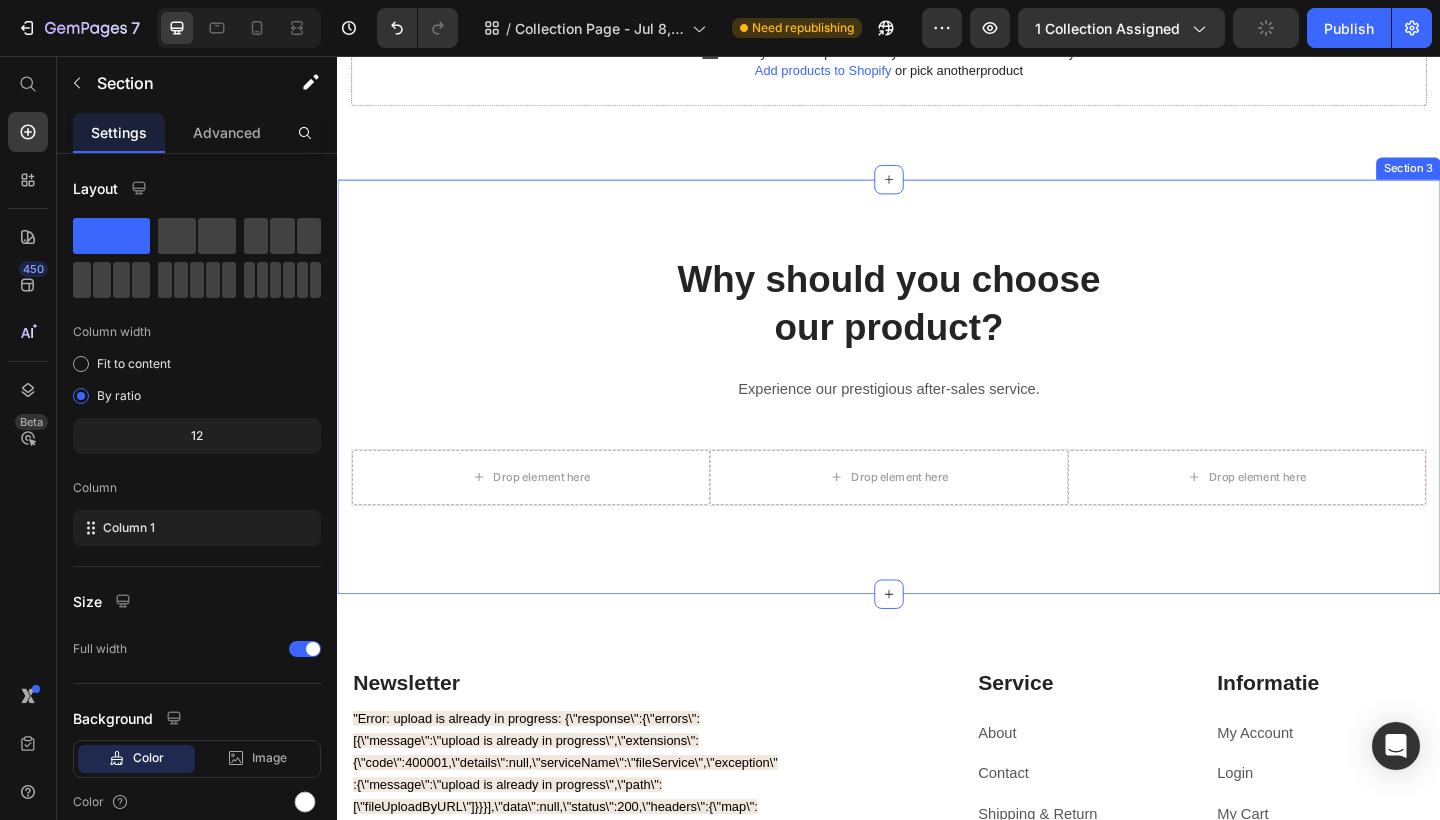 click on "Why should you choose our product? Heading Experience our prestigious after-sales service. Text block Row
Drop element here
Drop element here
Drop element here Row Image Free Shipping Text Block Free shipping on any order of $150  or more. Text block Row Image Full Refund Text Block If your product aren’t perfect, return them for a full refund Text block Row Image Secure Online Payment Text Block secure payment worldwide Text block Row Row Section 3" at bounding box center (937, 416) 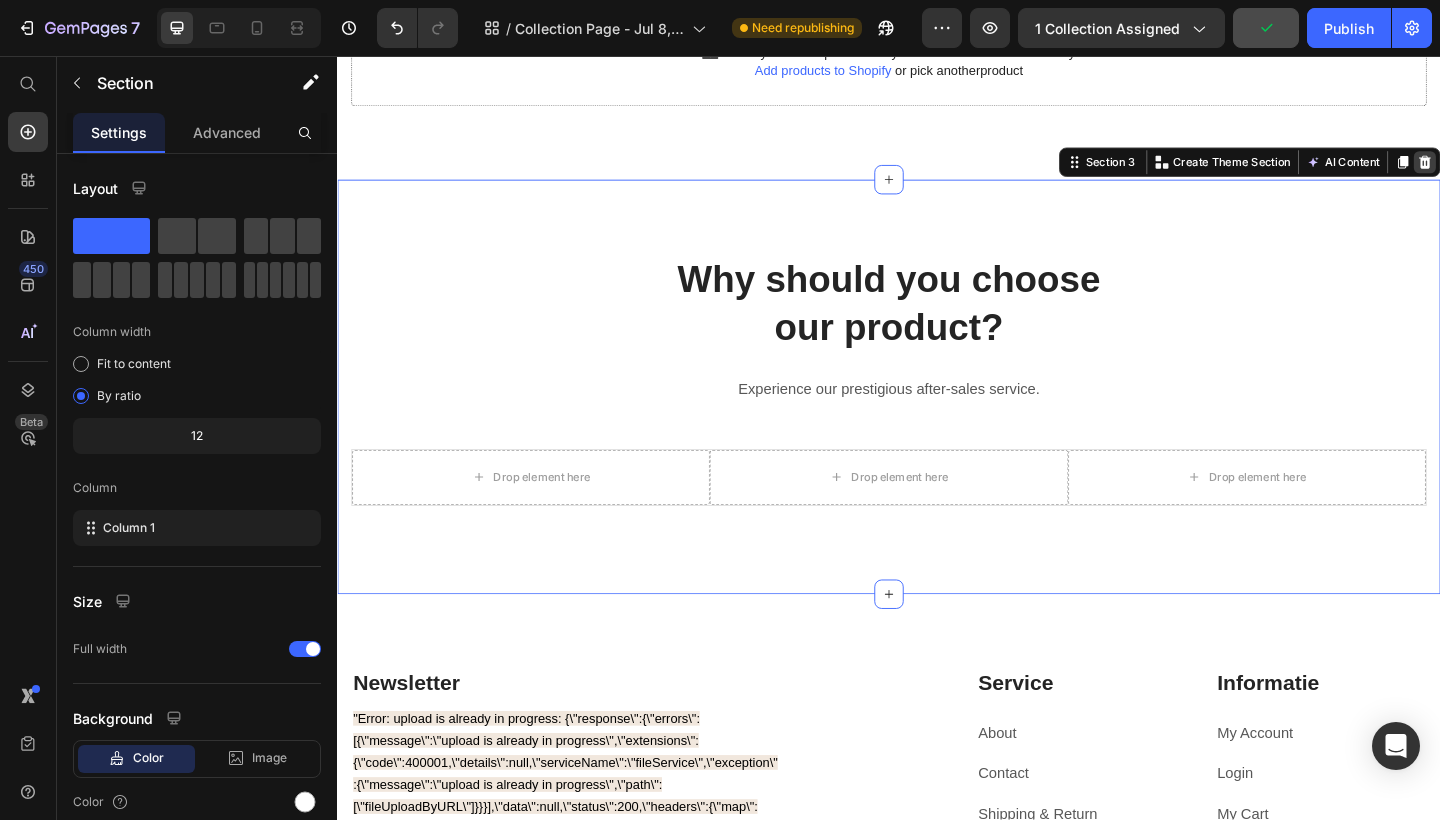 click 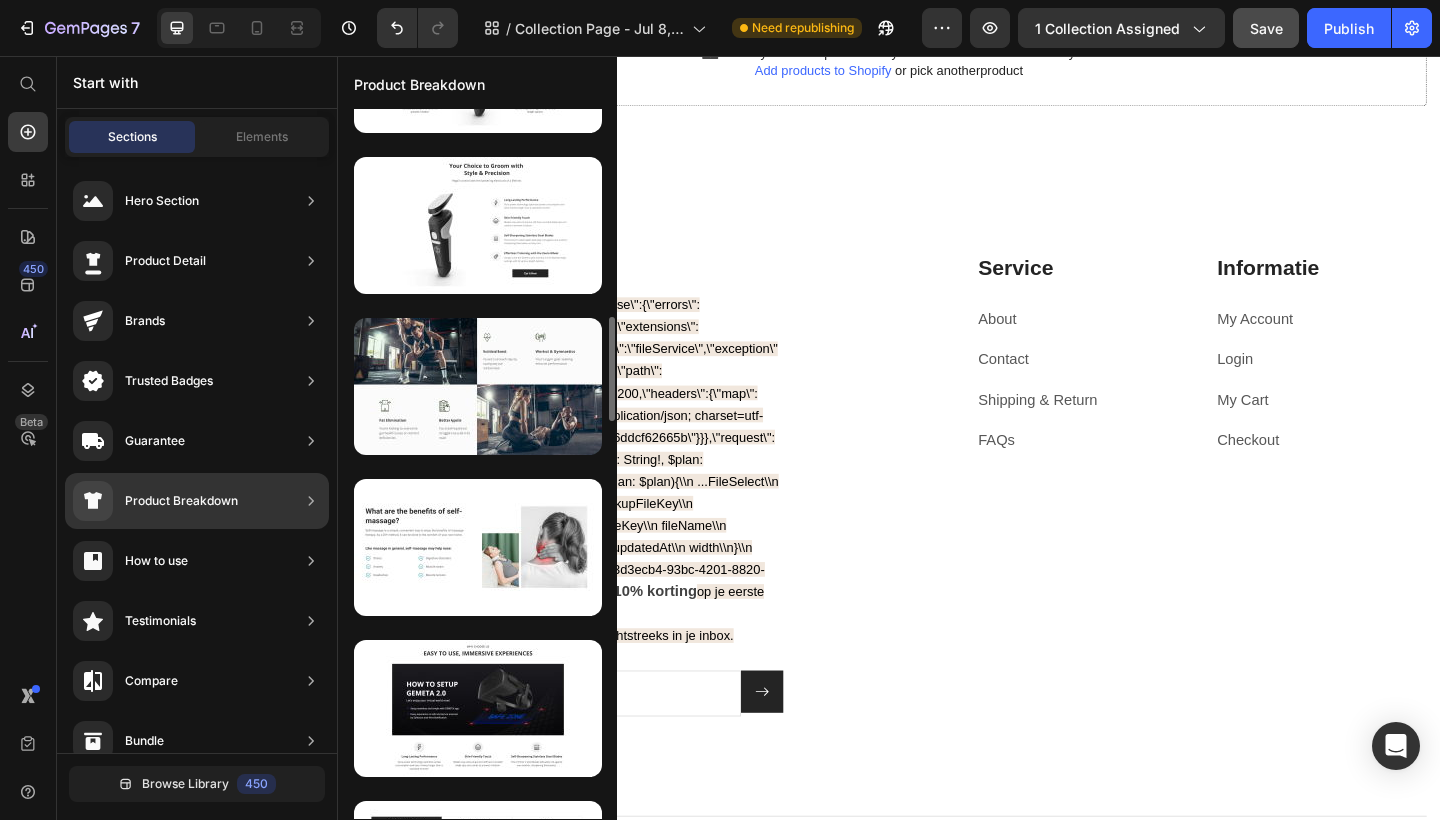 scroll, scrollTop: 1433, scrollLeft: 0, axis: vertical 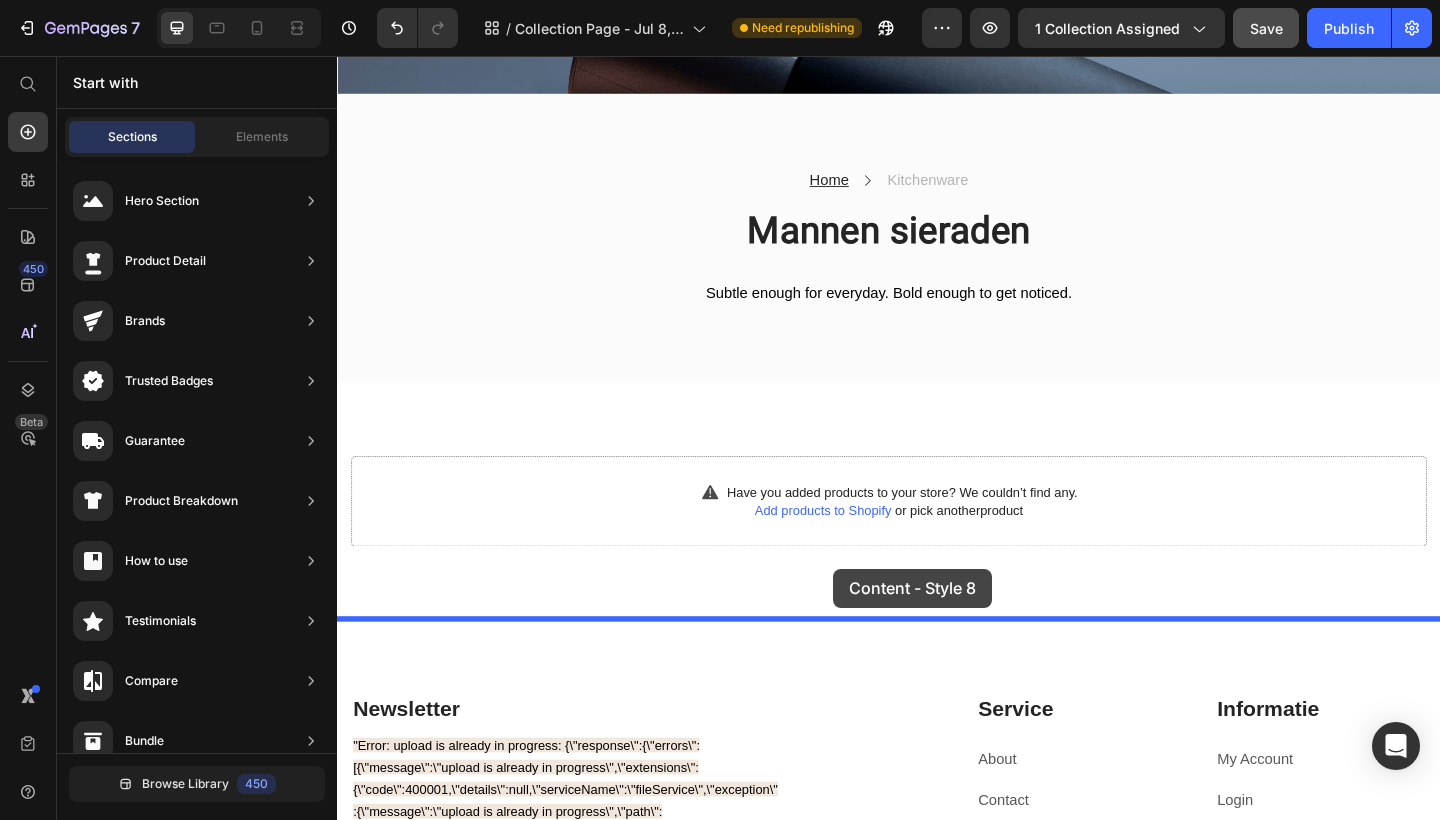 drag, startPoint x: 770, startPoint y: 570, endPoint x: 877, endPoint y: 616, distance: 116.46888 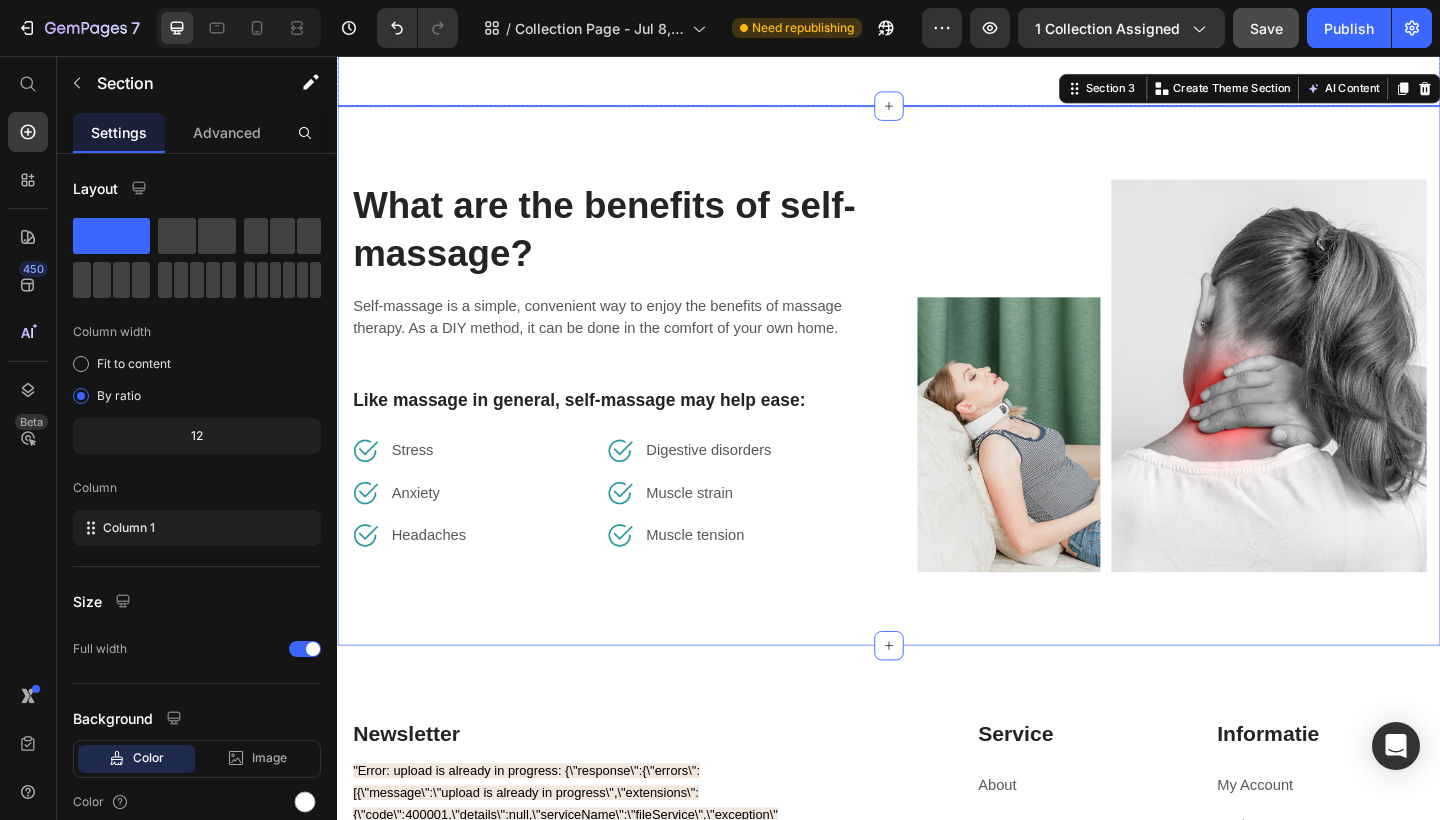 scroll, scrollTop: 942, scrollLeft: 0, axis: vertical 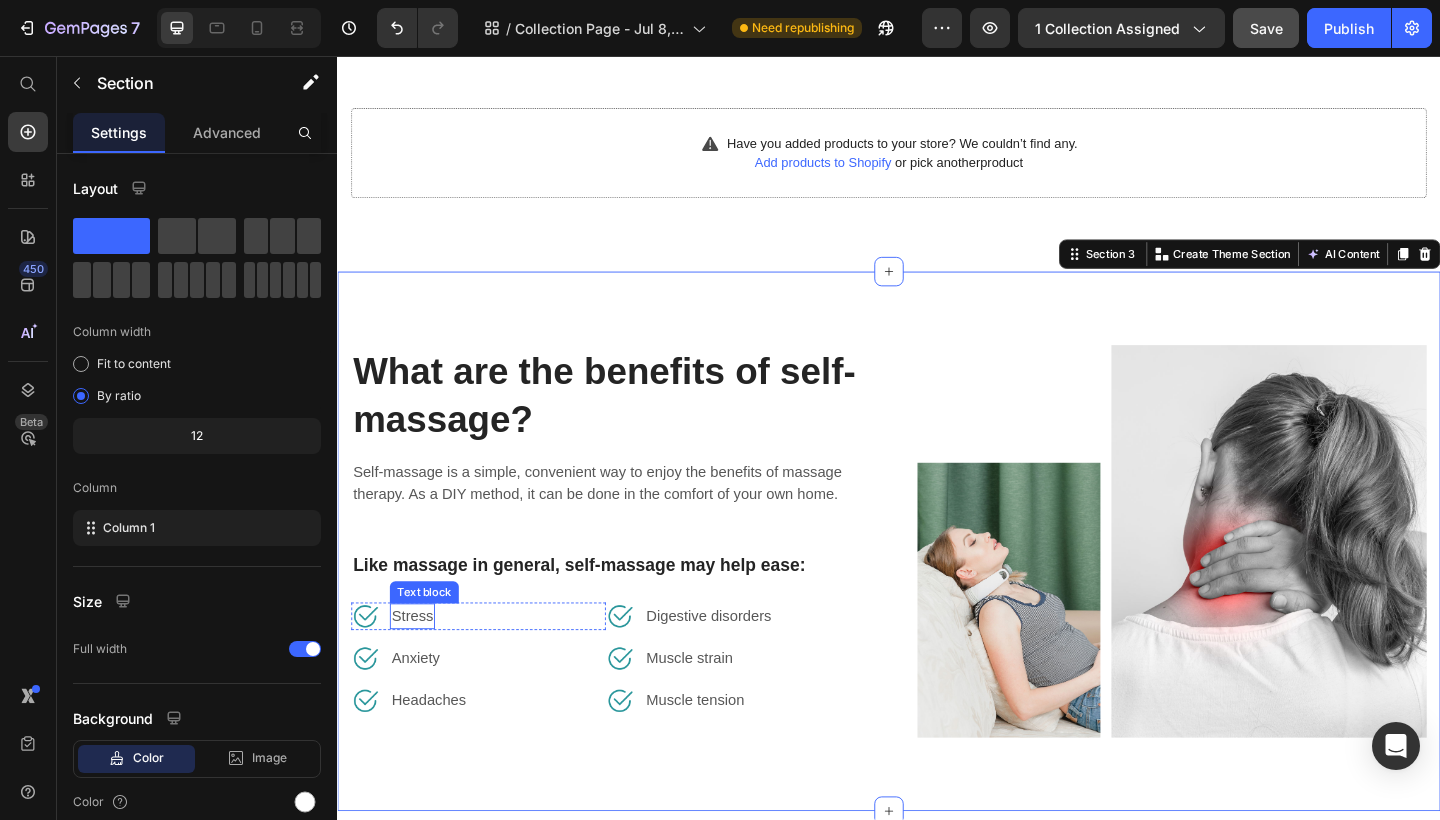 click on "Stress" at bounding box center (418, 666) 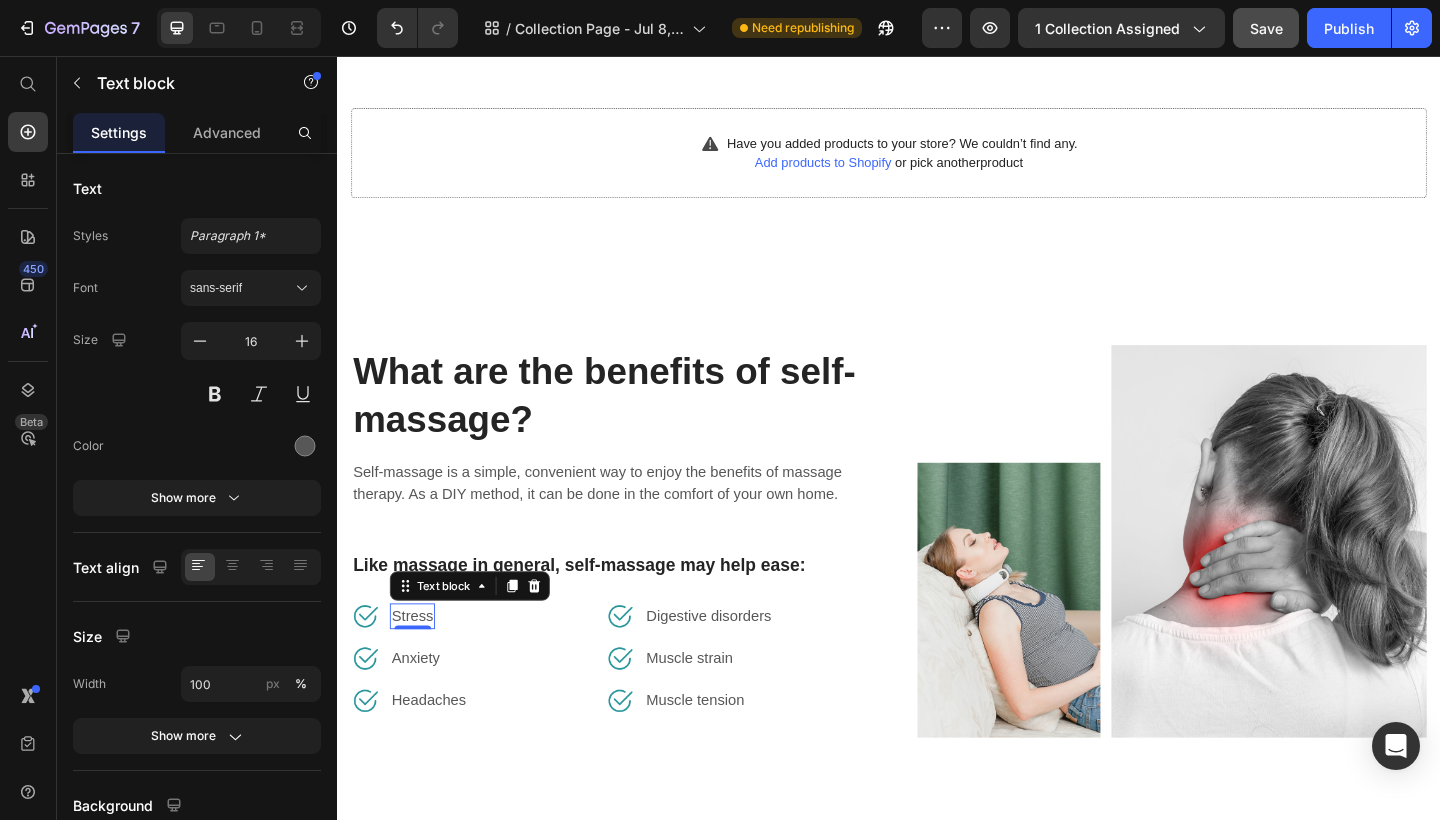 click on "Stress" at bounding box center [418, 666] 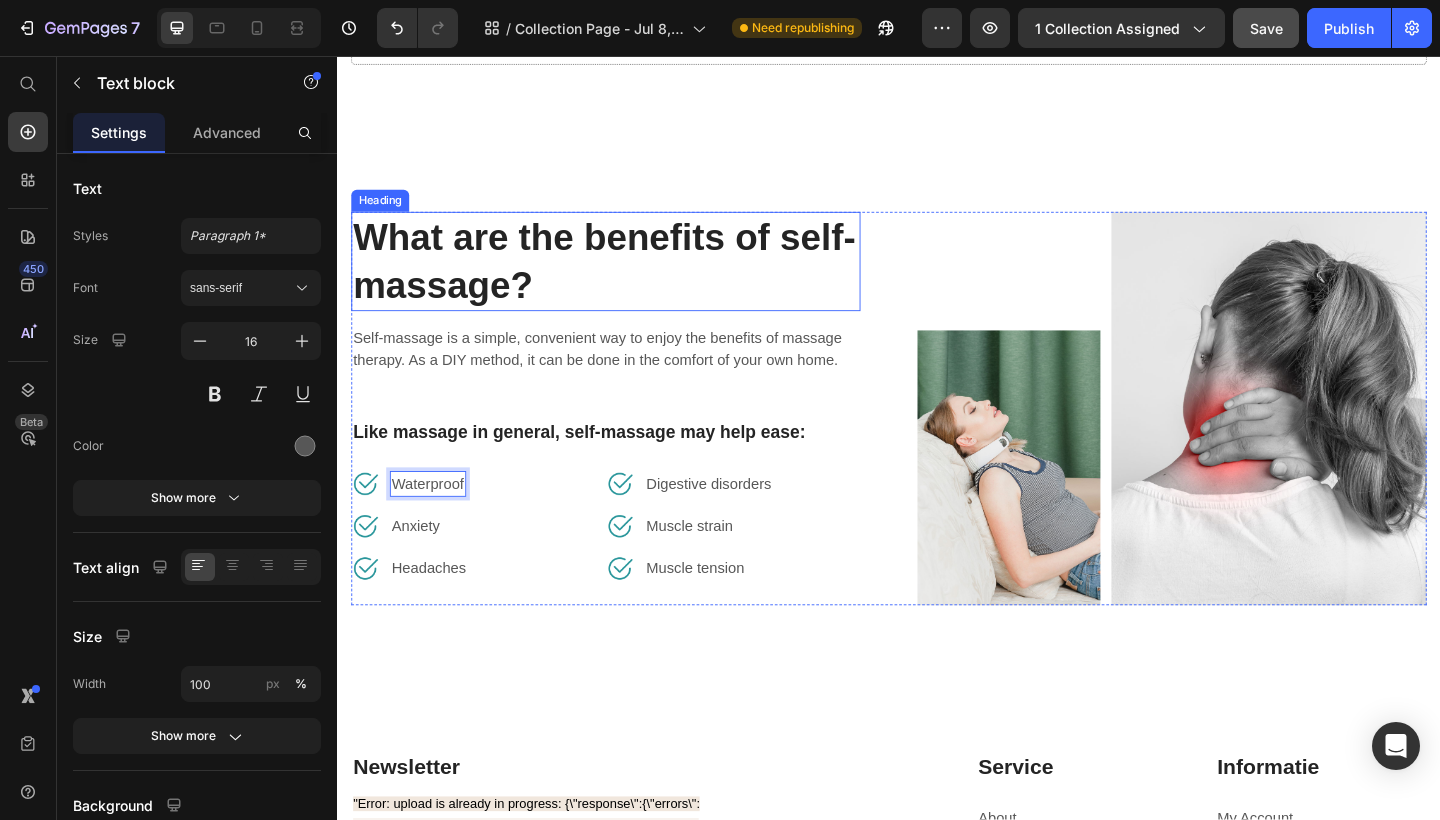 scroll, scrollTop: 1111, scrollLeft: 0, axis: vertical 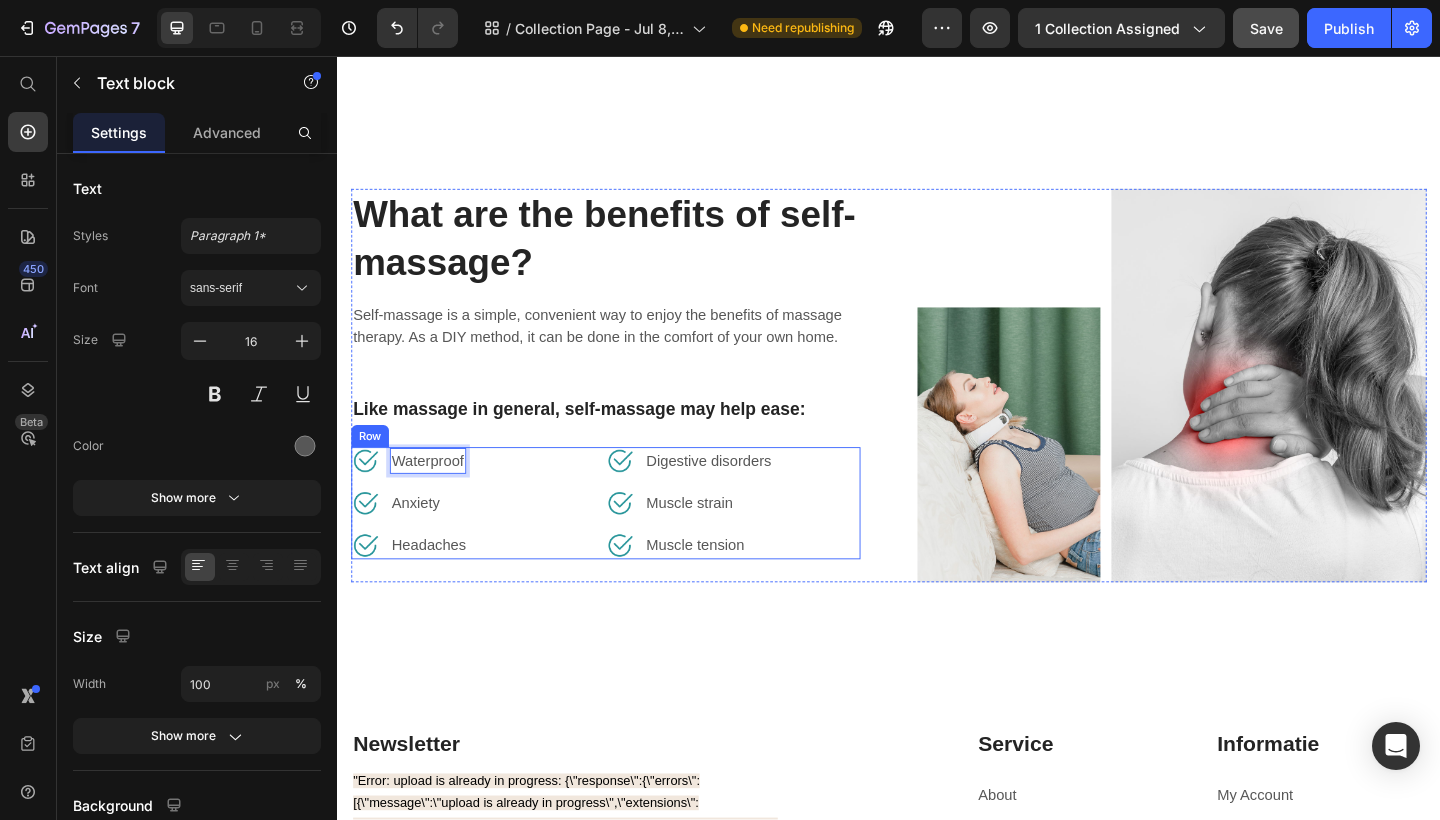 click on "Image Waterproof Text block   0 Row Image Anxiety Text block Row Image Headaches Text block Row" at bounding box center (490, 543) 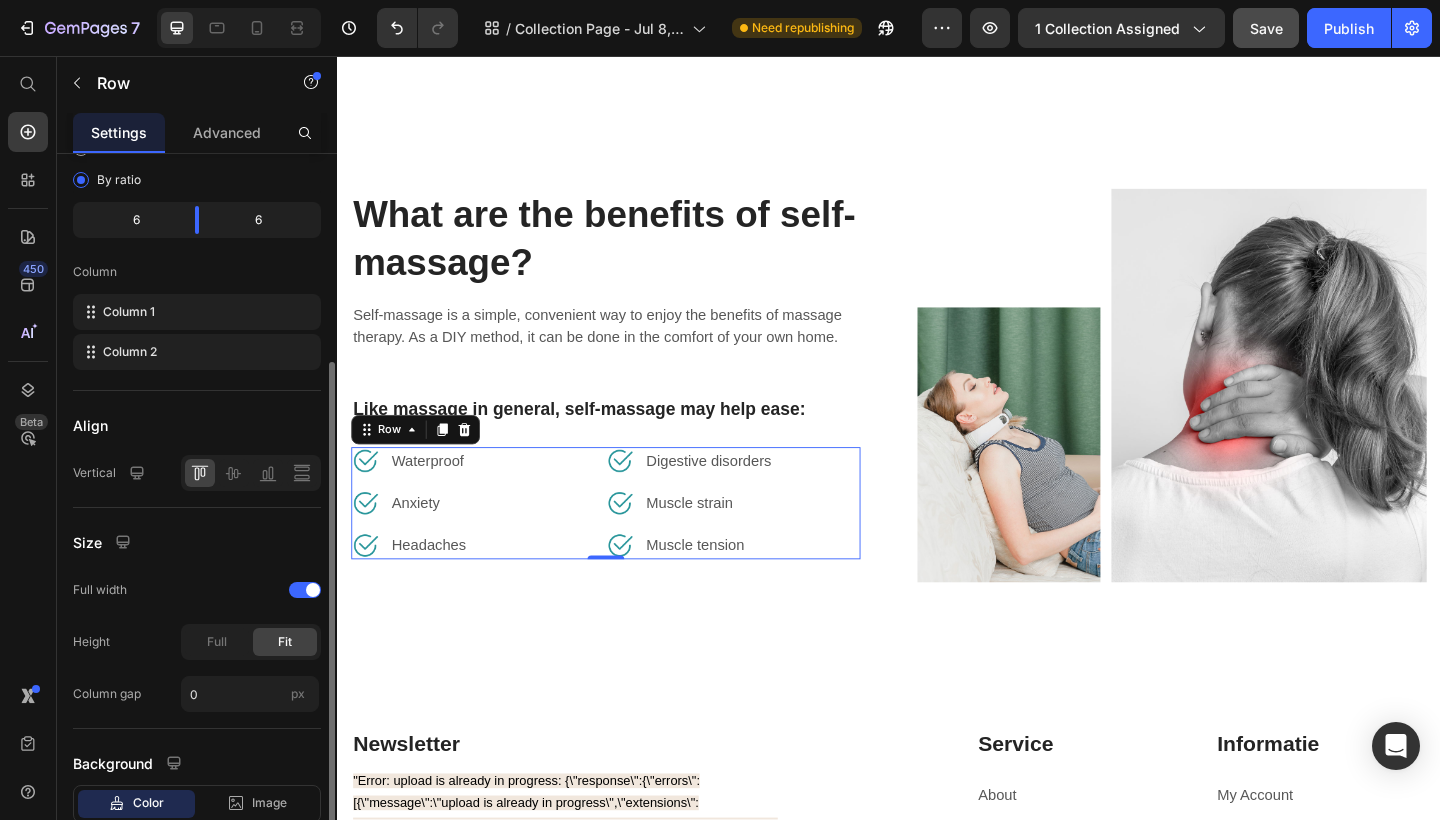scroll, scrollTop: 0, scrollLeft: 0, axis: both 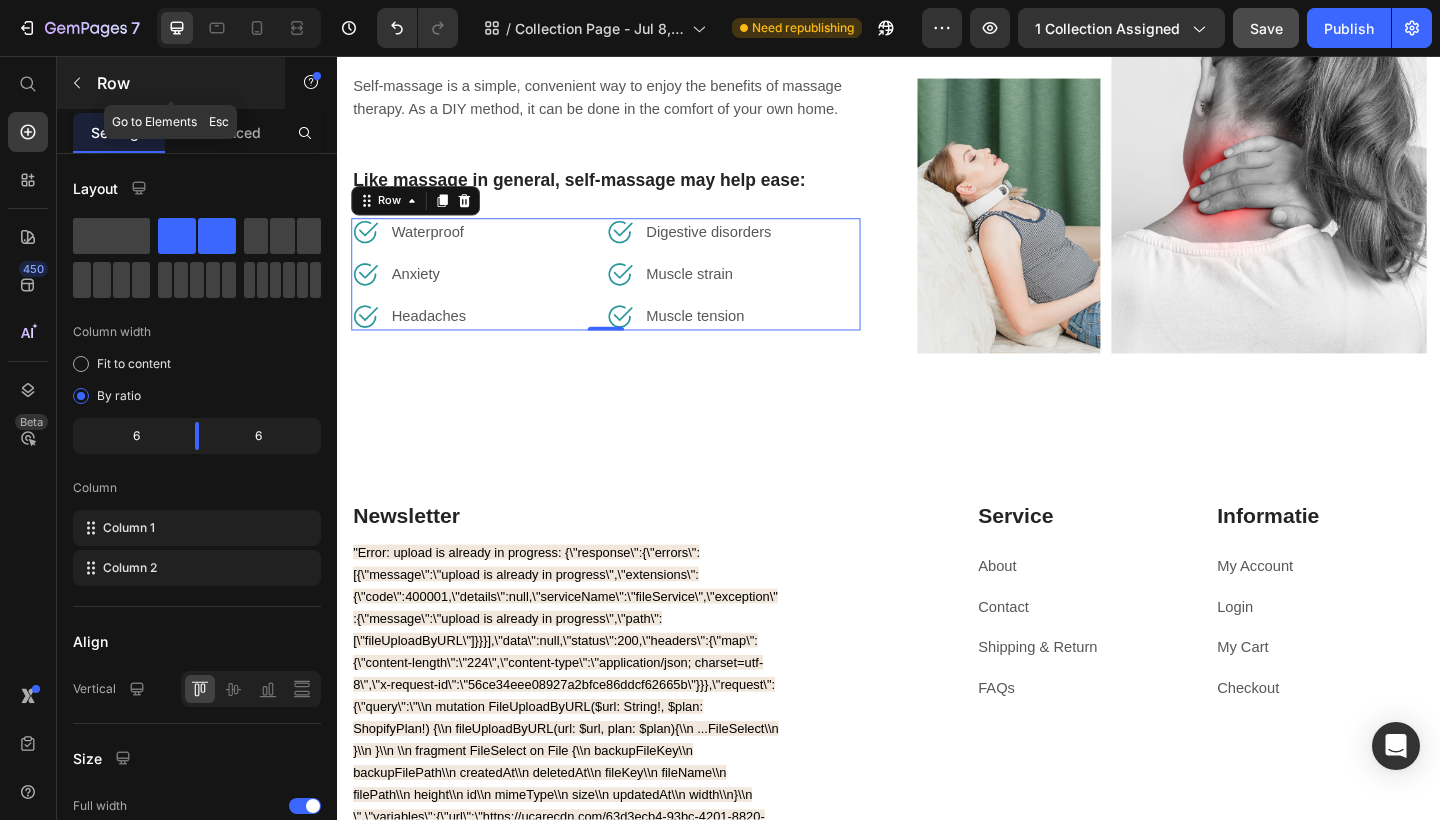 click at bounding box center [77, 83] 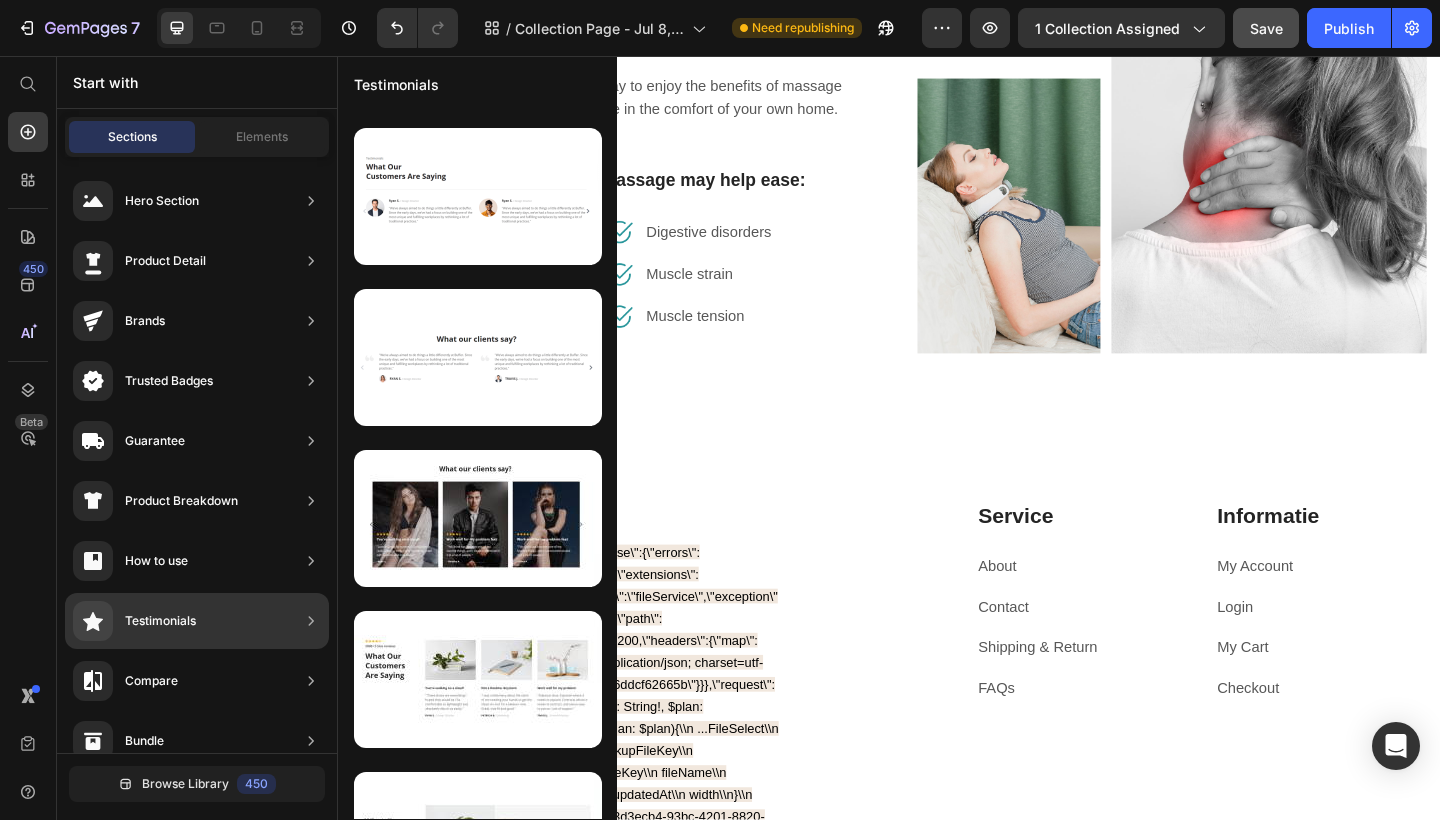 scroll, scrollTop: 0, scrollLeft: 0, axis: both 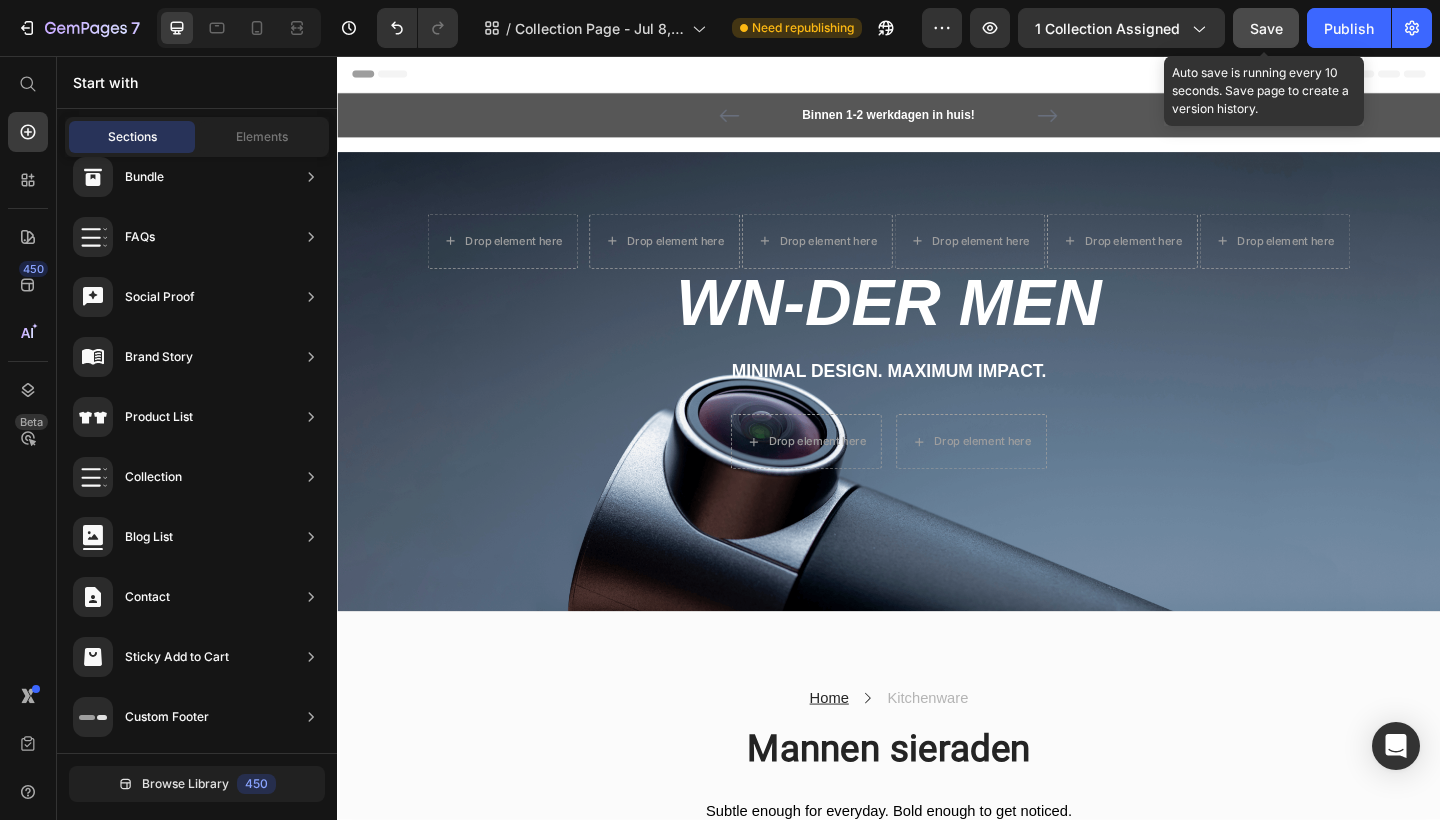 click on "Save" at bounding box center [1266, 28] 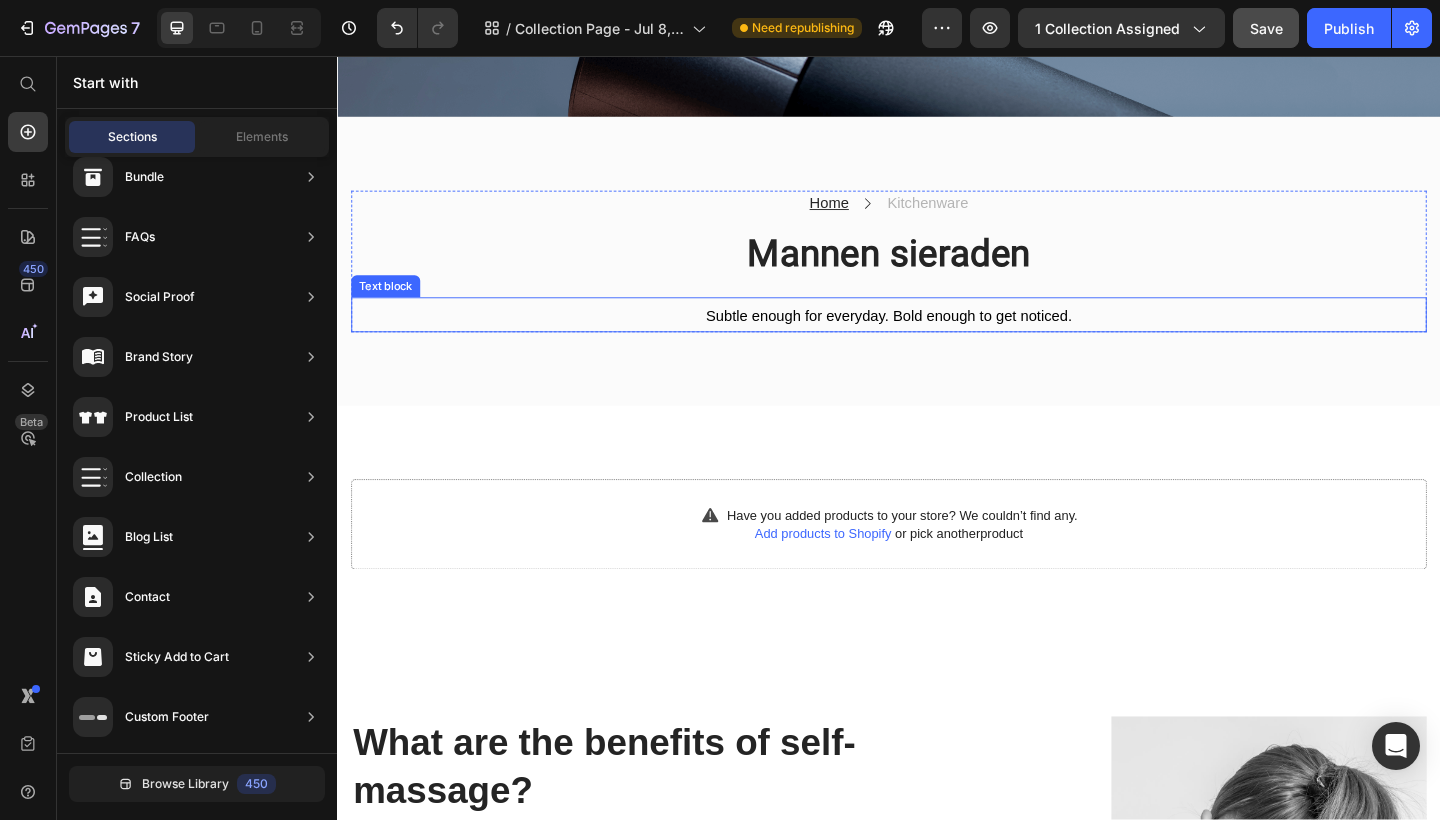 scroll, scrollTop: 535, scrollLeft: 0, axis: vertical 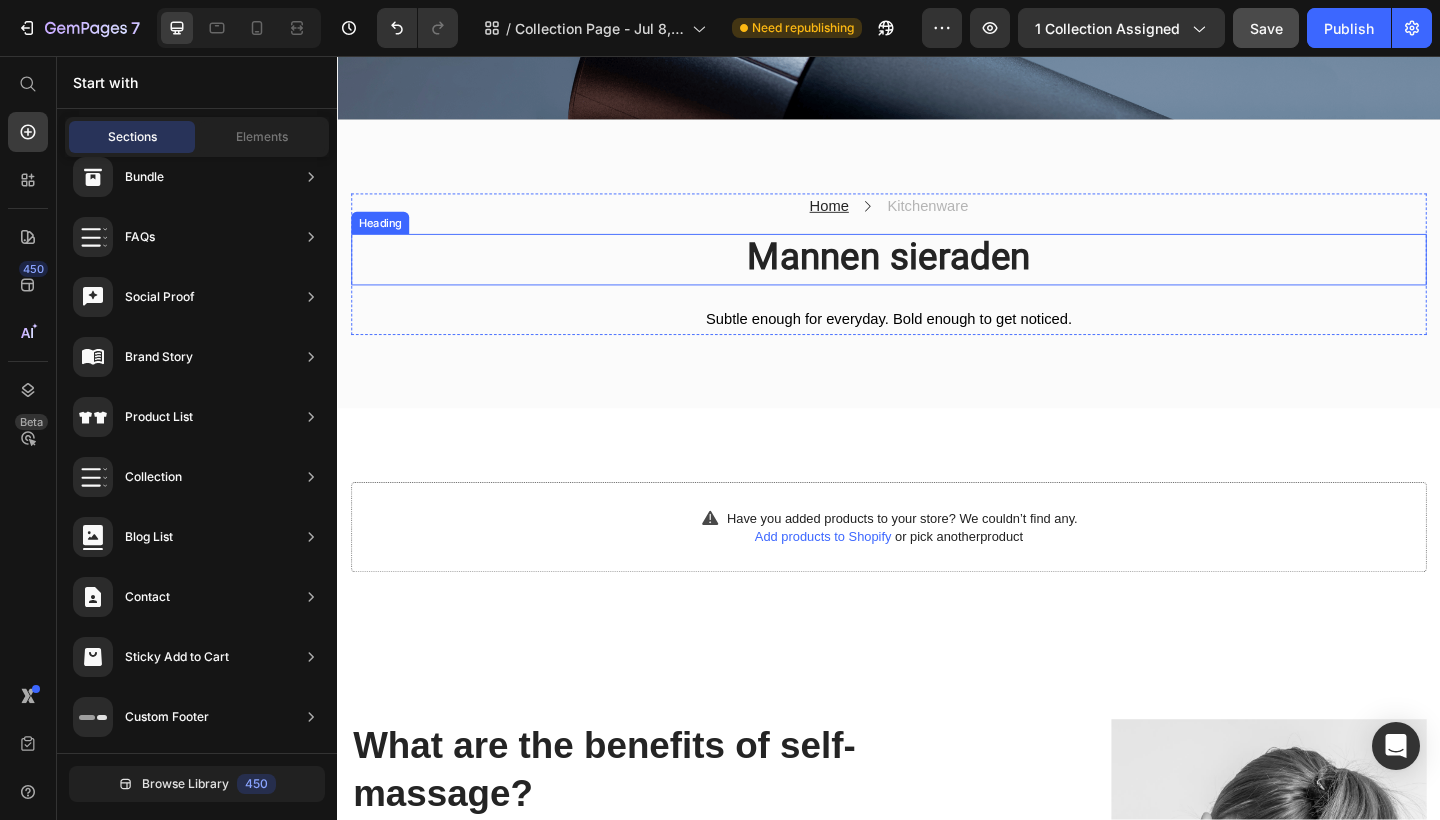 click on "Mannen sieraden" at bounding box center [937, 278] 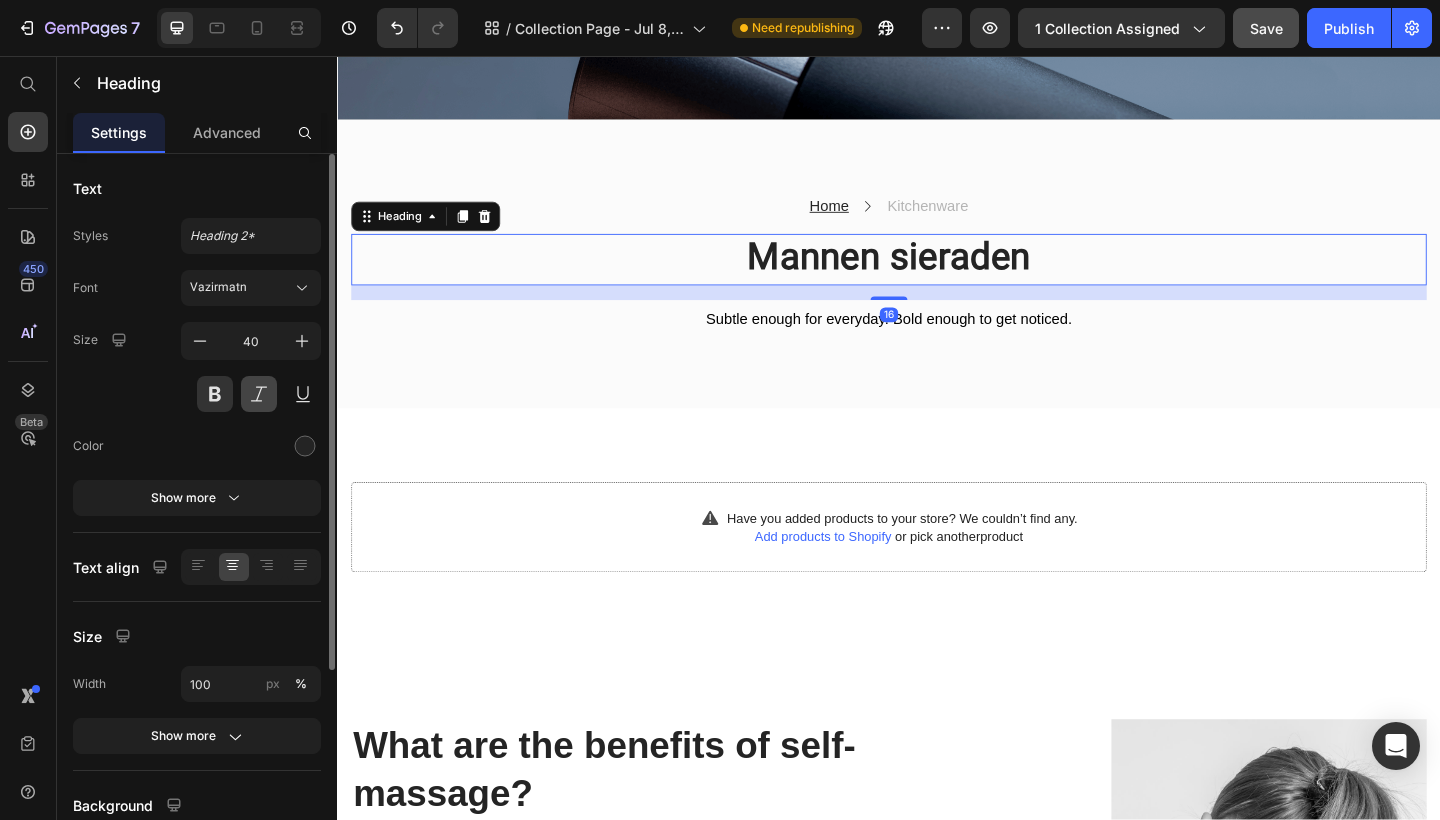 click at bounding box center (259, 394) 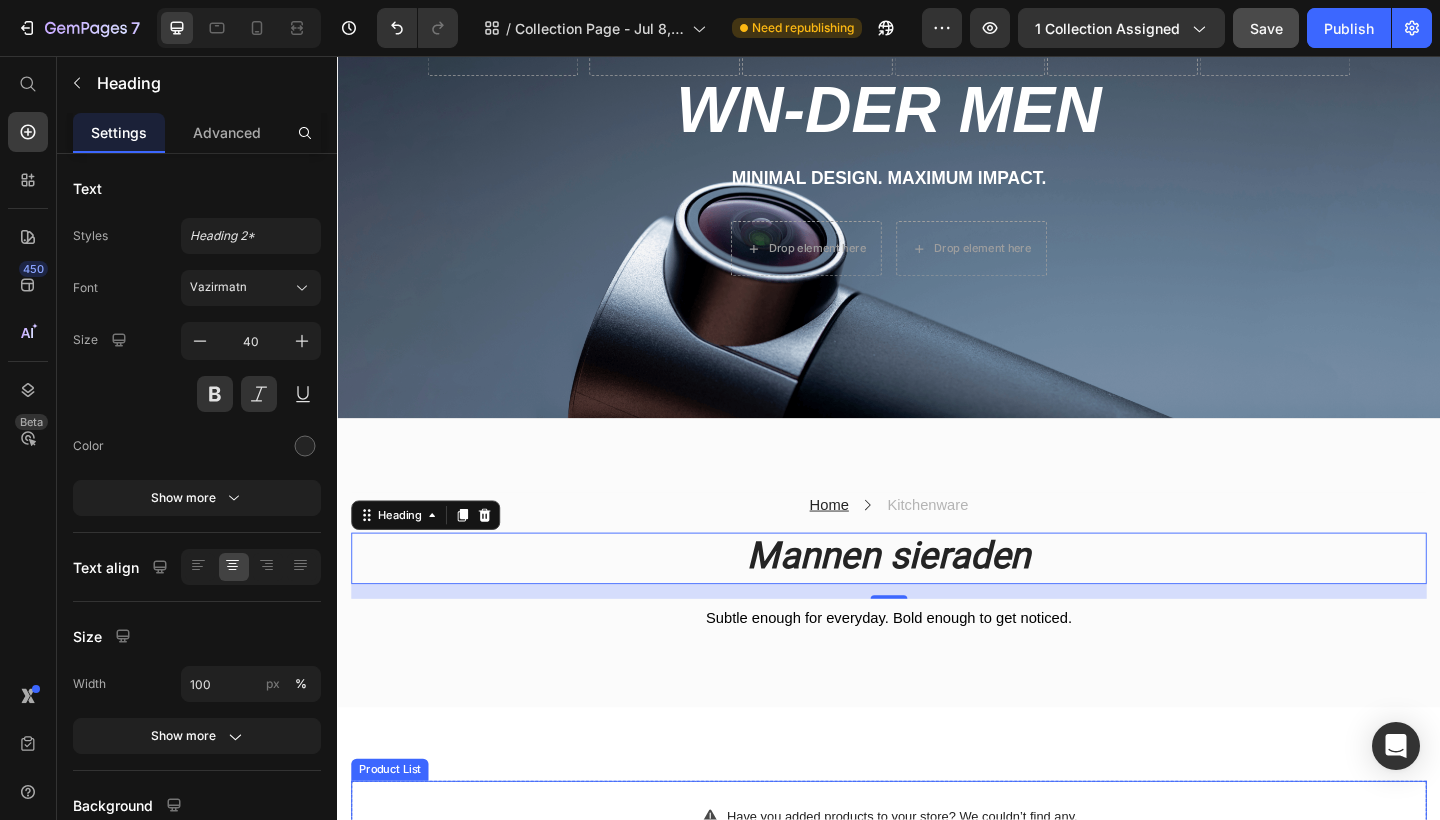 scroll, scrollTop: 211, scrollLeft: 0, axis: vertical 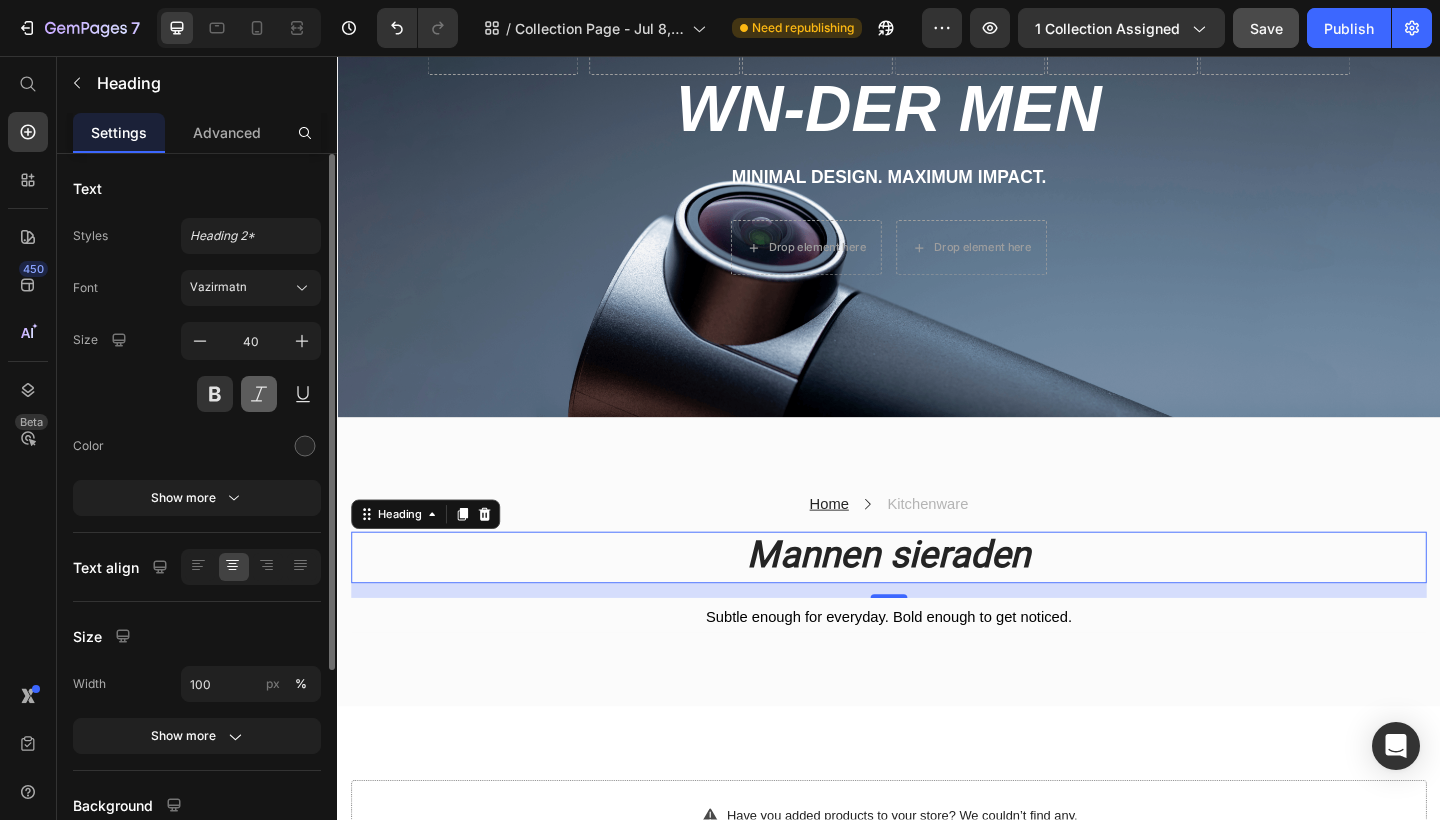 click at bounding box center [259, 394] 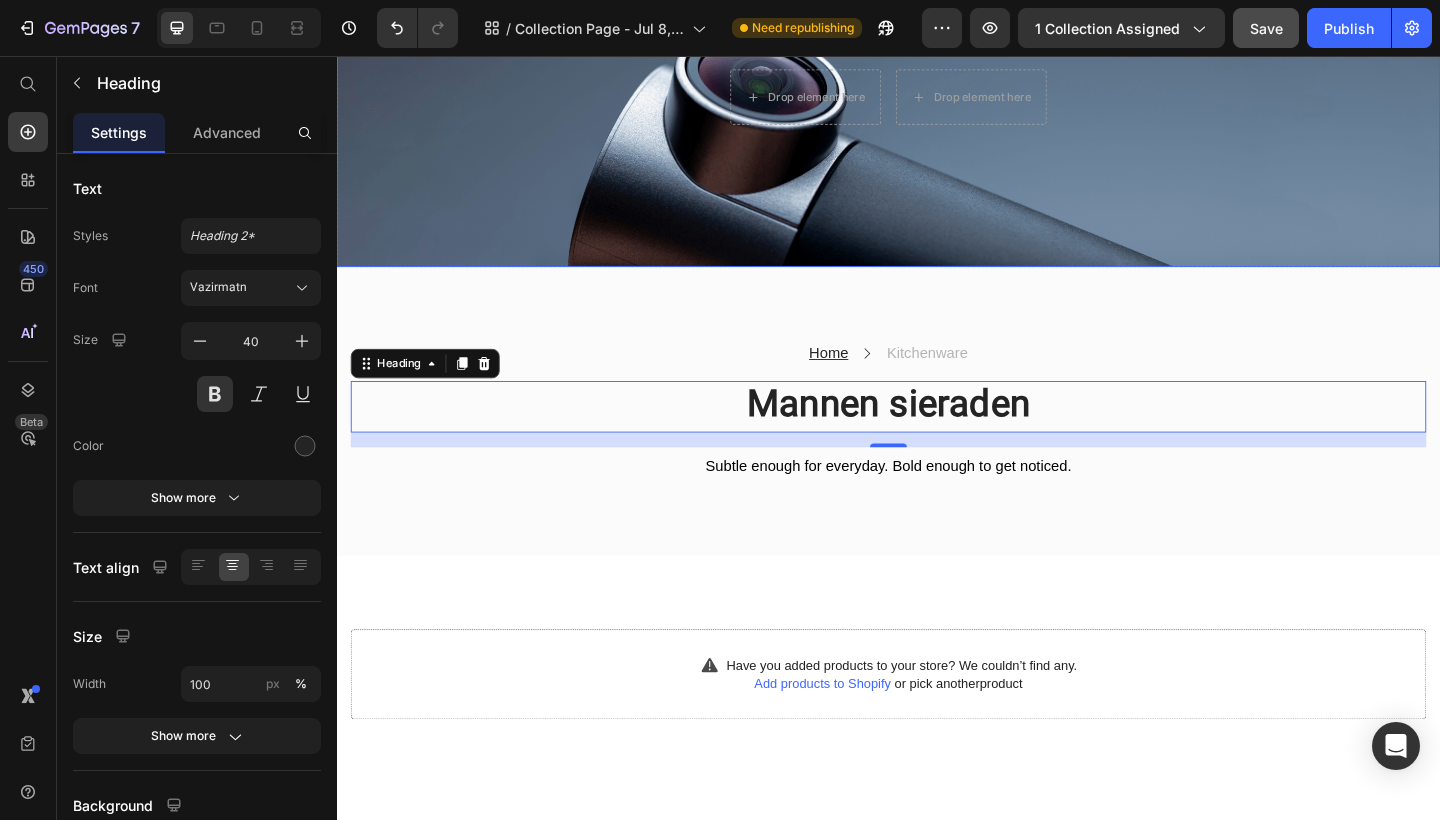 scroll, scrollTop: 384, scrollLeft: 0, axis: vertical 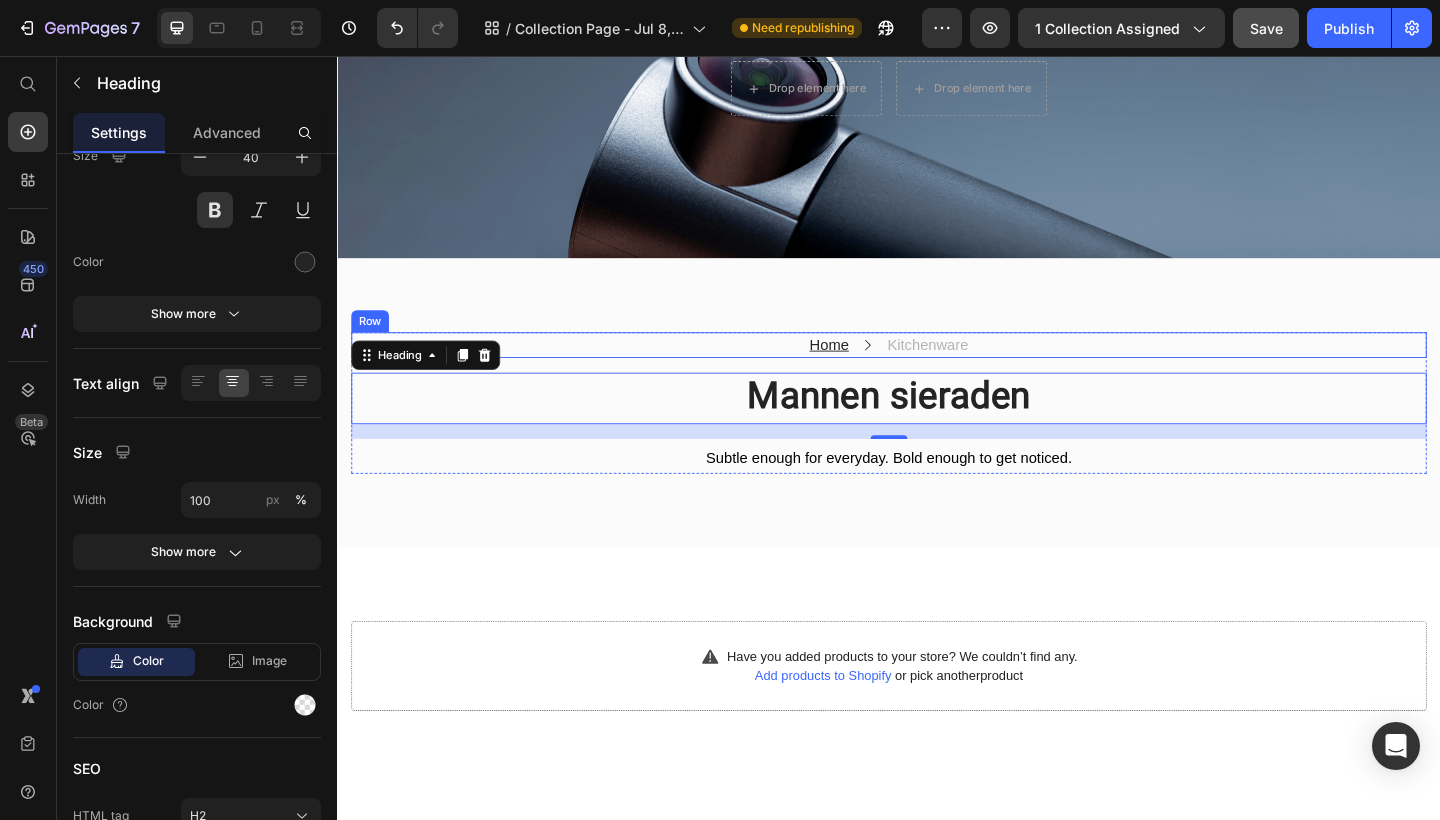 click on "Home Text block
Icon Kitchenware Text block Row" at bounding box center [937, 371] 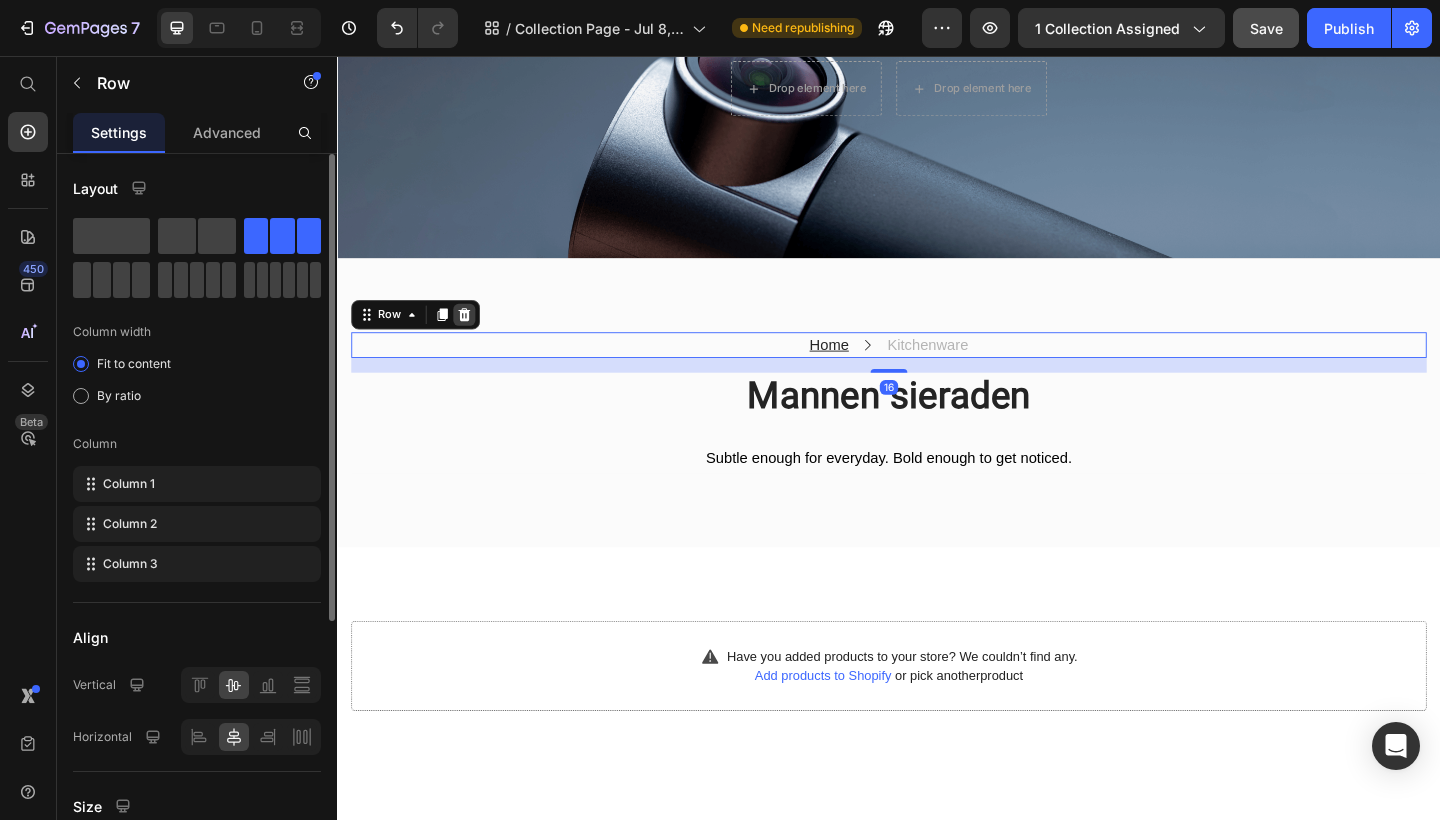 click 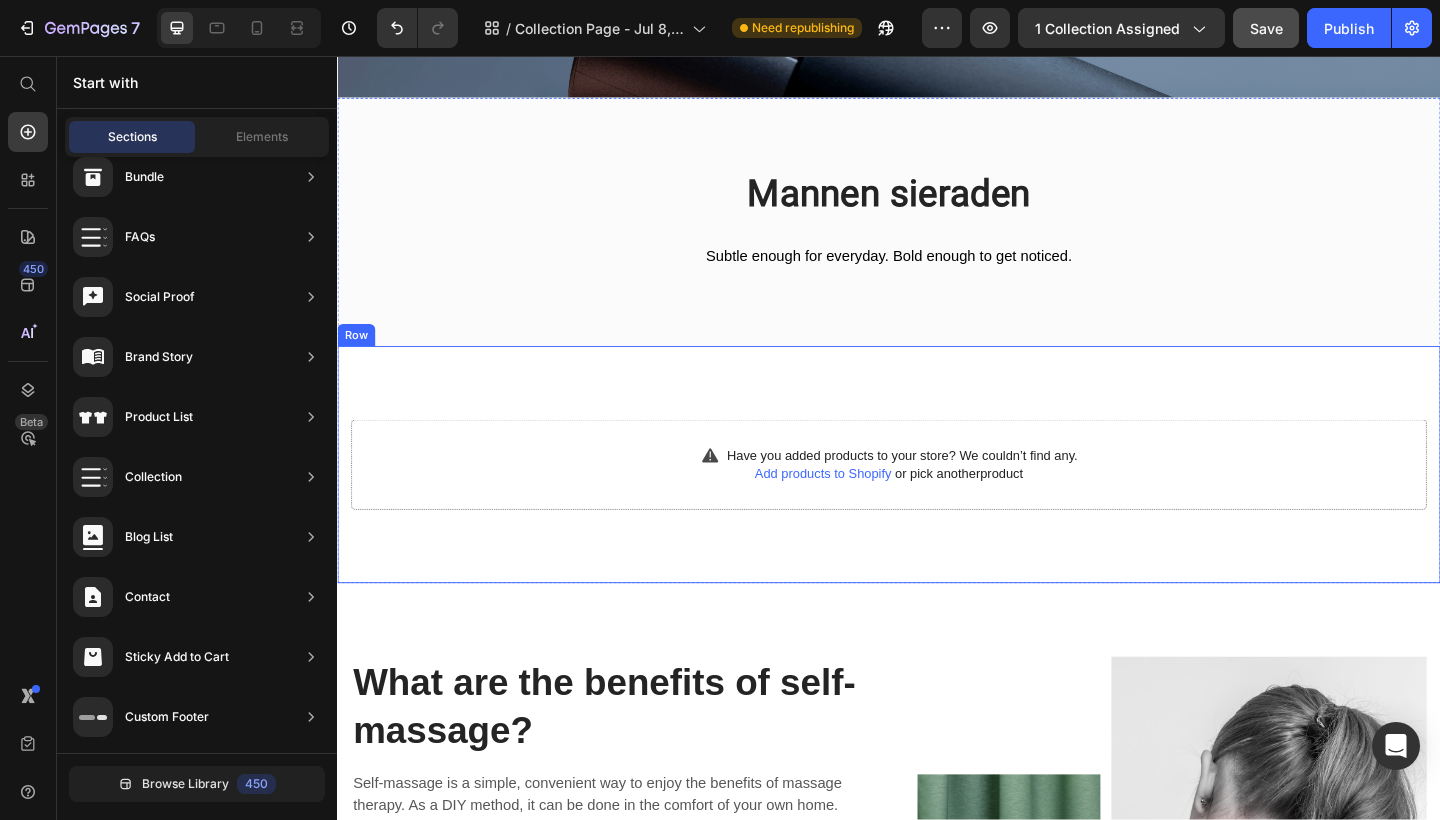 scroll, scrollTop: 563, scrollLeft: 0, axis: vertical 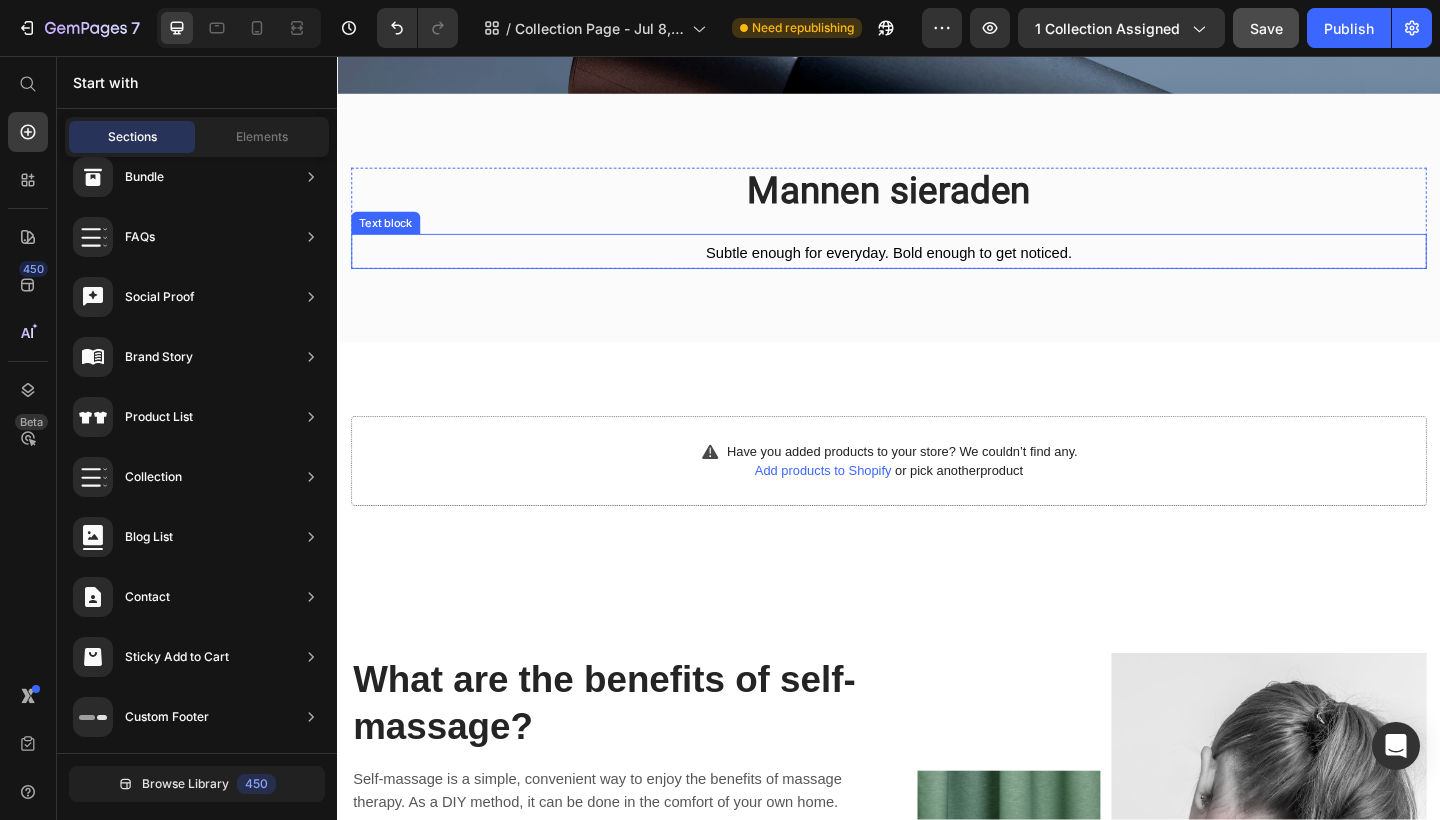click on "Subtle enough for everyday. Bold enough to get noticed." at bounding box center (937, 270) 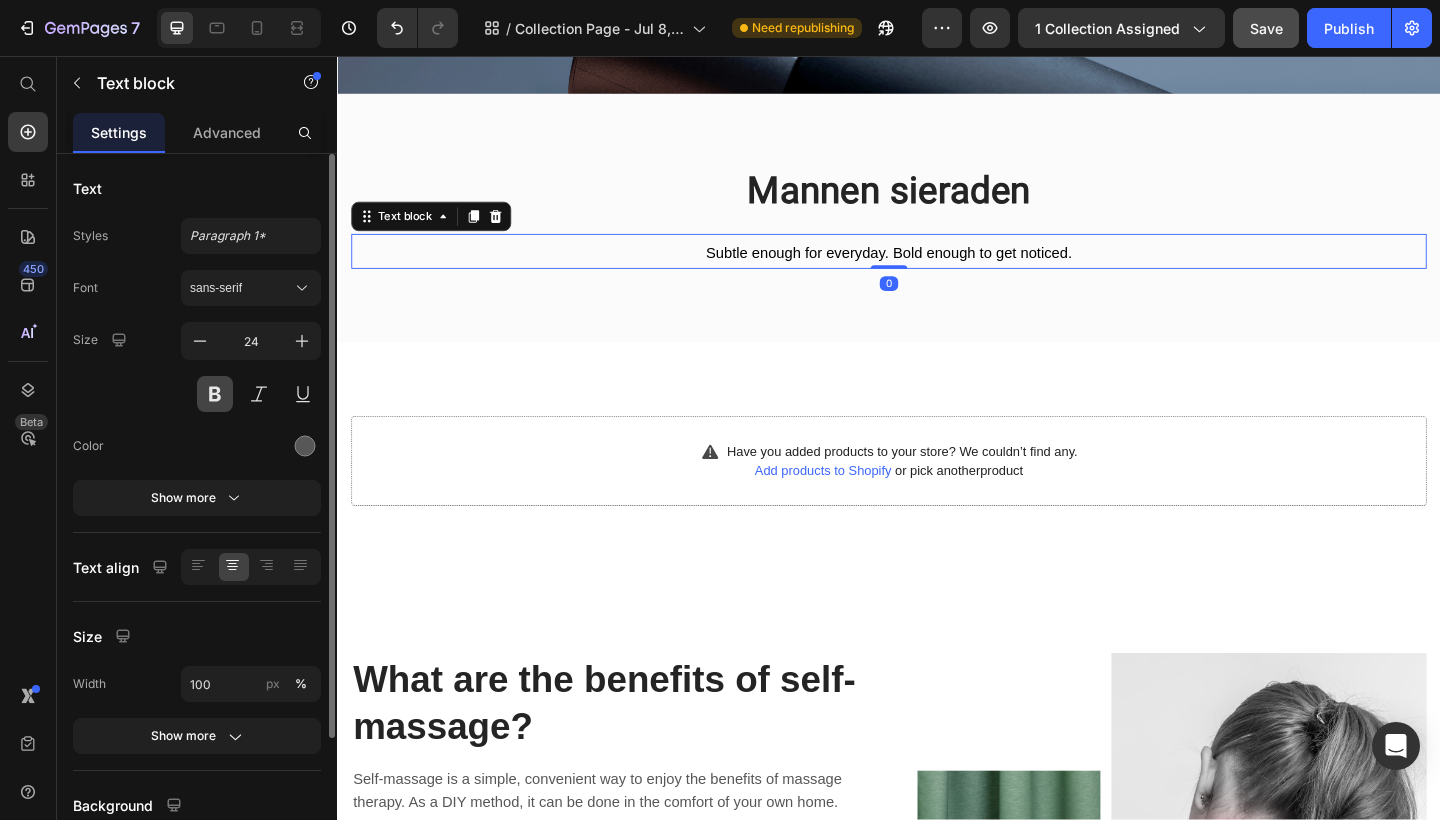 click at bounding box center (215, 394) 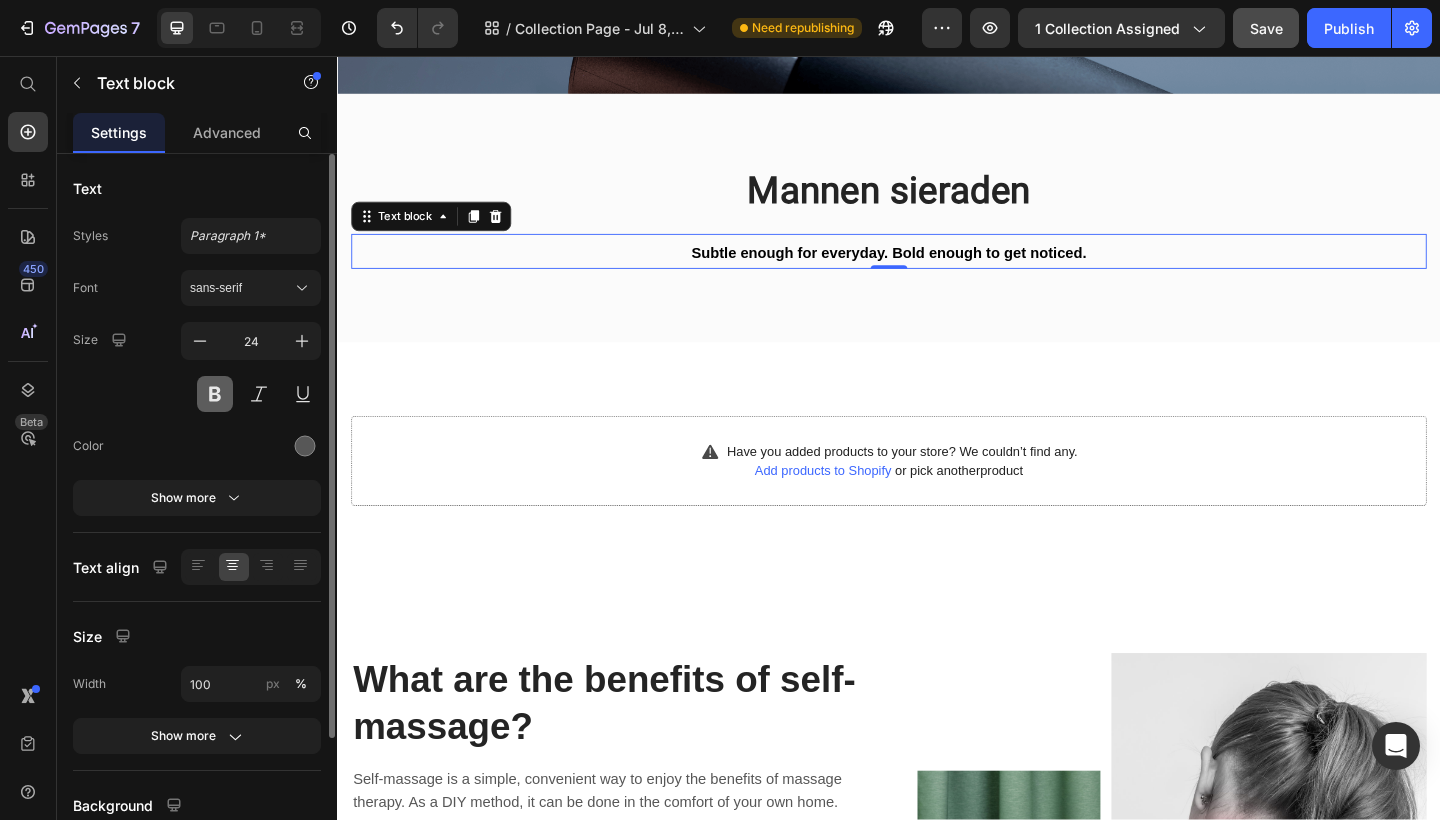 click at bounding box center [215, 394] 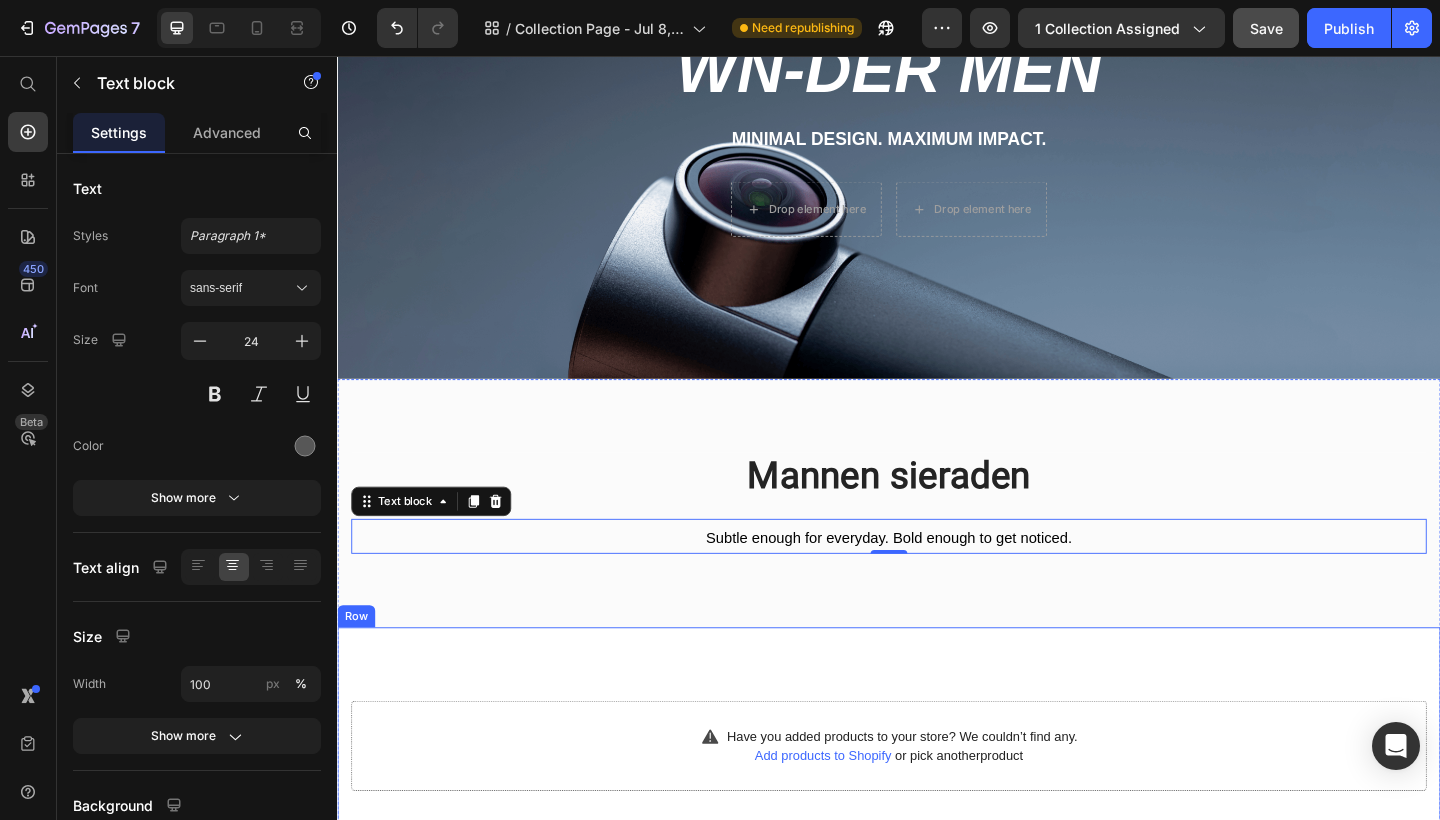scroll, scrollTop: 257, scrollLeft: 0, axis: vertical 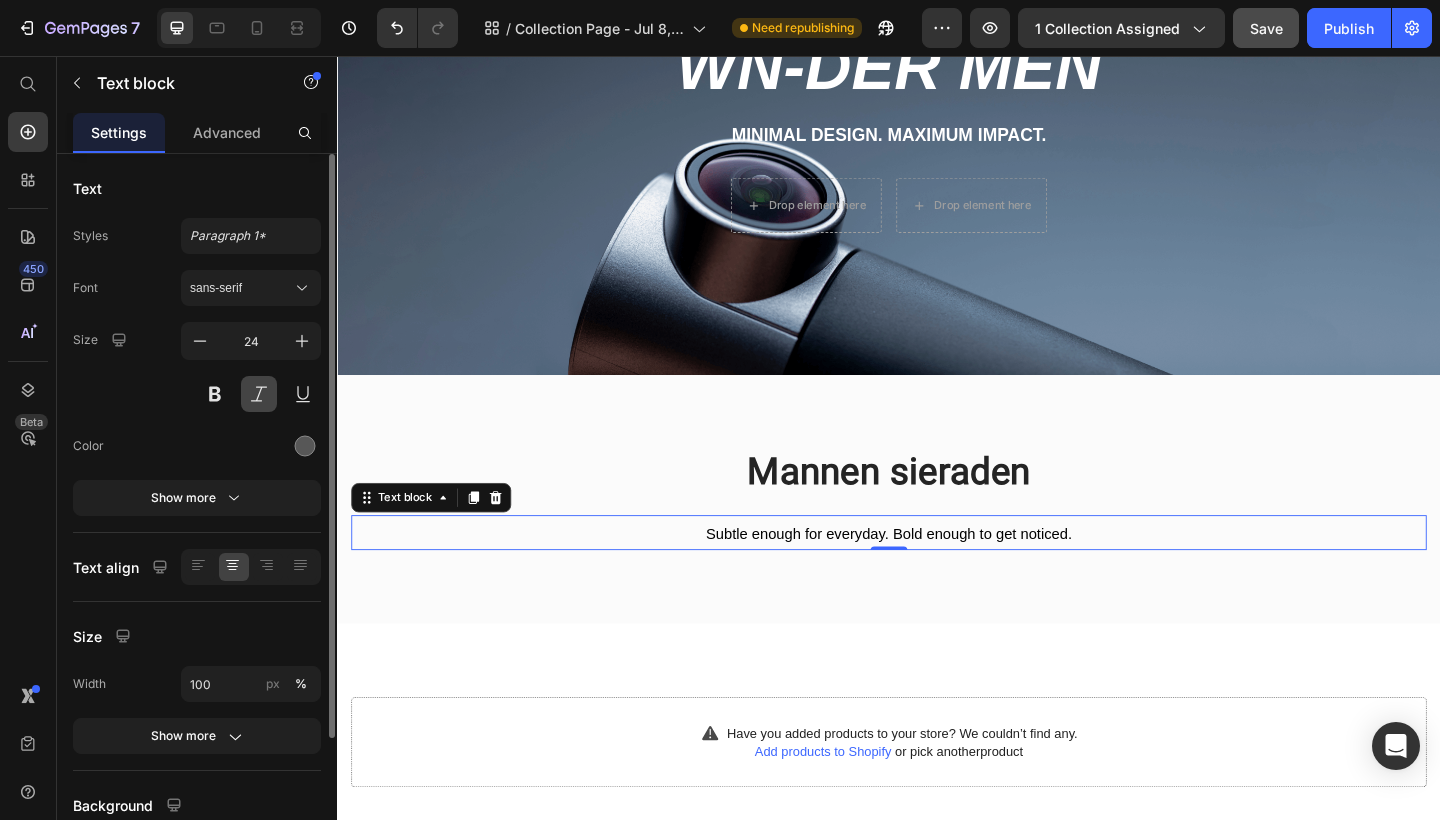 click at bounding box center [259, 394] 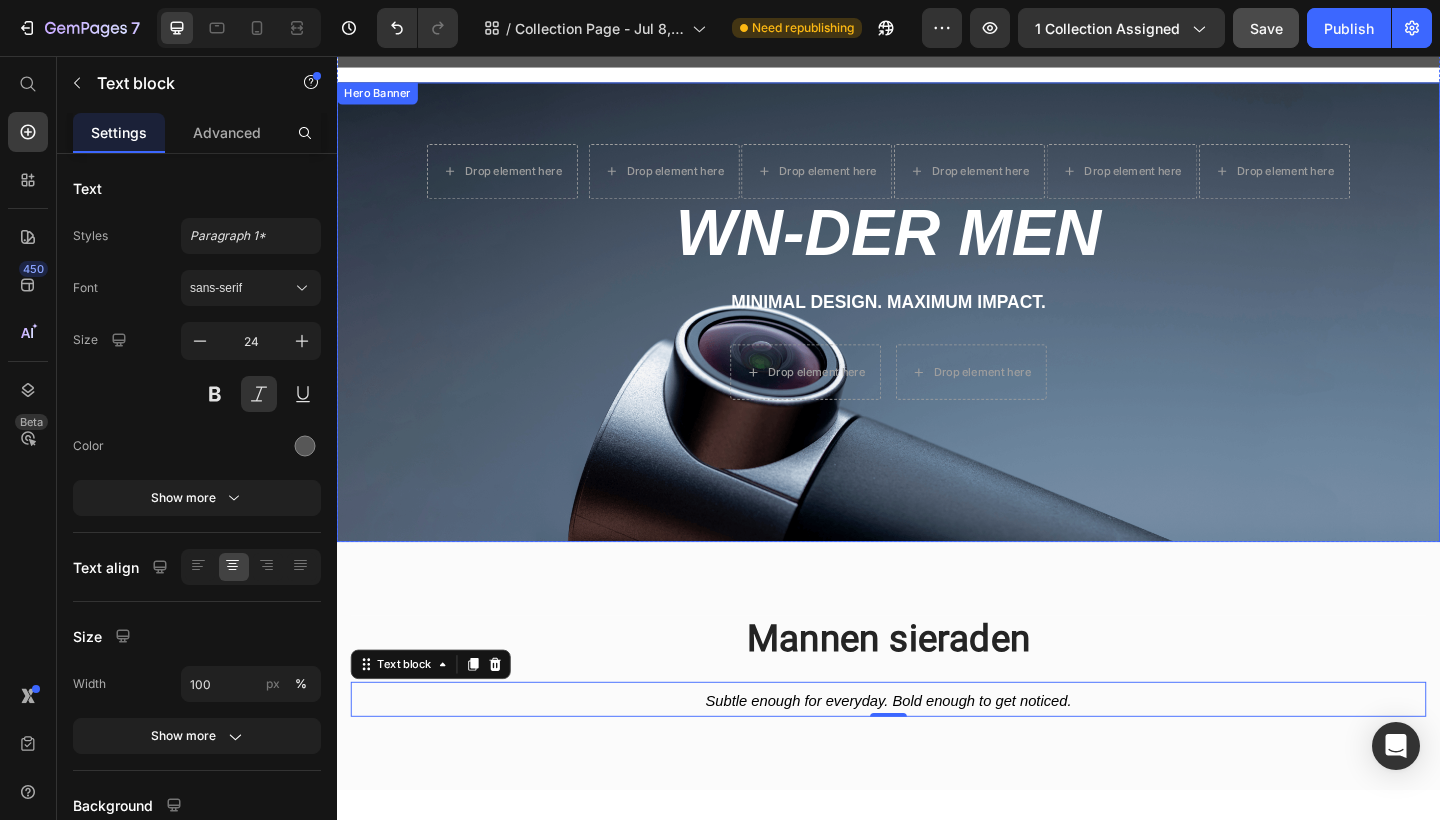 scroll, scrollTop: 71, scrollLeft: 0, axis: vertical 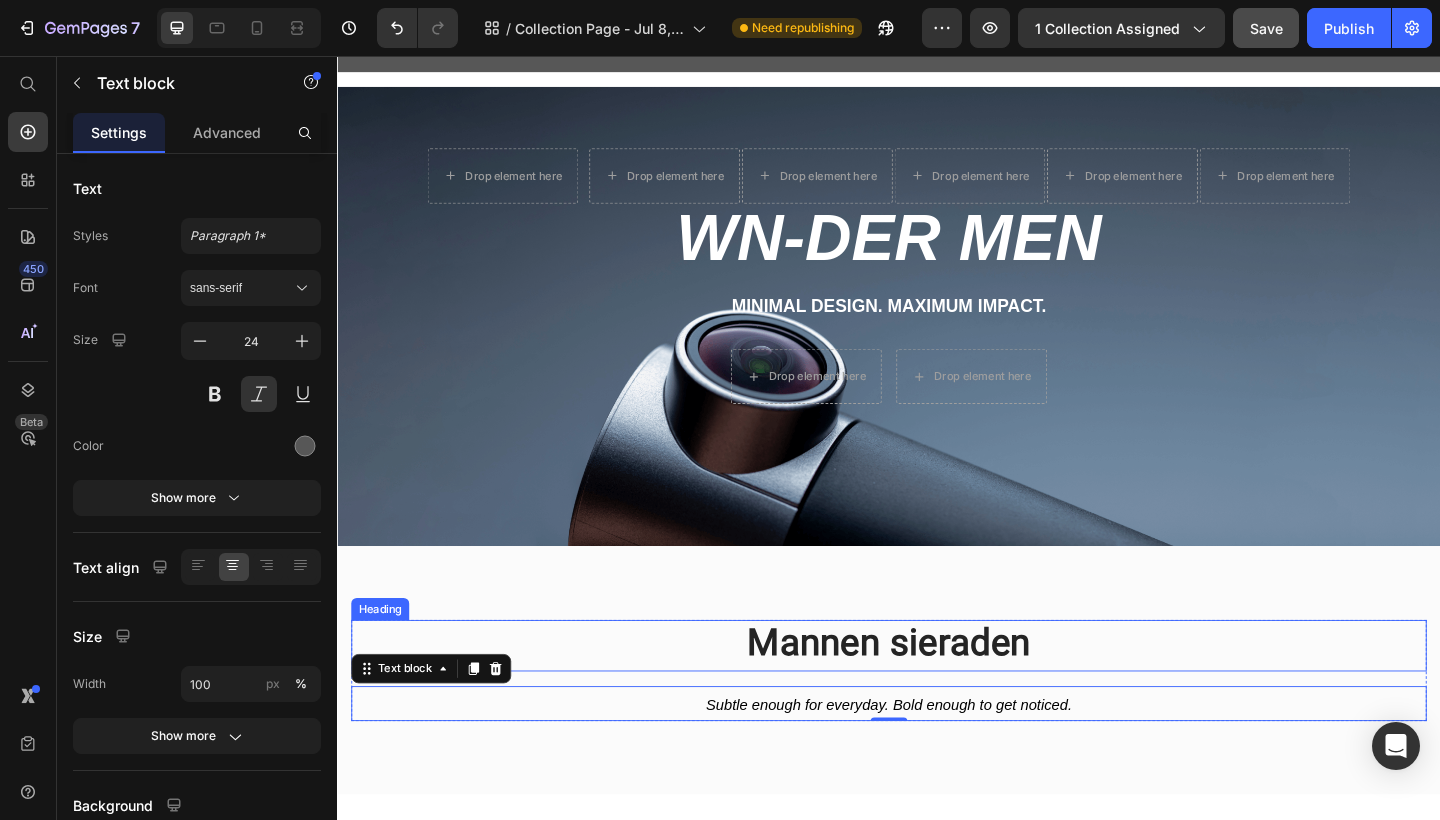 click on "Mannen sieraden" at bounding box center (937, 698) 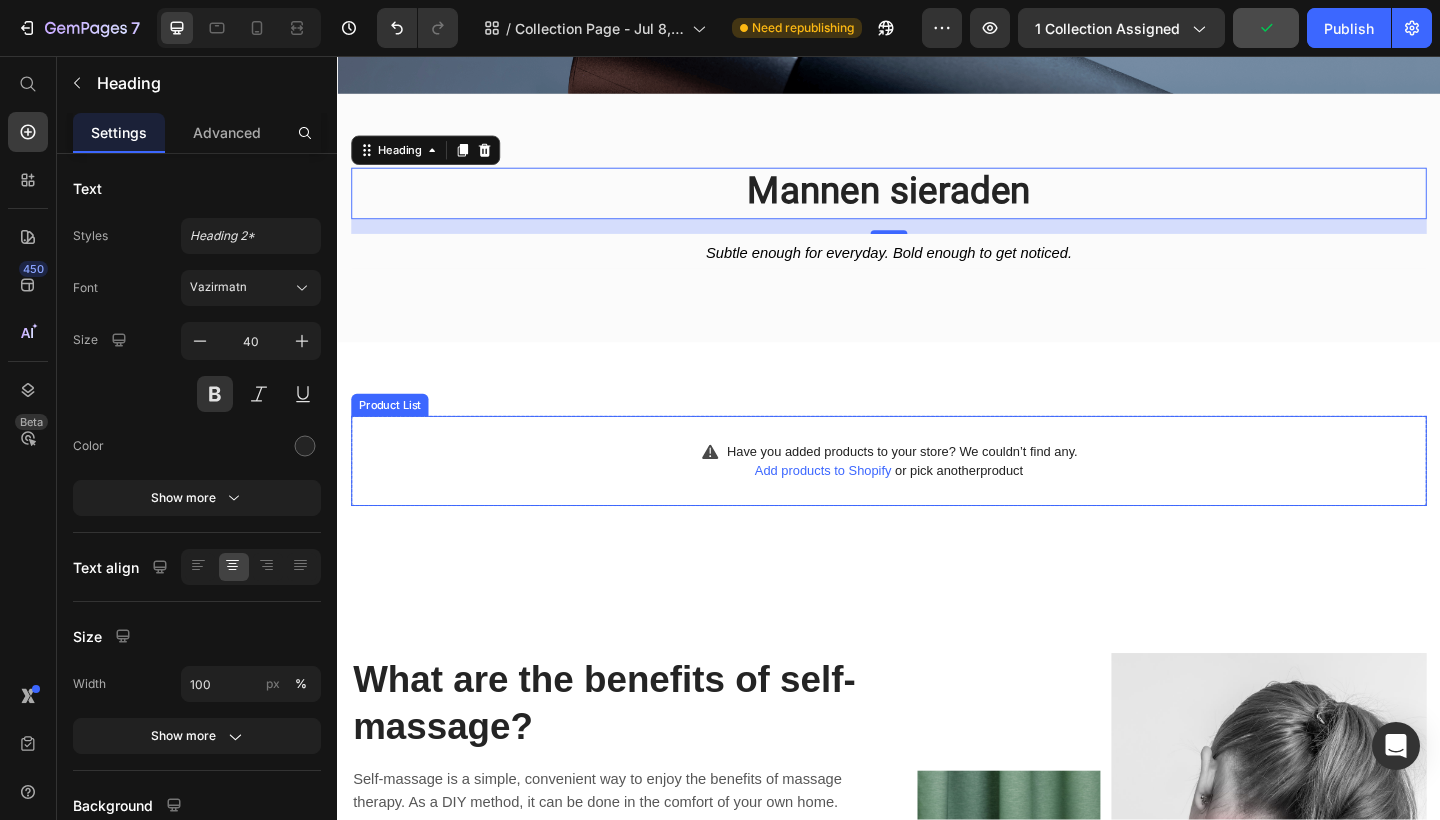 scroll, scrollTop: 570, scrollLeft: 0, axis: vertical 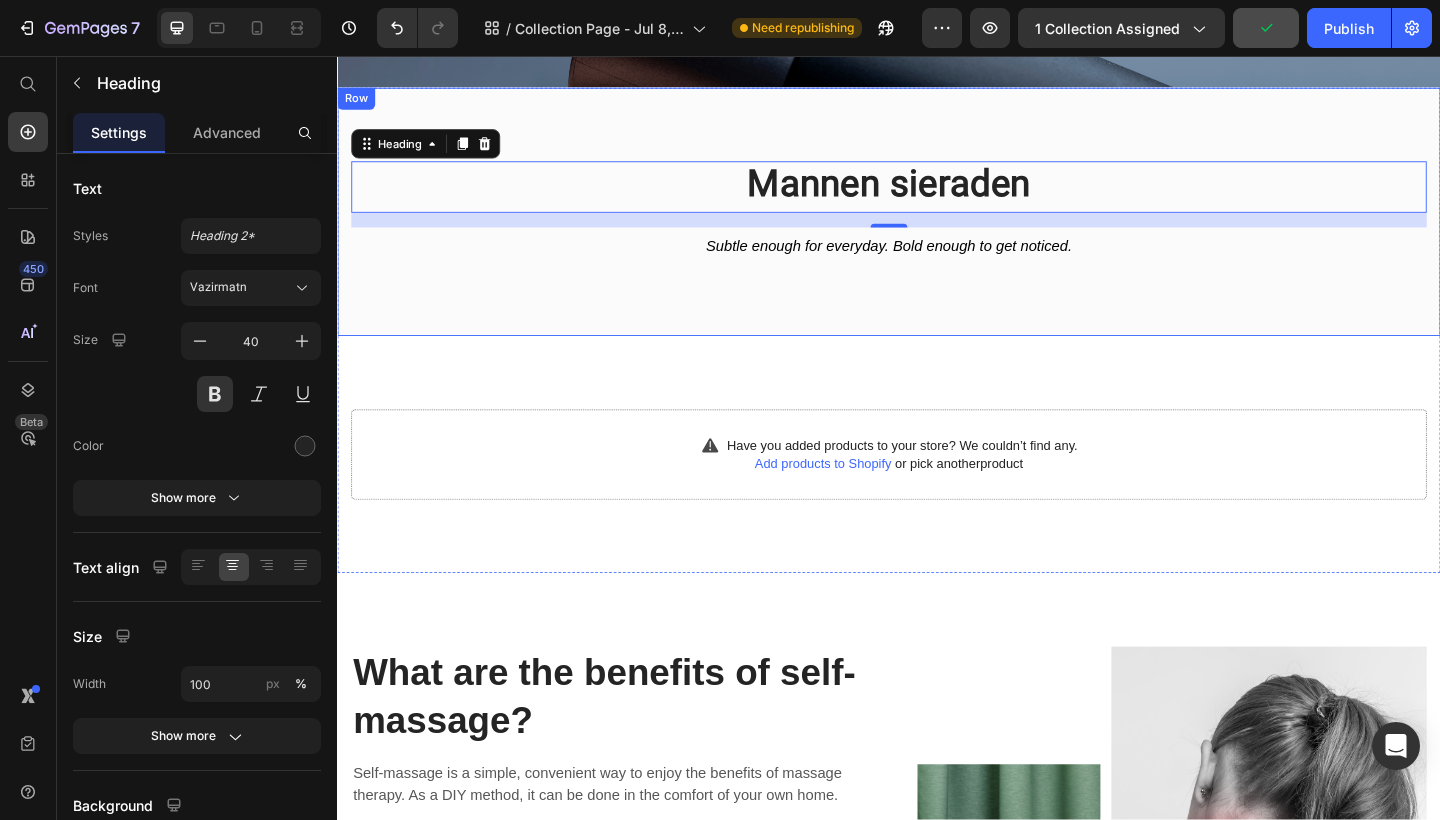 click on "Mannen sieraden Heading   16 Subtle enough for everyday. Bold enough to get noticed. Text block Row Row Row" at bounding box center (937, 226) 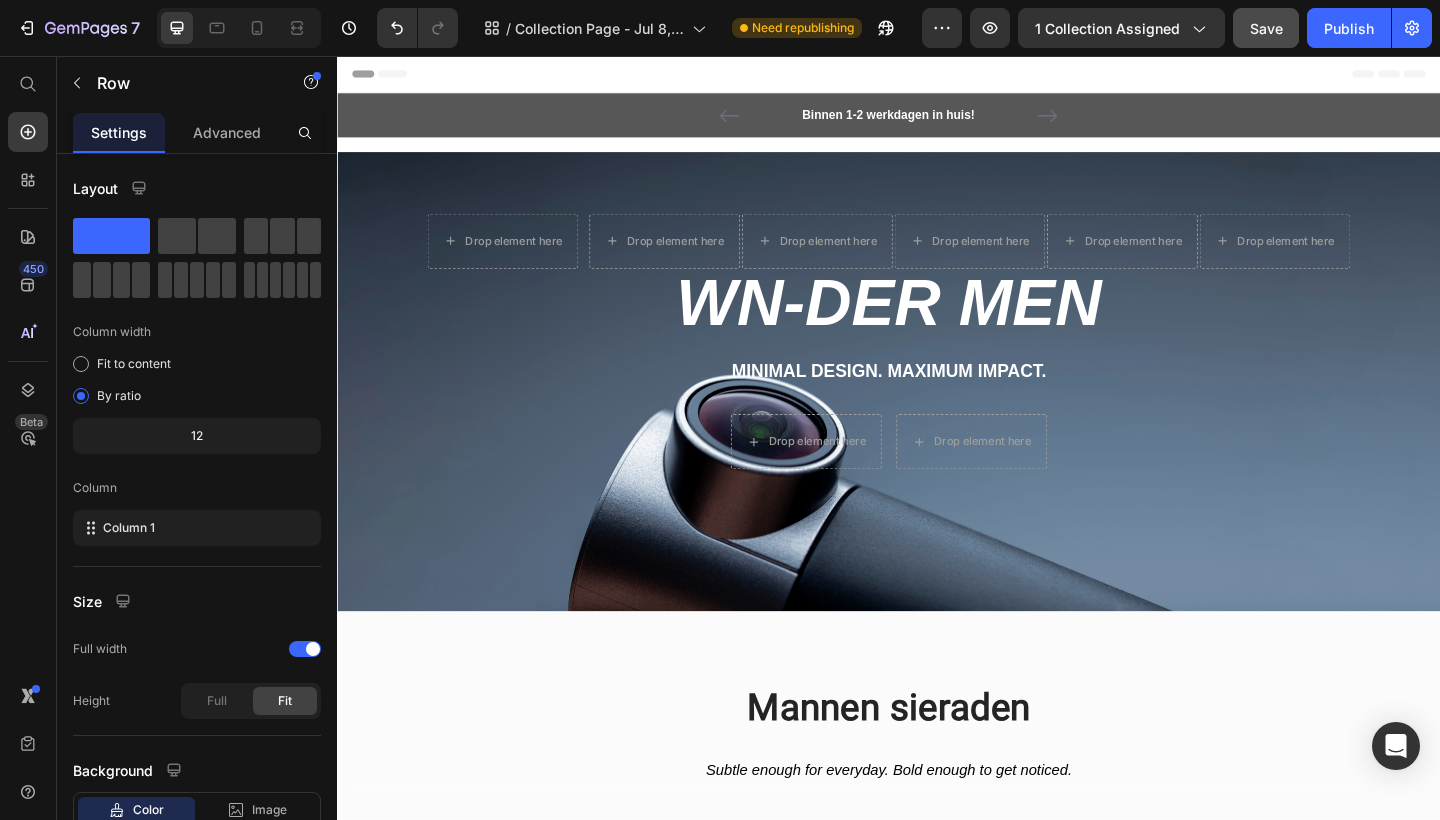 scroll, scrollTop: 0, scrollLeft: 0, axis: both 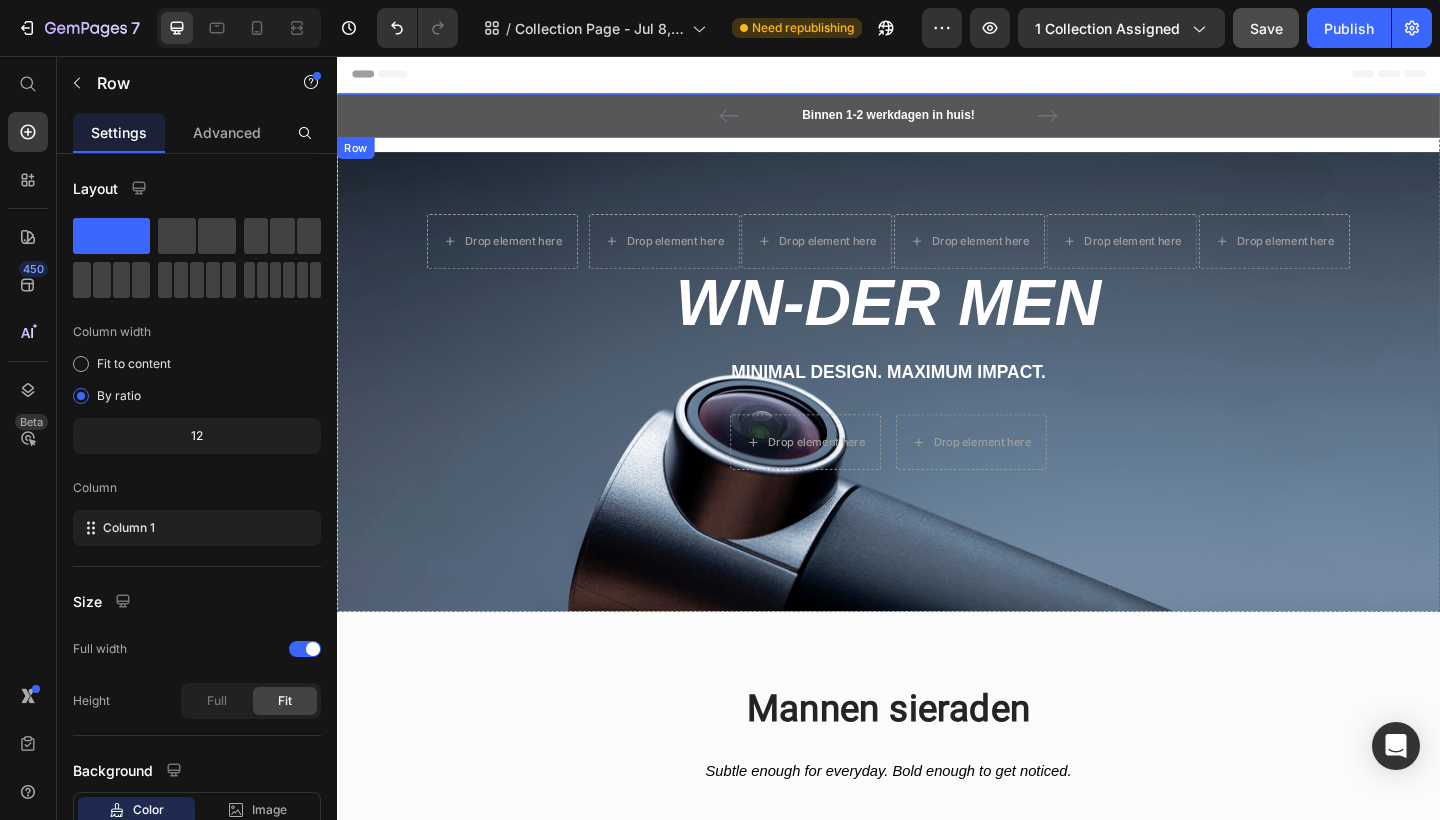 click on "Binnen 1-2 werkdagen in huis! Text block Koop nu, betaal later met Klarna Text block                Icon                Icon                Icon                Icon                Icon Icon List Hoz Text block Row Text block
Carousel Row" at bounding box center (937, 121) 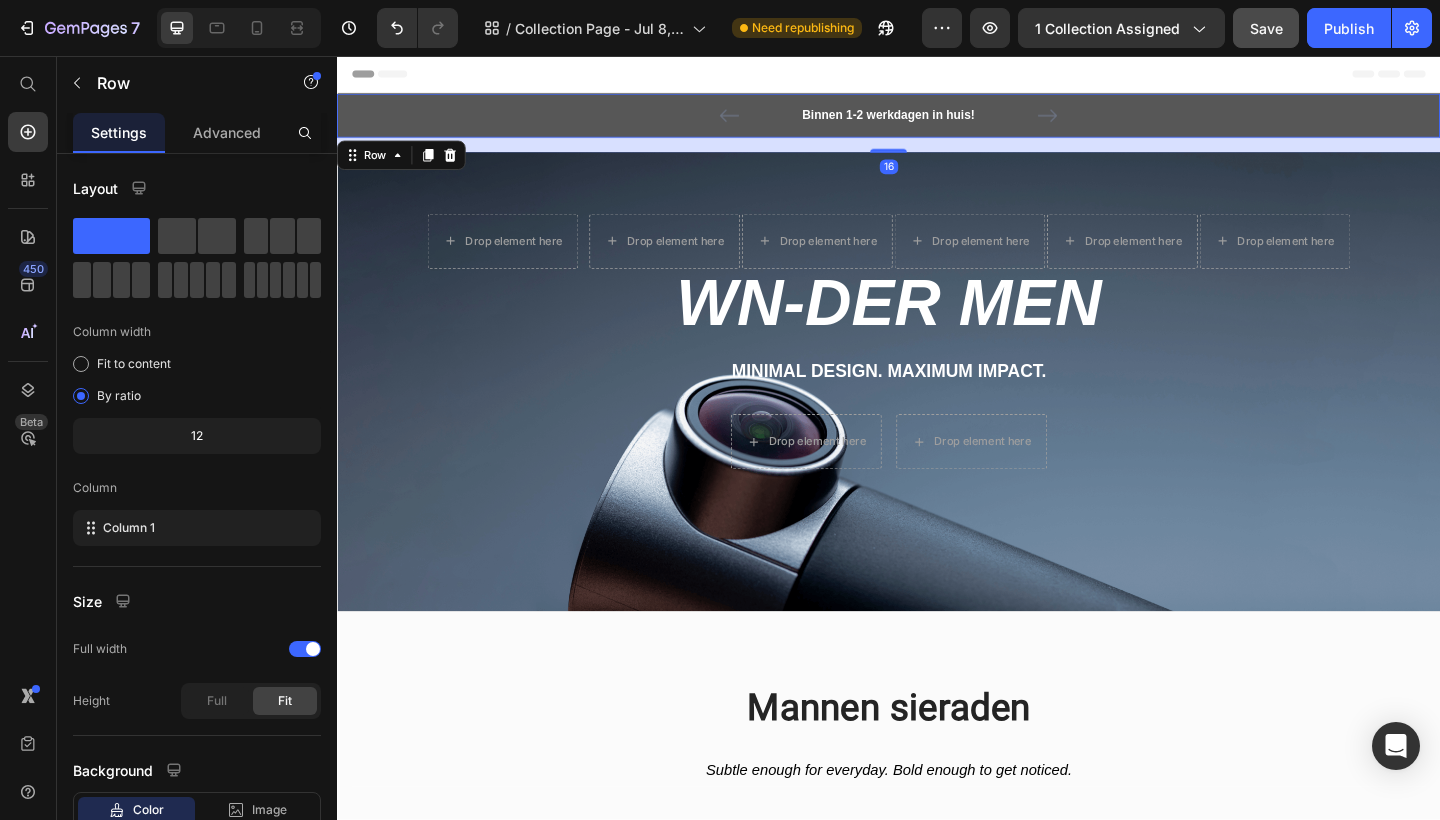 click on "Binnen 1-2 werkdagen in huis! Text block Koop nu, betaal later met Klarna Text block                Icon                Icon                Icon                Icon                Icon Icon List Hoz Text block Row Text block
Carousel Row Row   16" at bounding box center [937, 121] 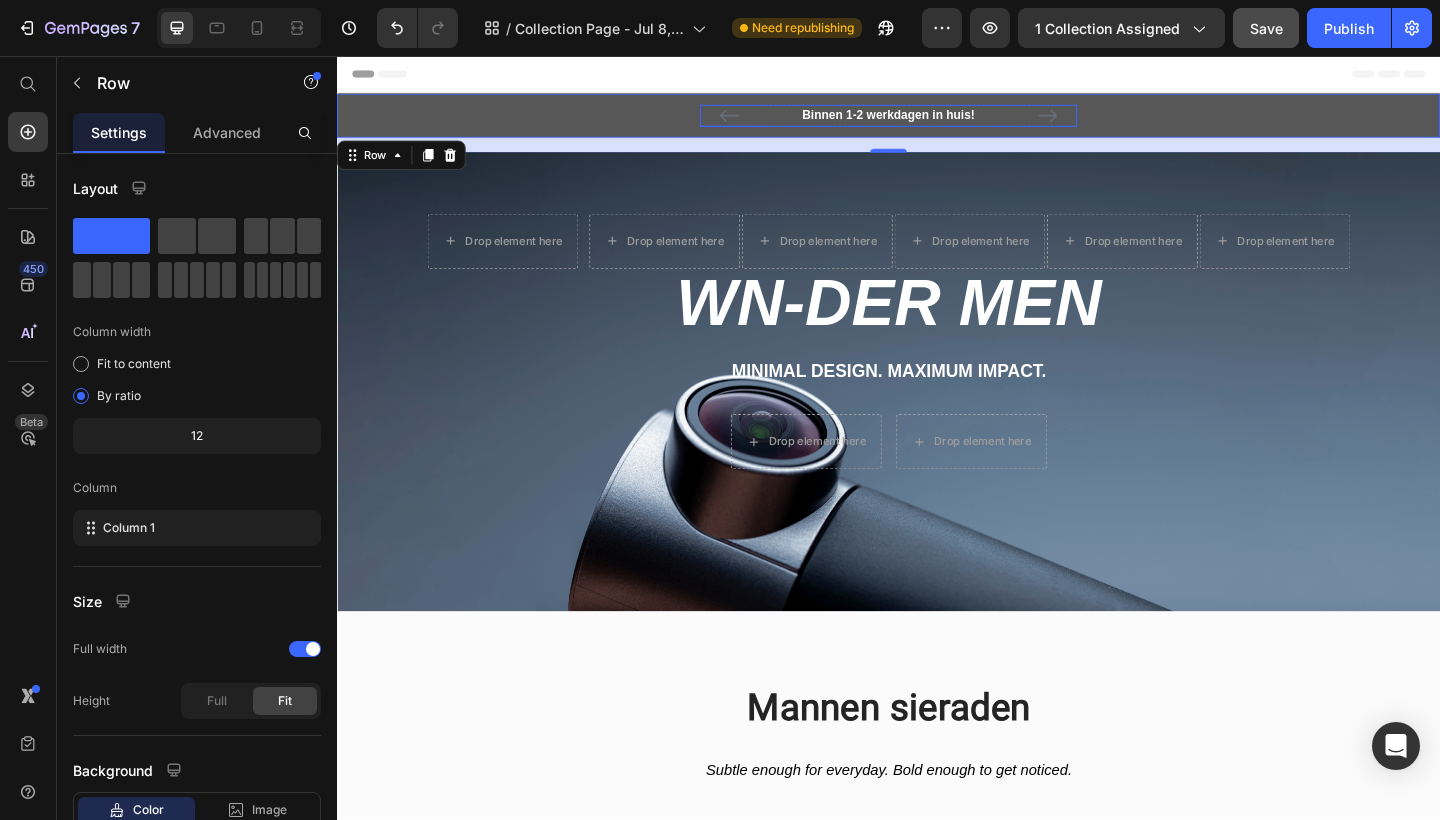 click on "Binnen 1-2 werkdagen in huis!" at bounding box center [937, 121] 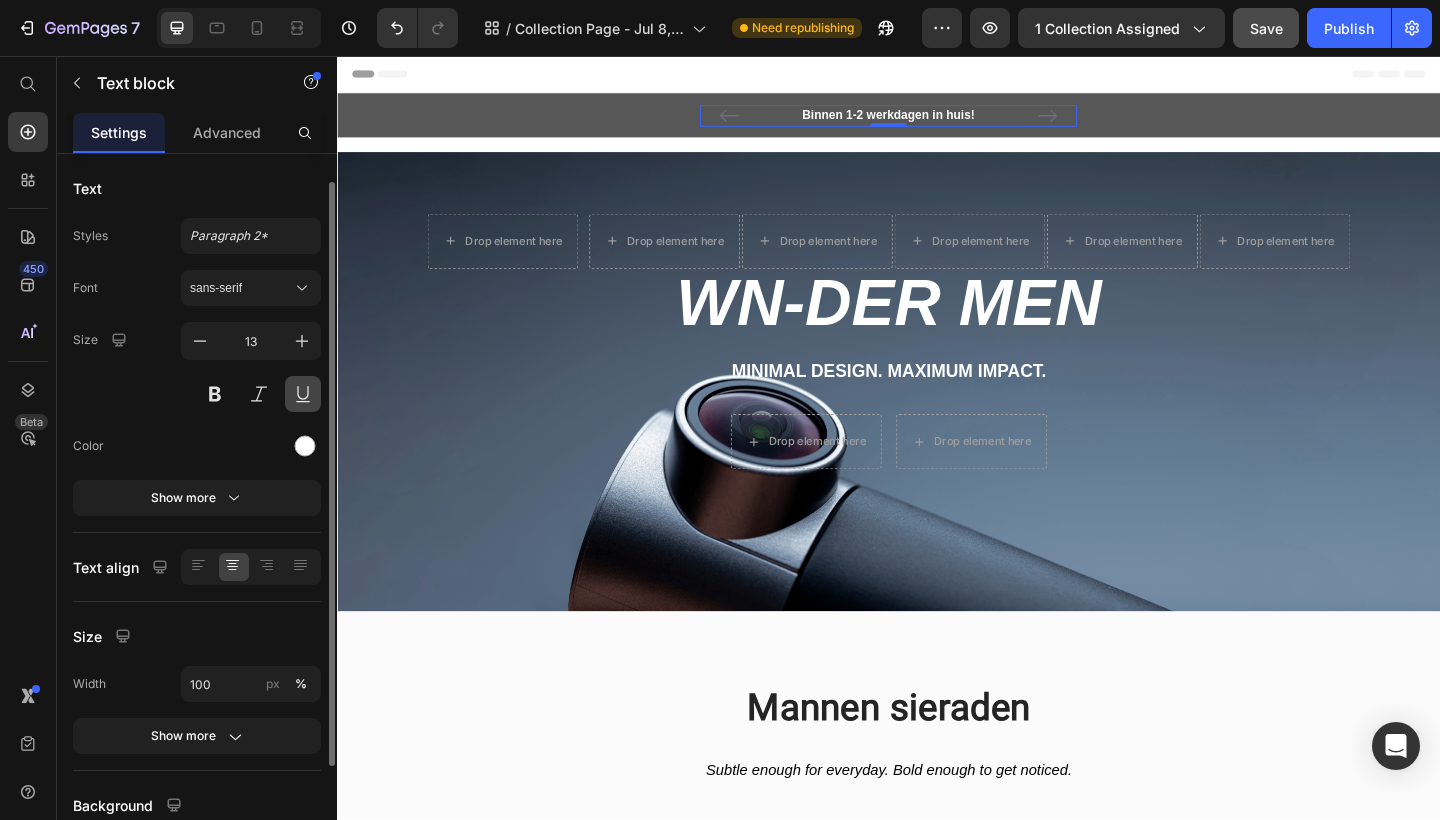 scroll, scrollTop: 42, scrollLeft: 0, axis: vertical 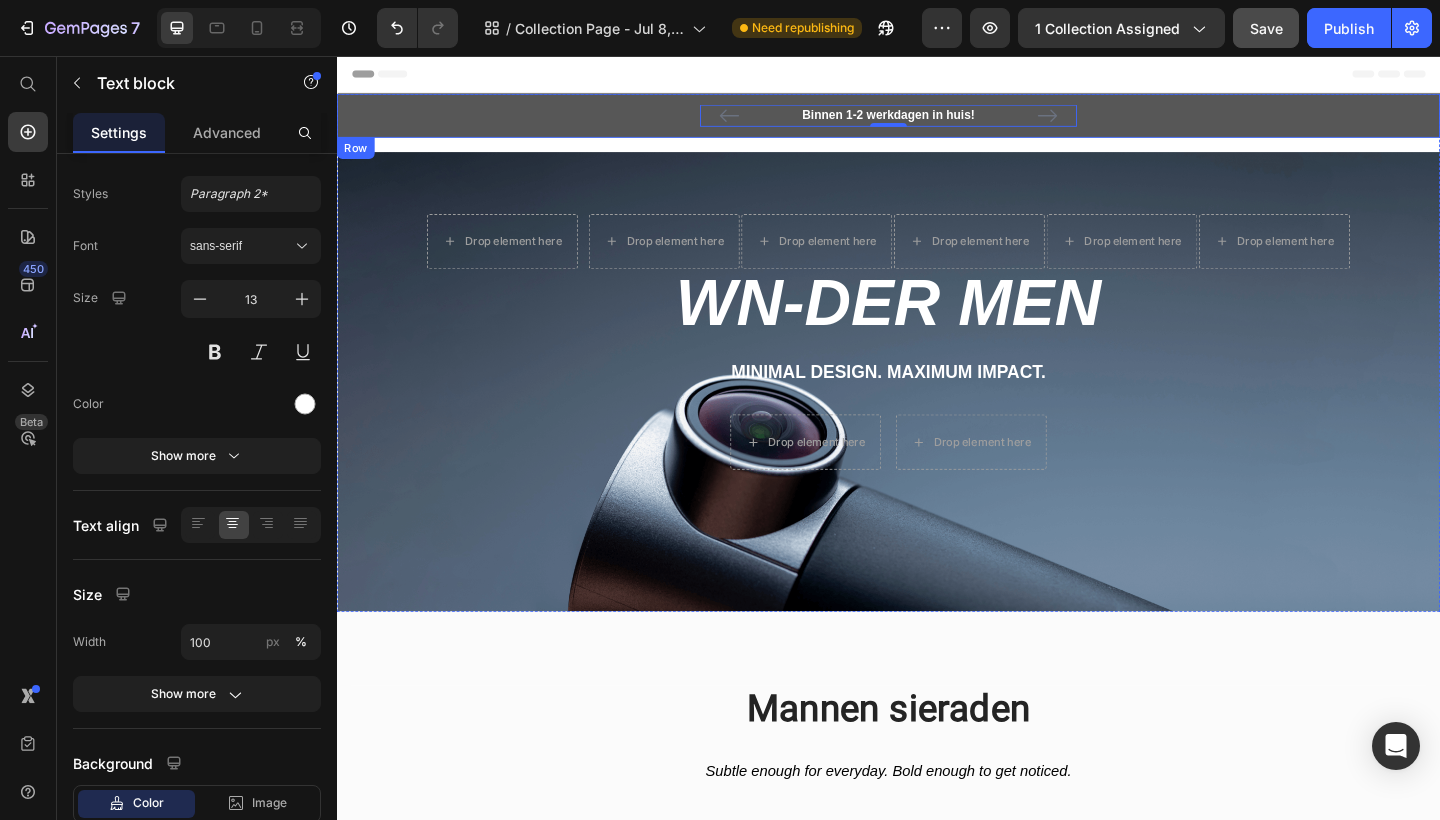 click on "Binnen 1-2 werkdagen in huis! Text block   0 Koop nu, betaal later met Klarna Text block                Icon                Icon                Icon                Icon                Icon Icon List Hoz Text block Row Text block
Carousel Row" at bounding box center (937, 121) 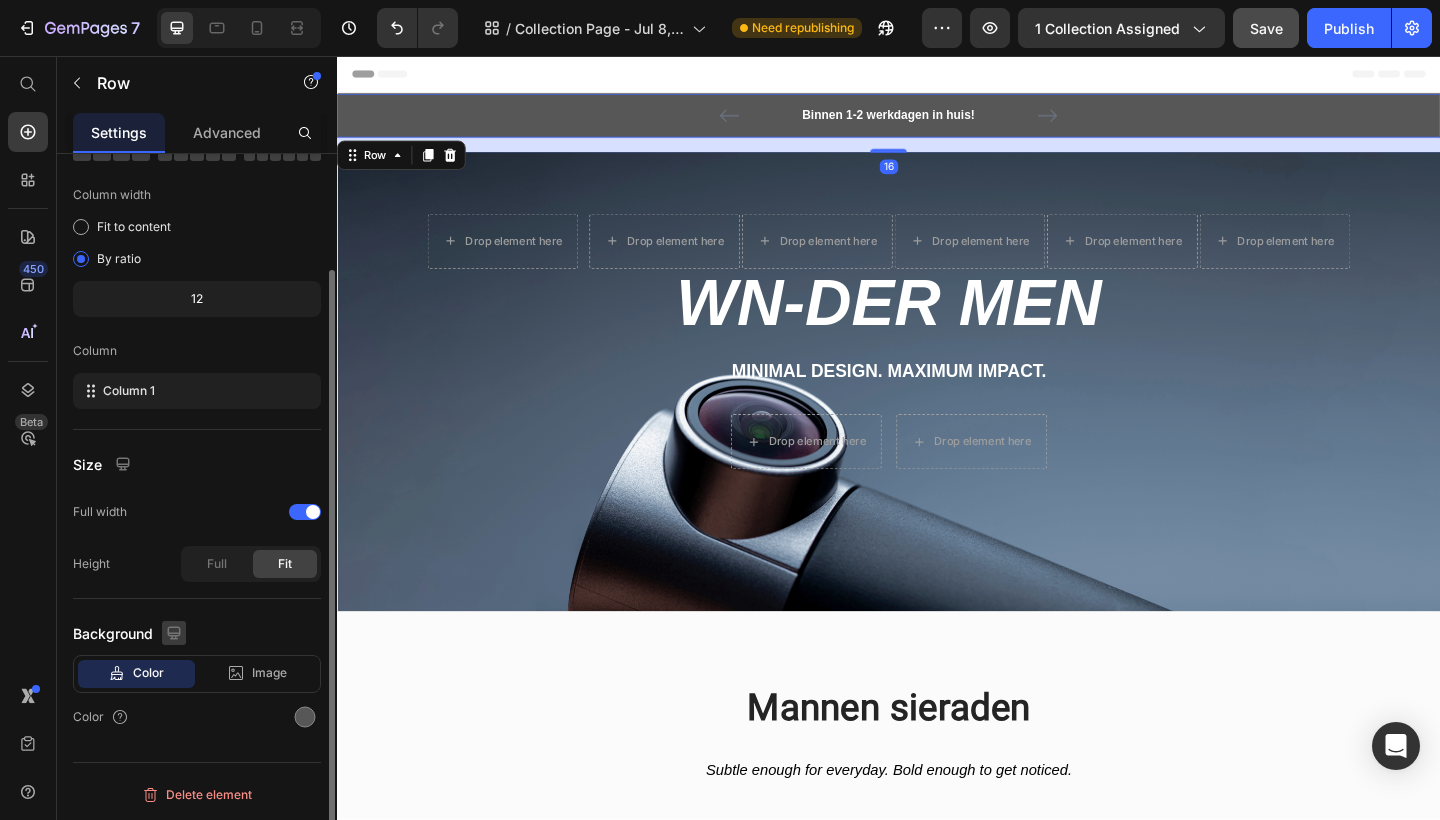 scroll, scrollTop: 0, scrollLeft: 0, axis: both 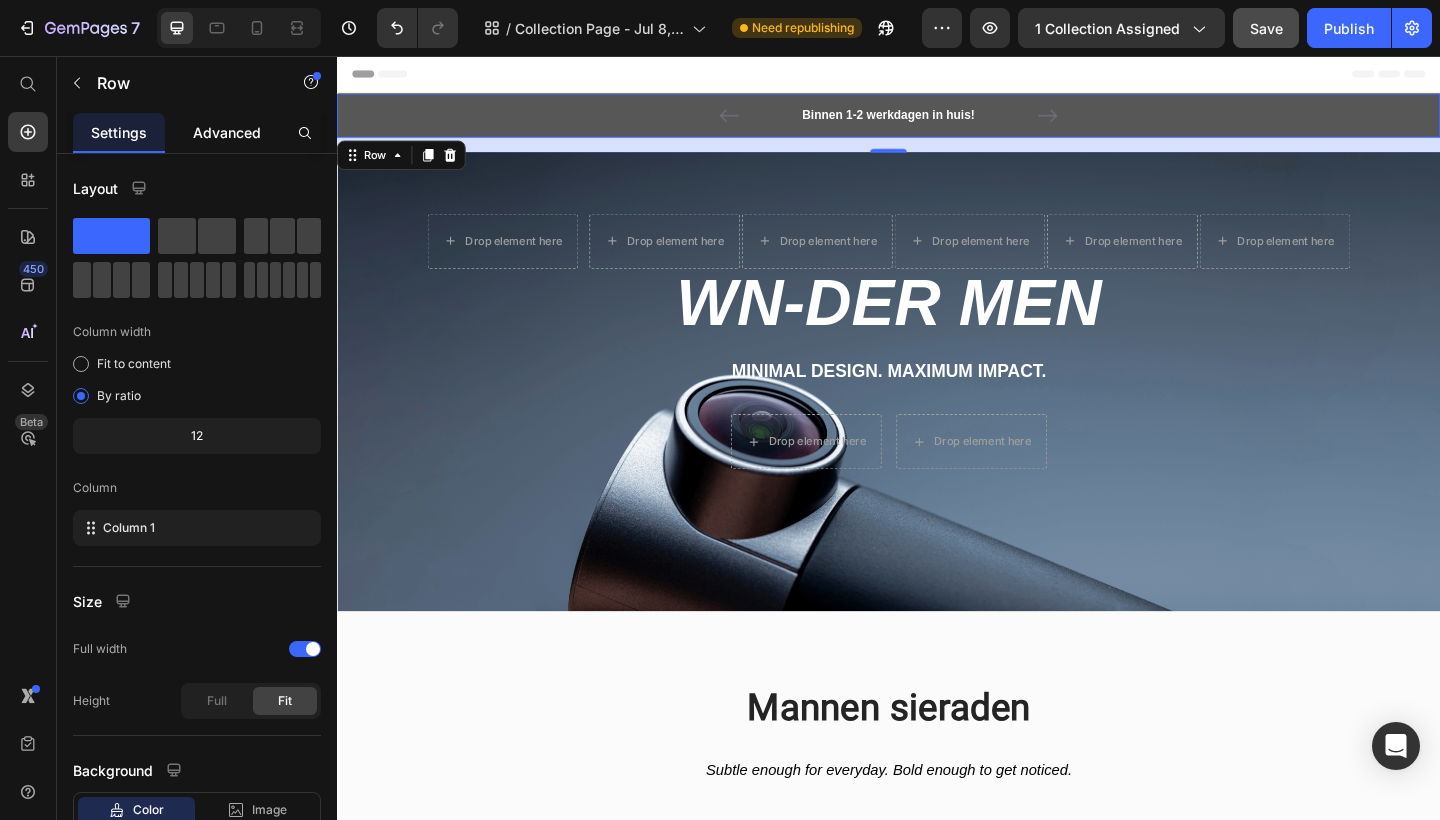 click on "Advanced" at bounding box center [227, 132] 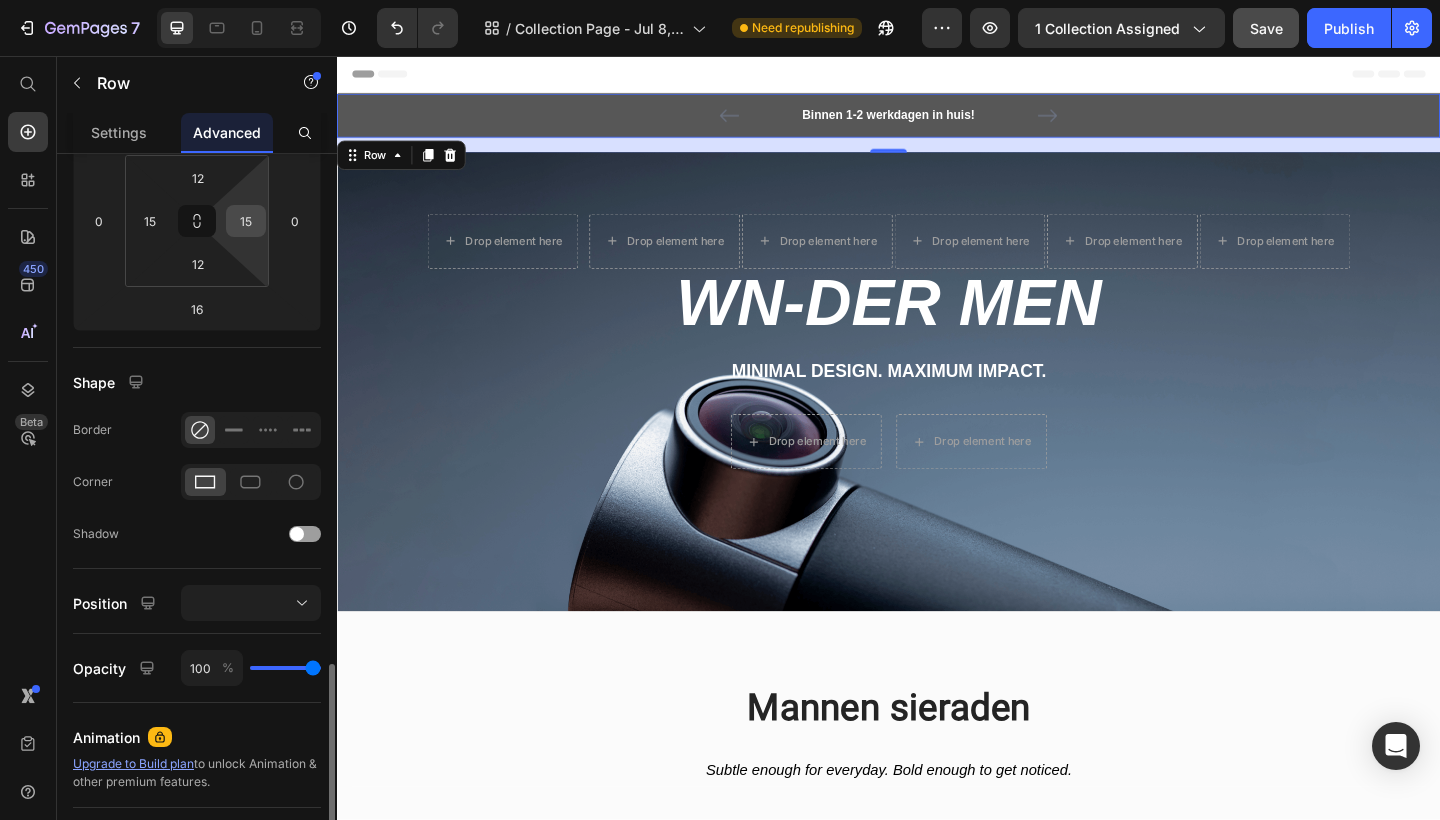 scroll, scrollTop: 582, scrollLeft: 0, axis: vertical 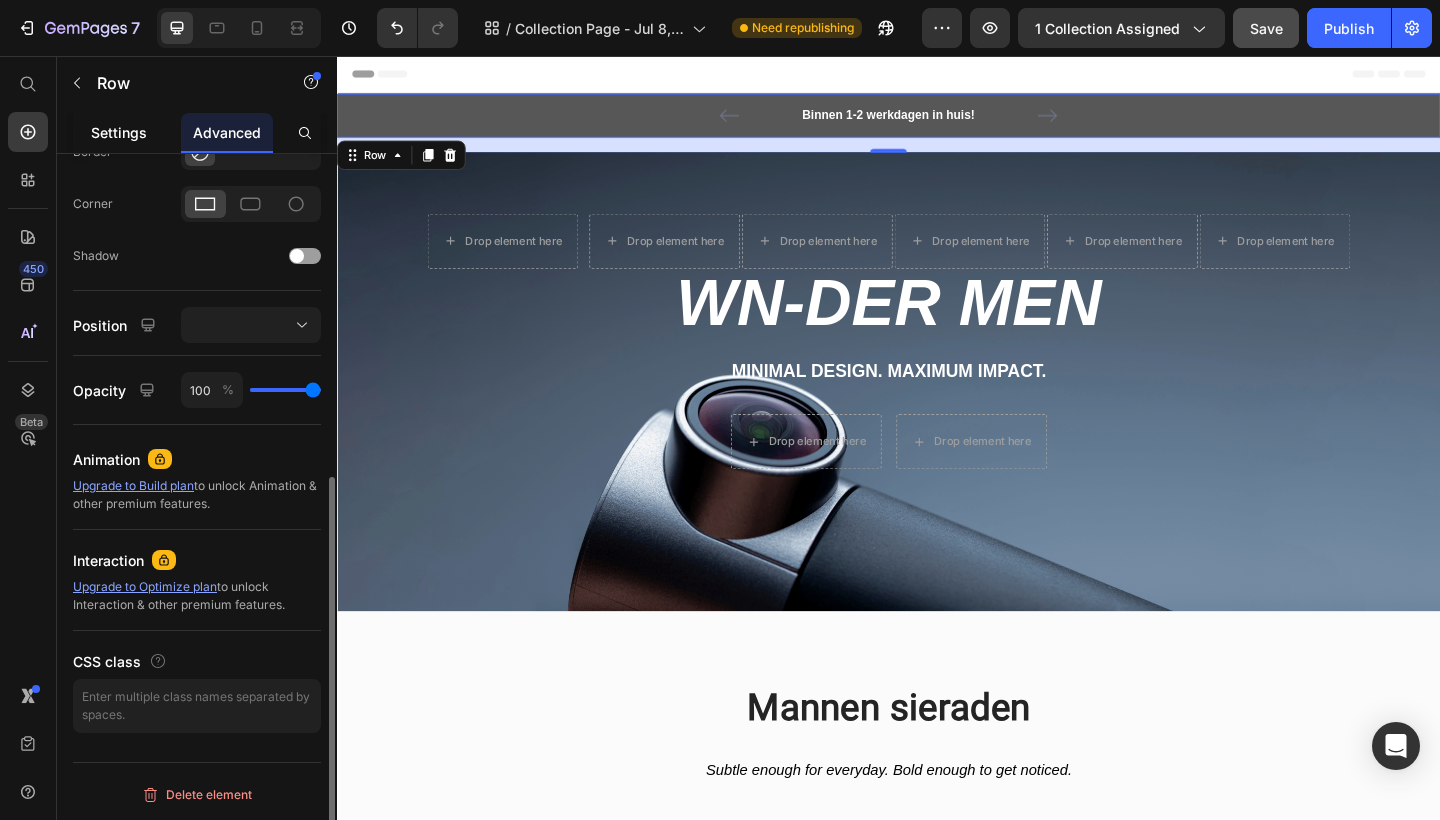 click on "Settings" at bounding box center (119, 132) 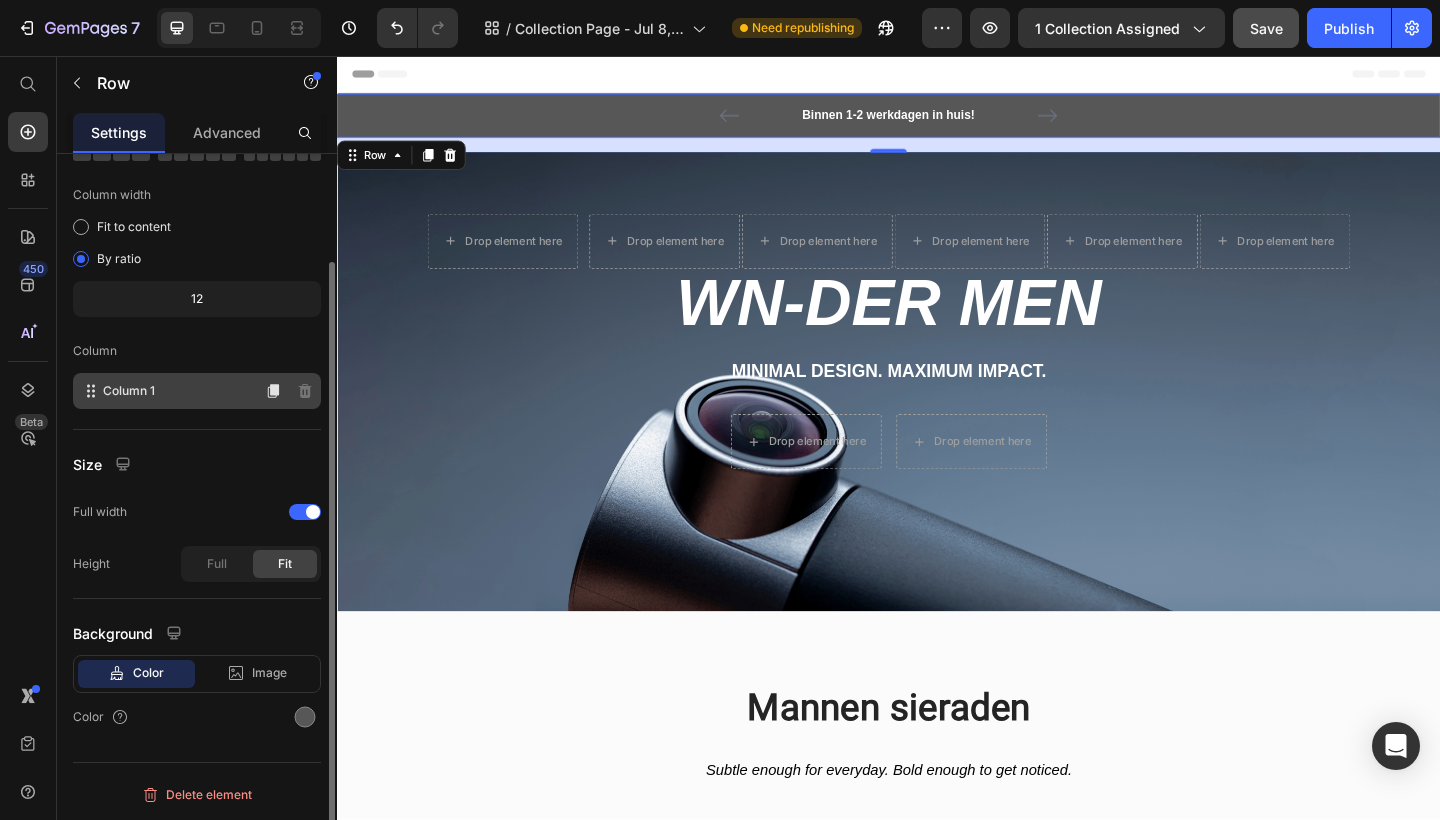 scroll, scrollTop: 131, scrollLeft: 0, axis: vertical 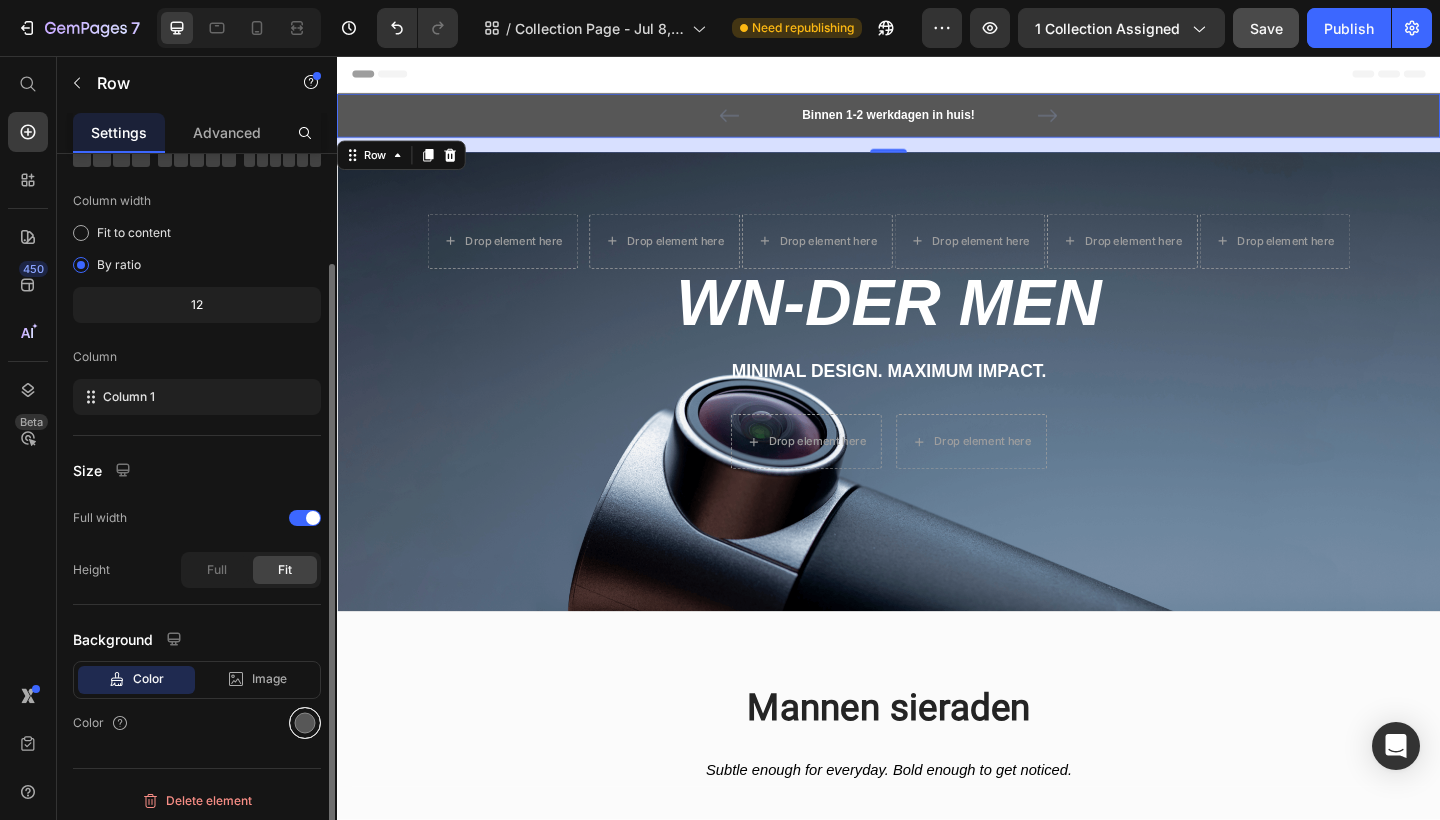 click at bounding box center [305, 723] 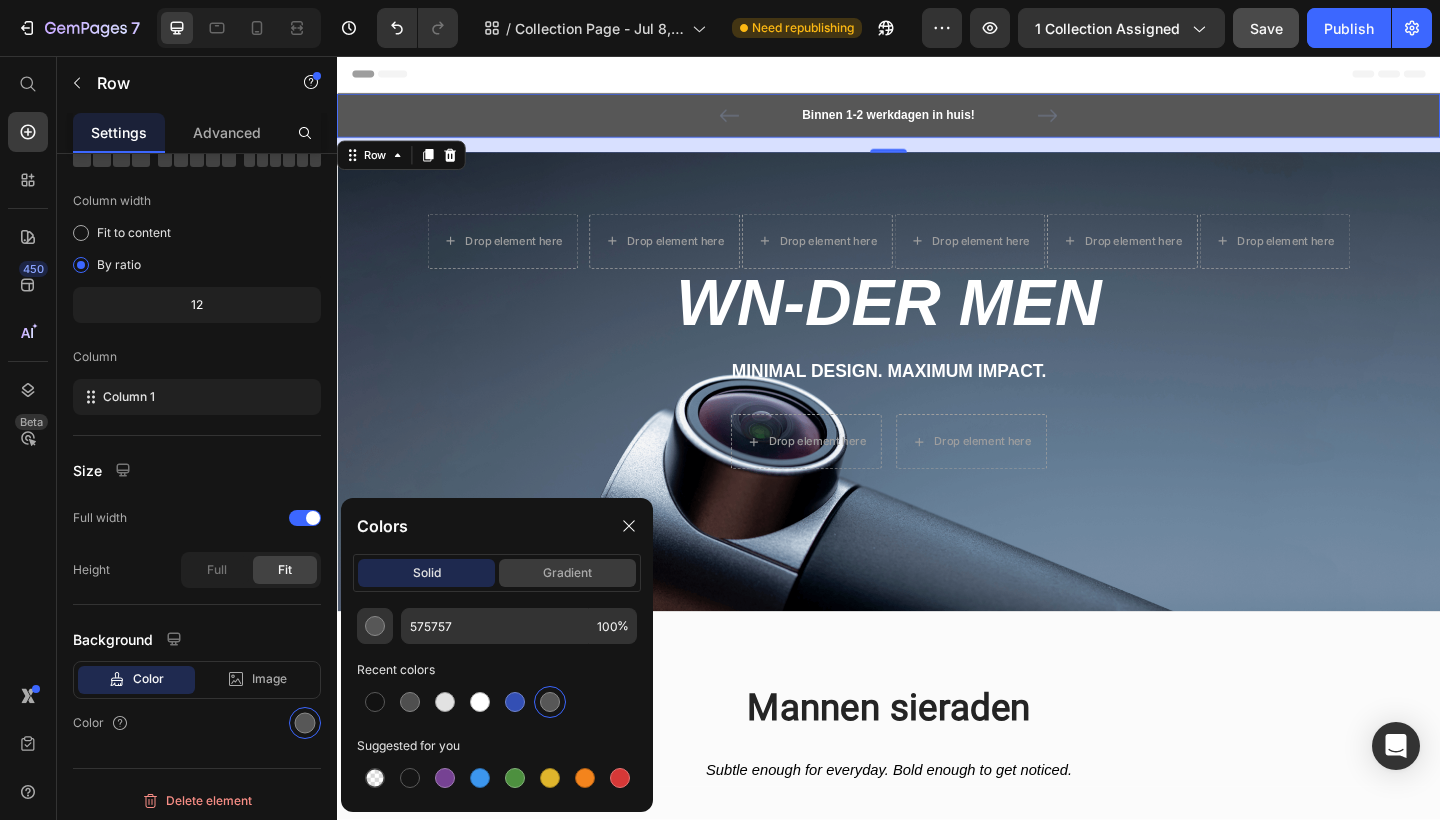 click on "gradient" 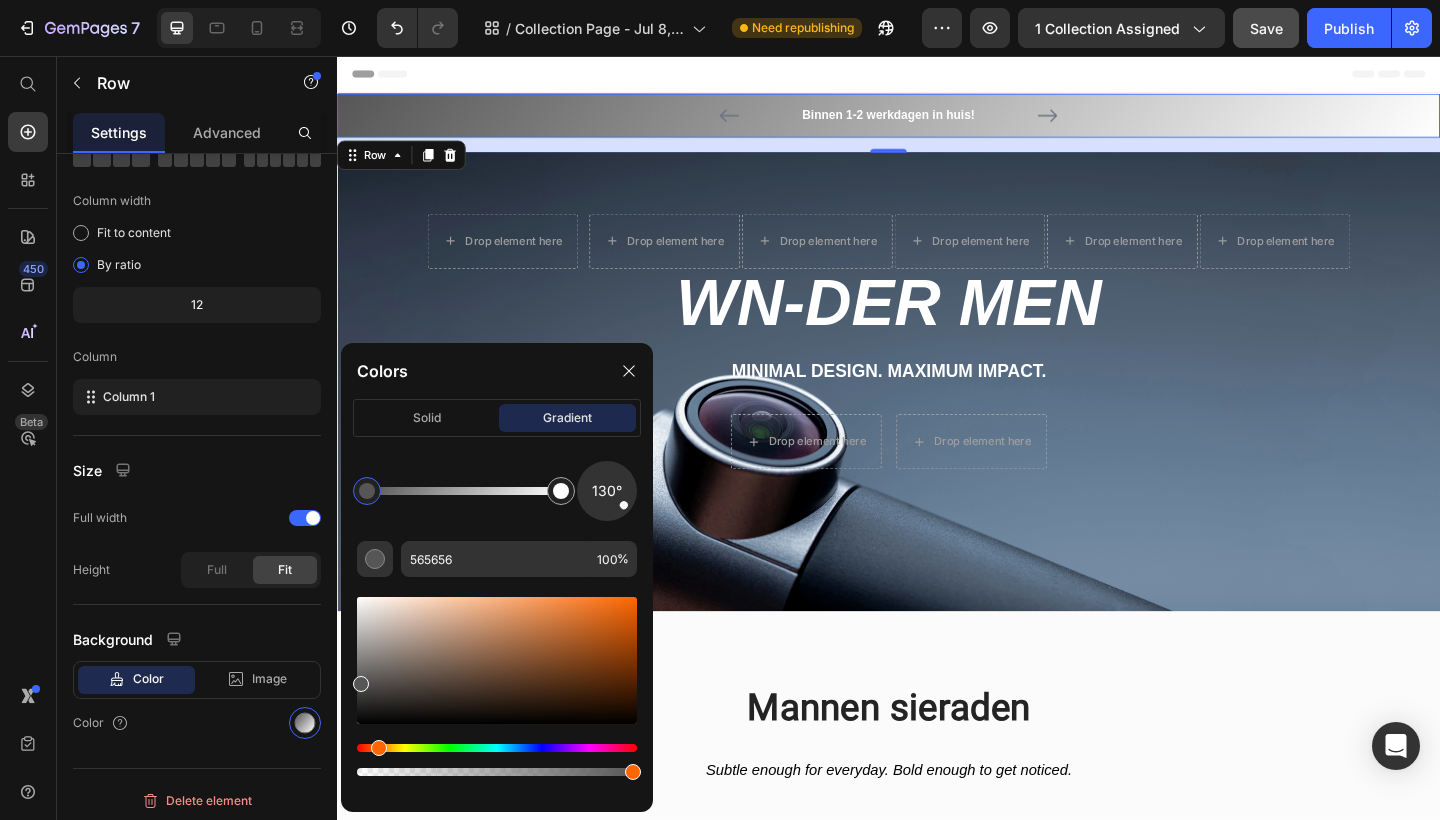drag, startPoint x: 362, startPoint y: 748, endPoint x: 376, endPoint y: 751, distance: 14.3178215 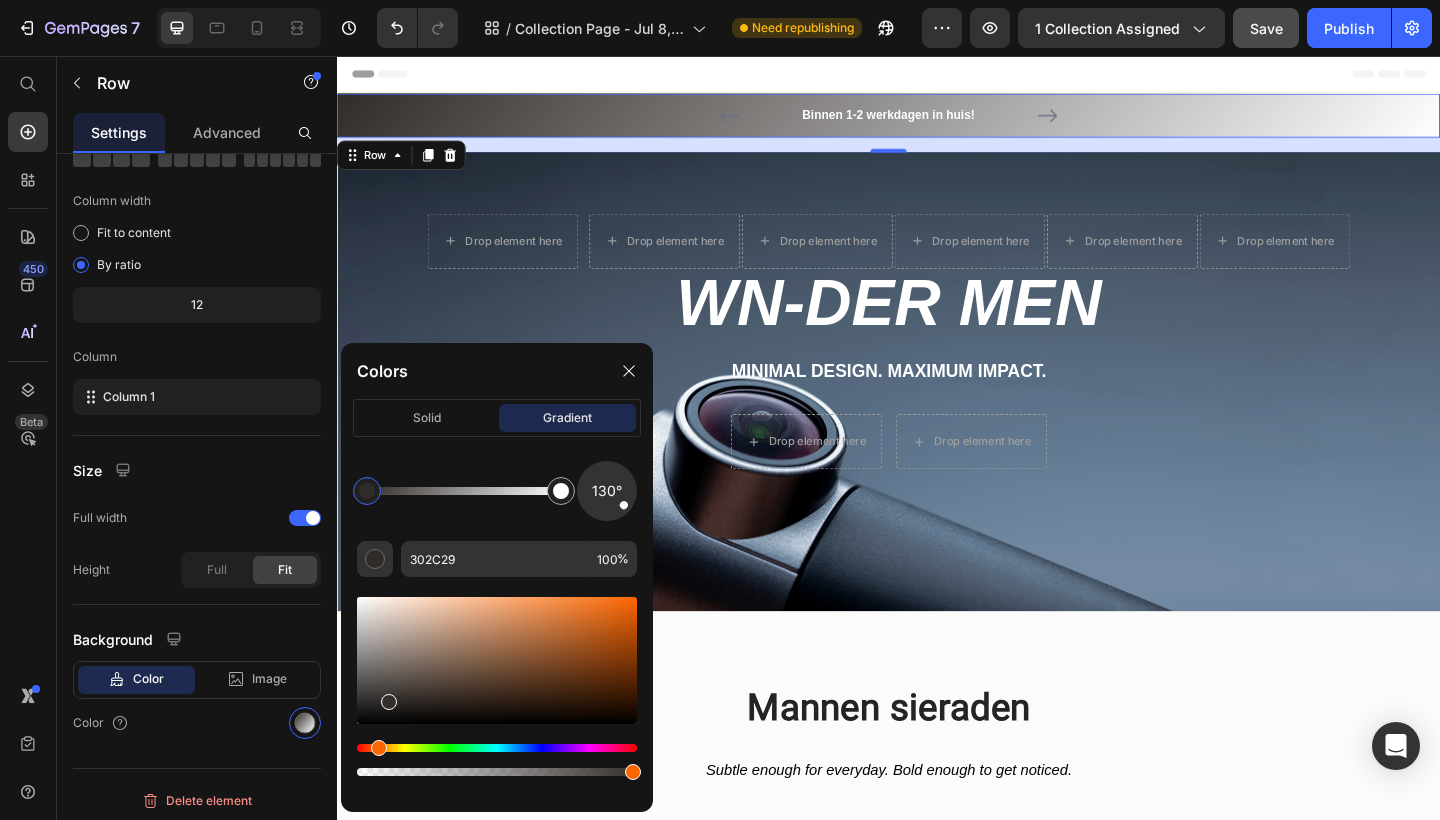 type on "332F2D" 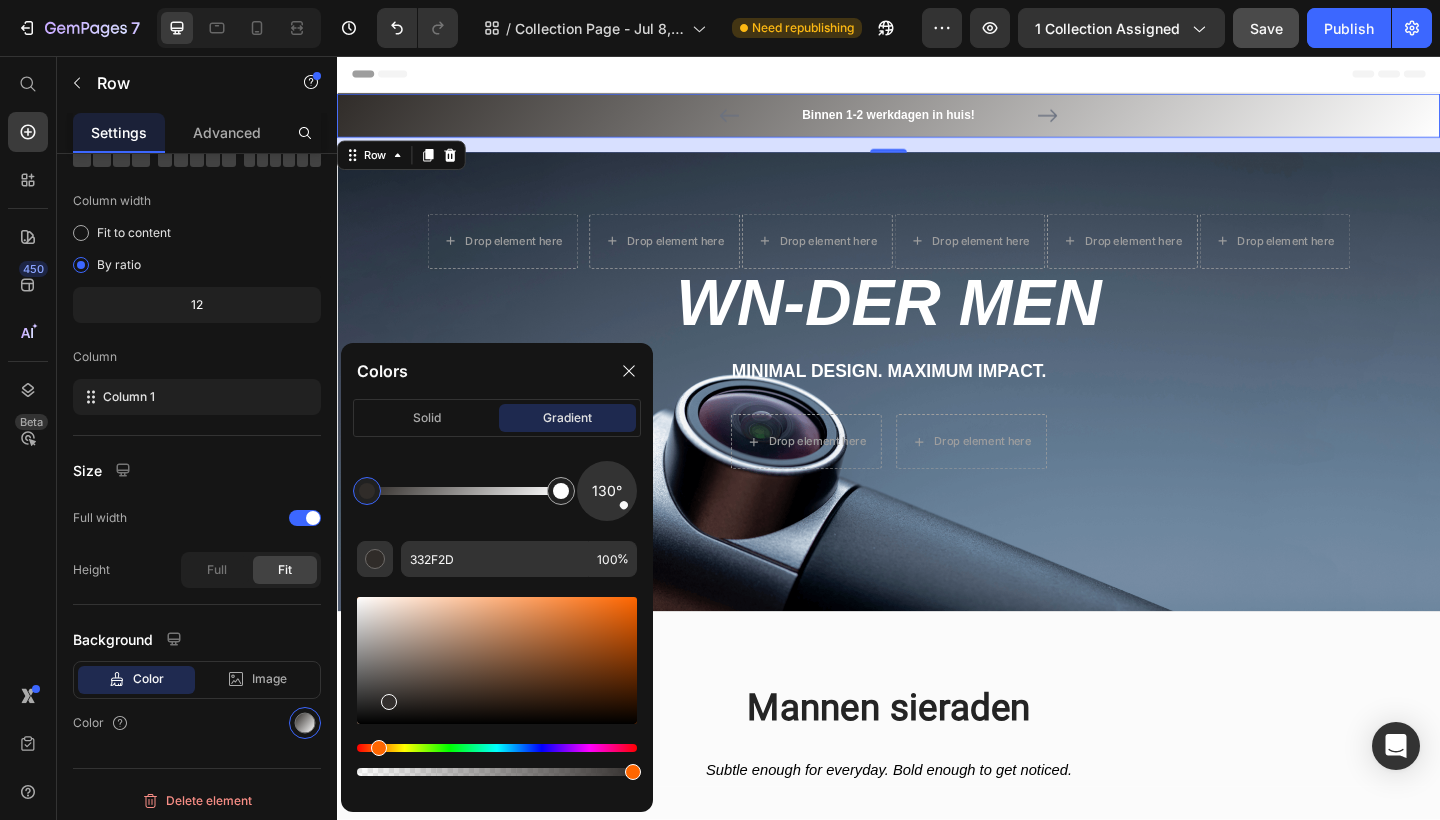 drag, startPoint x: 363, startPoint y: 691, endPoint x: 387, endPoint y: 698, distance: 25 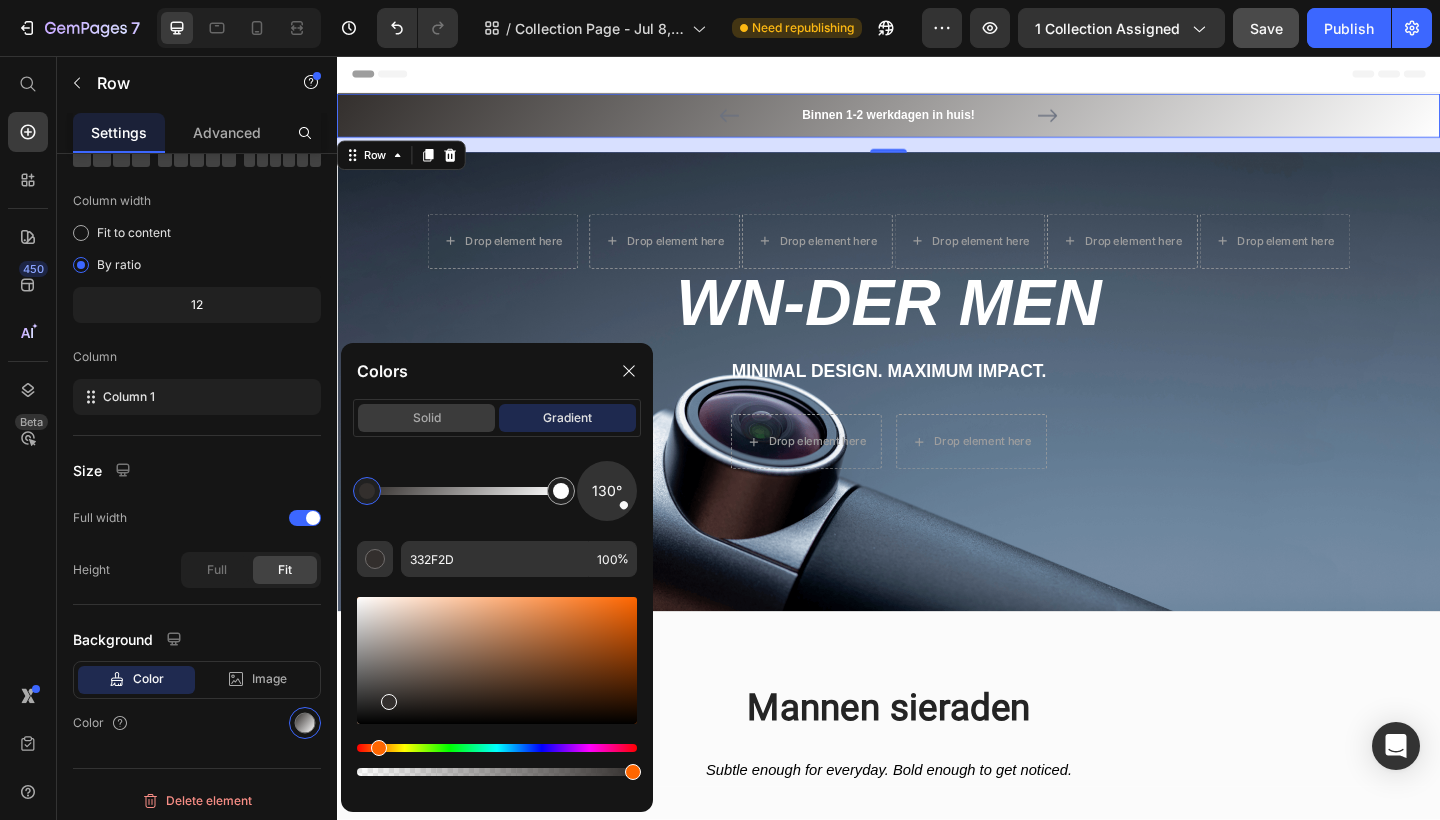 click on "solid" 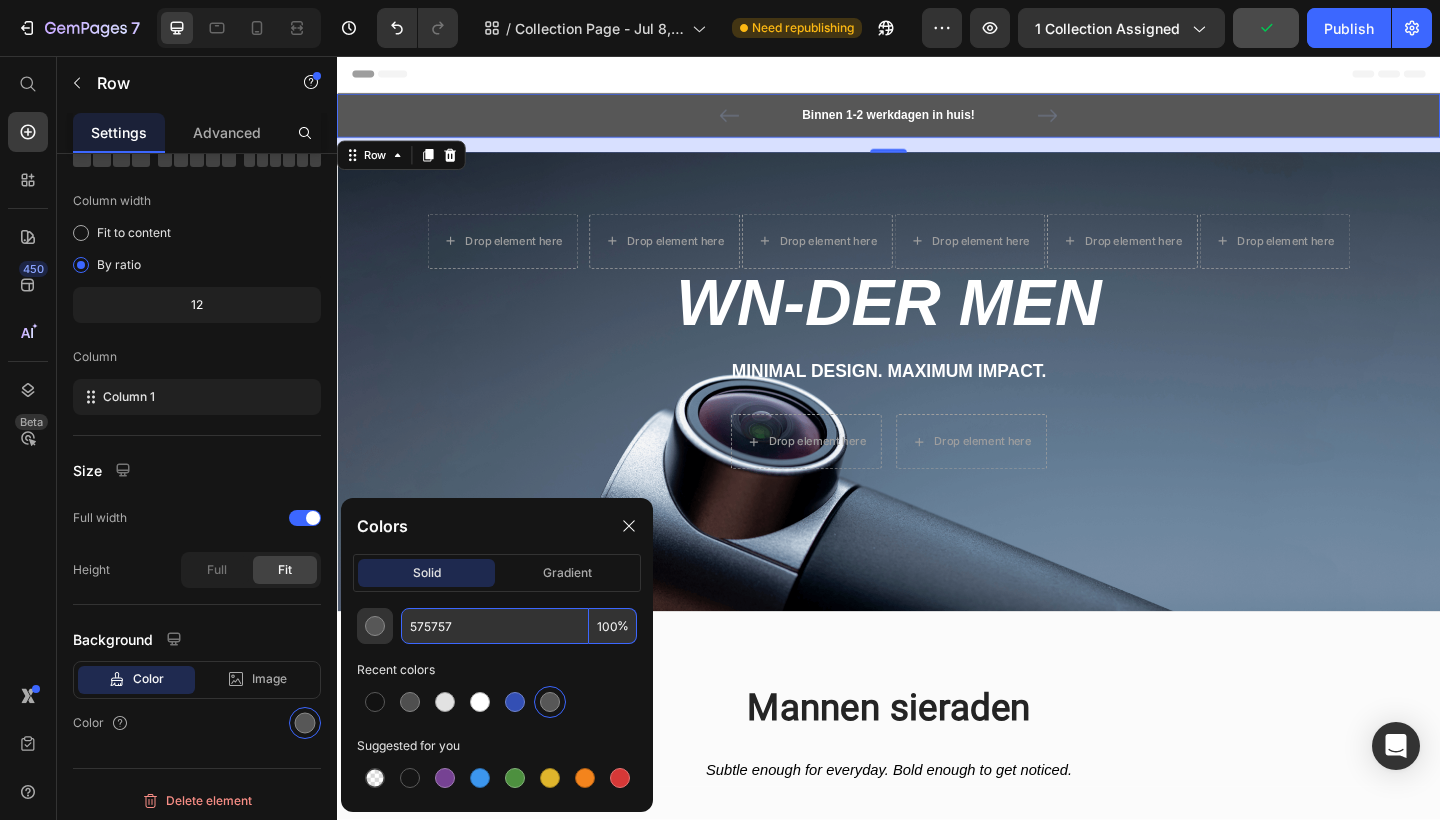 click on "575757" at bounding box center (495, 626) 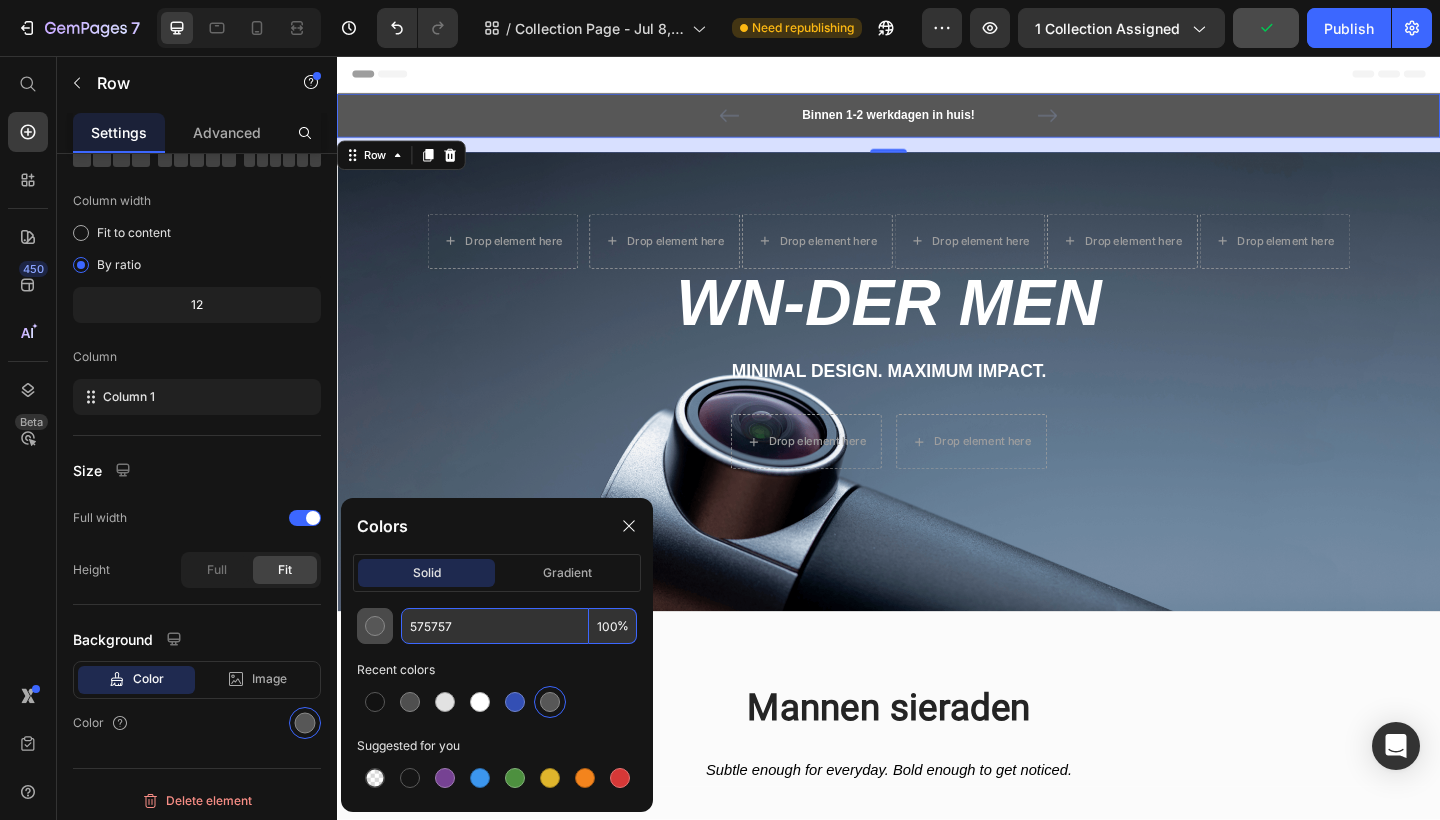 click at bounding box center [375, 626] 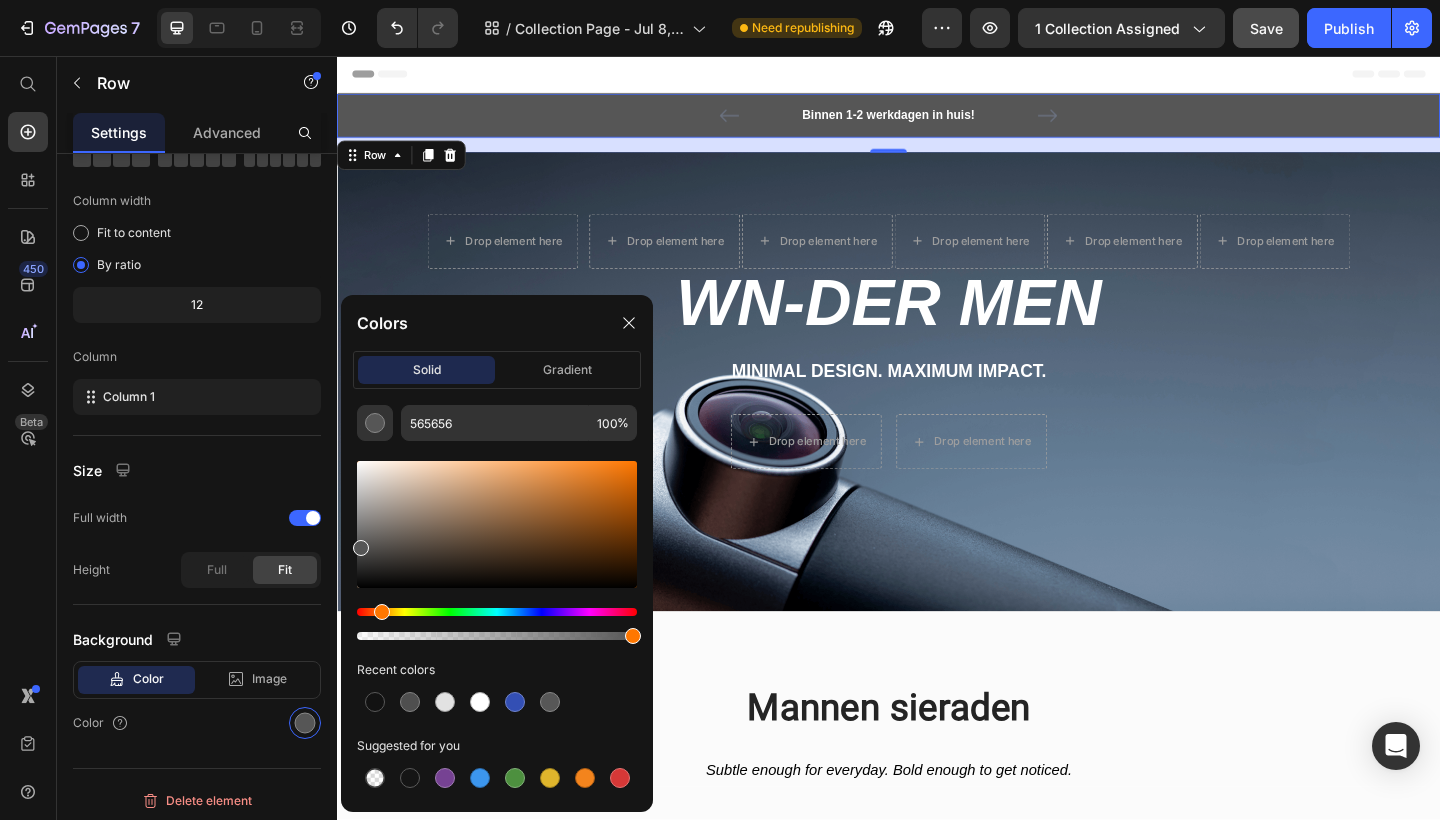 drag, startPoint x: 361, startPoint y: 618, endPoint x: 379, endPoint y: 617, distance: 18.027756 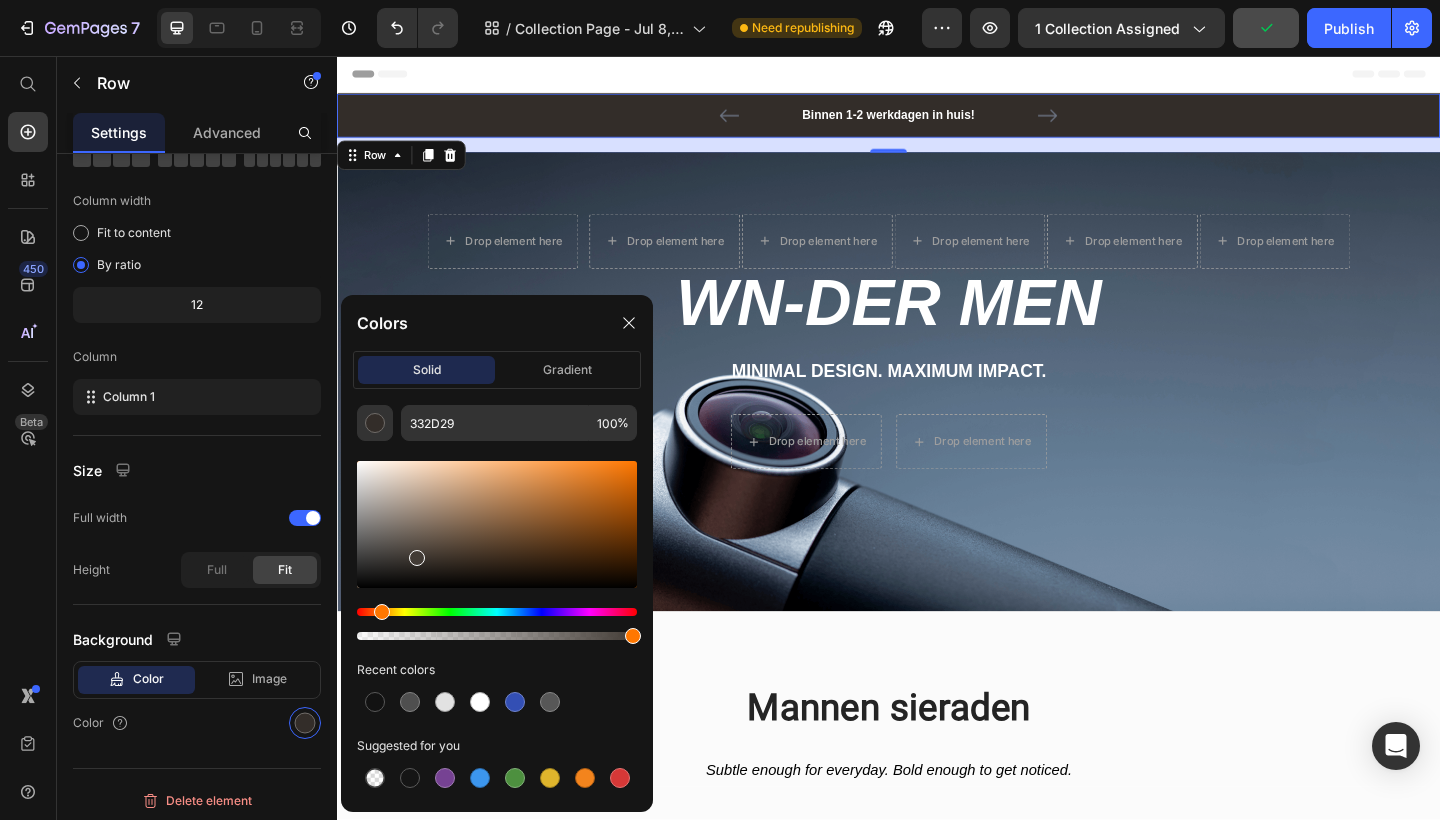 type on "423B35" 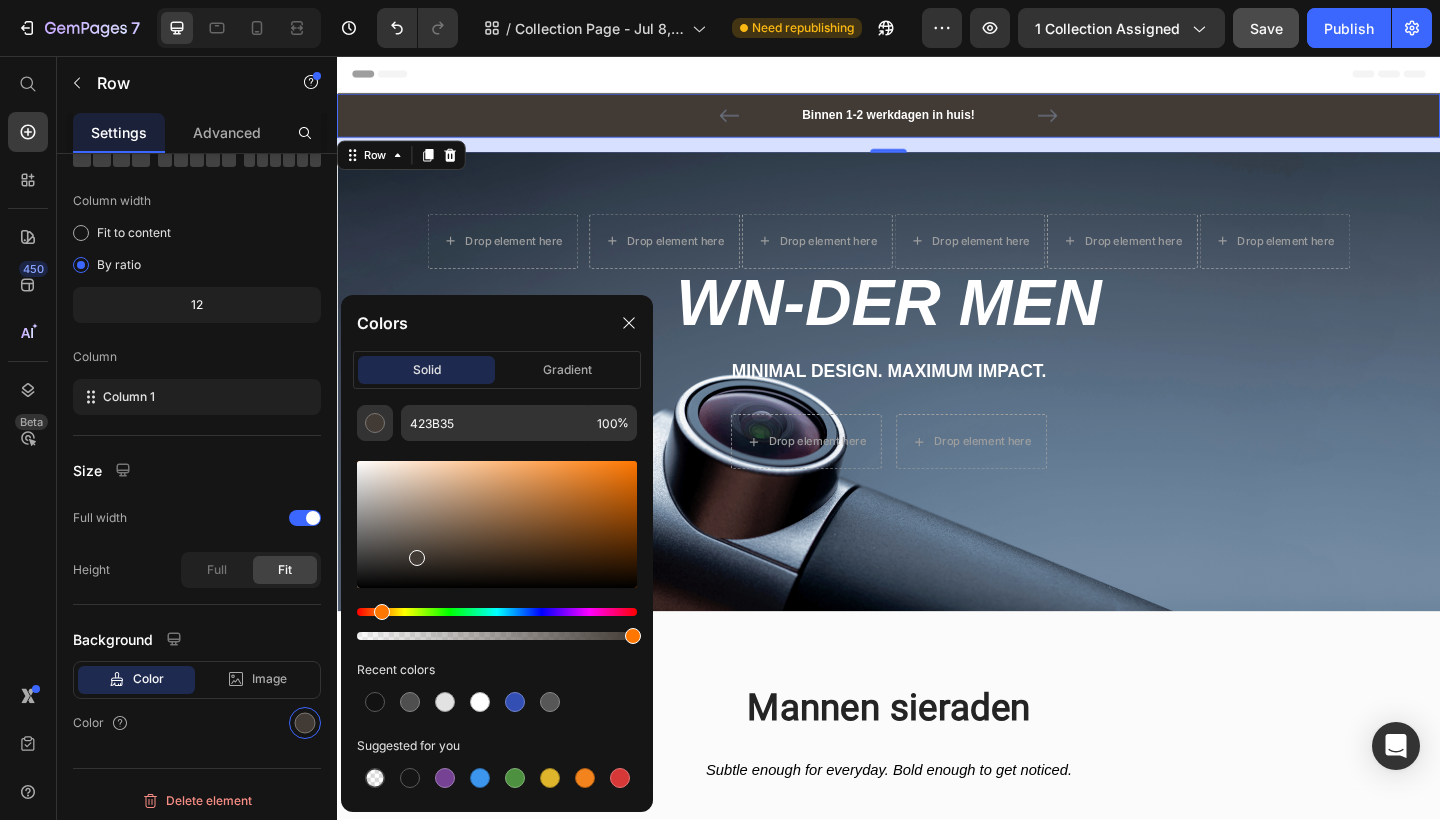drag, startPoint x: 361, startPoint y: 549, endPoint x: 413, endPoint y: 554, distance: 52.23983 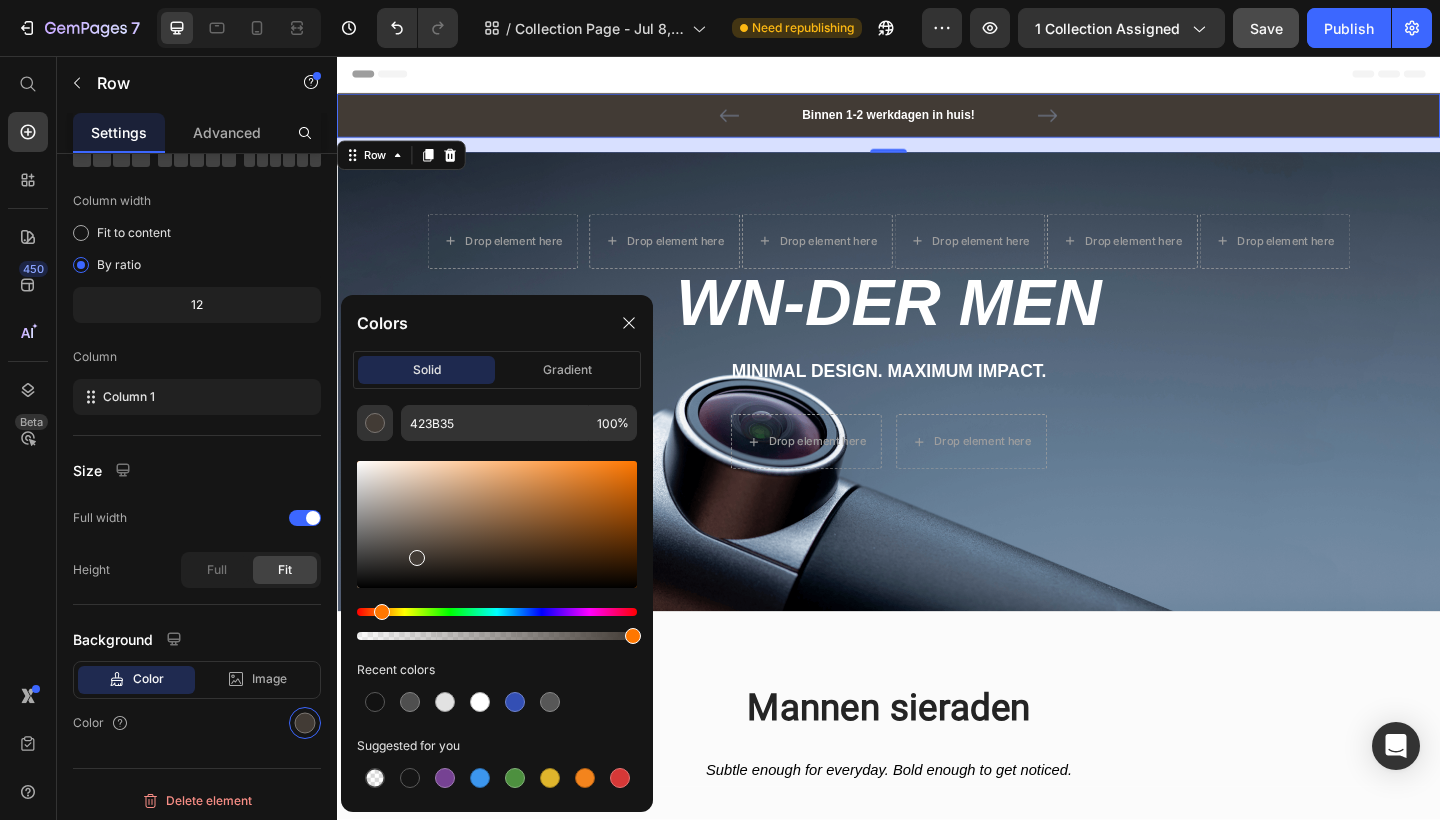 click at bounding box center [417, 558] 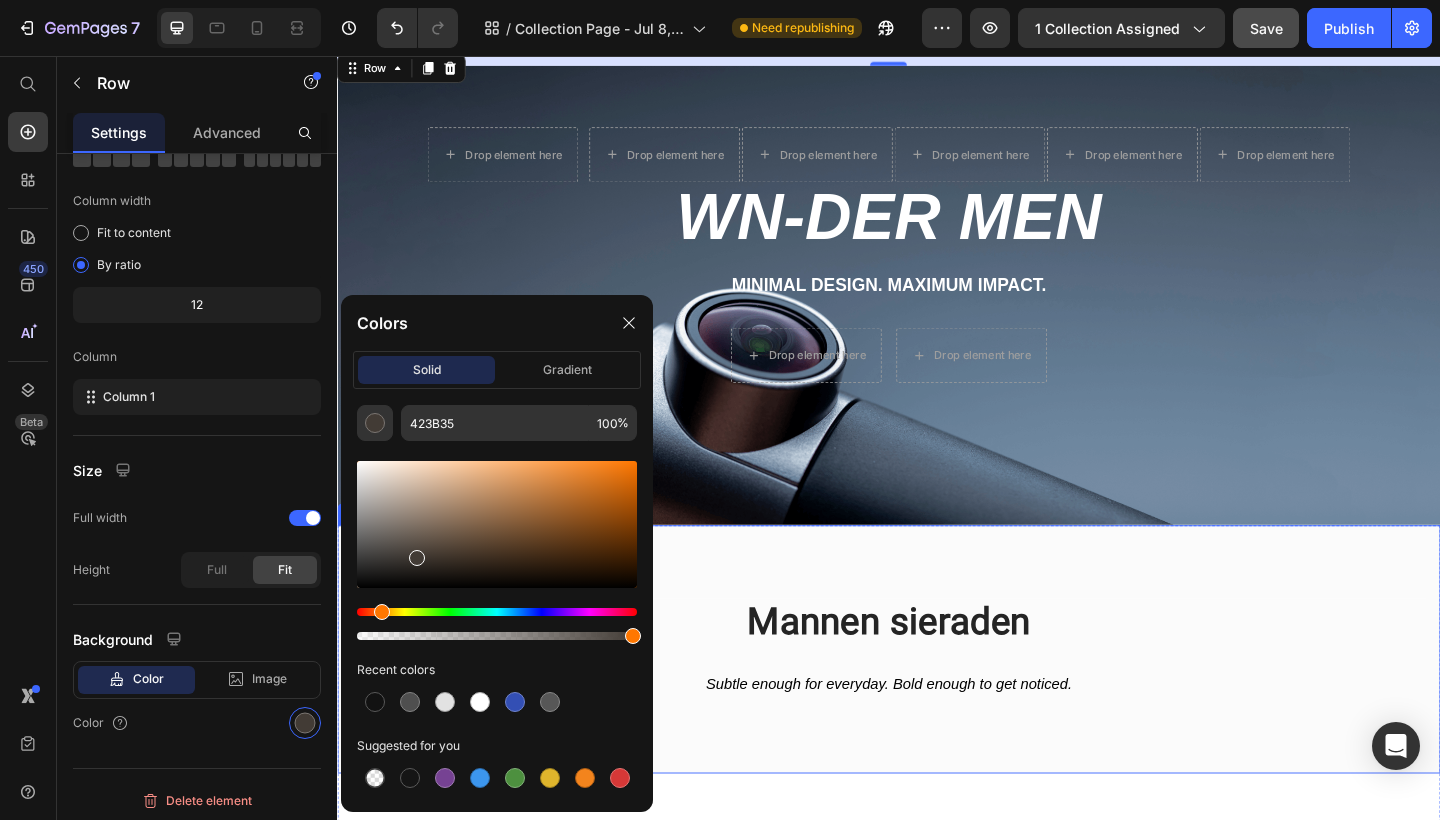 scroll, scrollTop: 134, scrollLeft: 0, axis: vertical 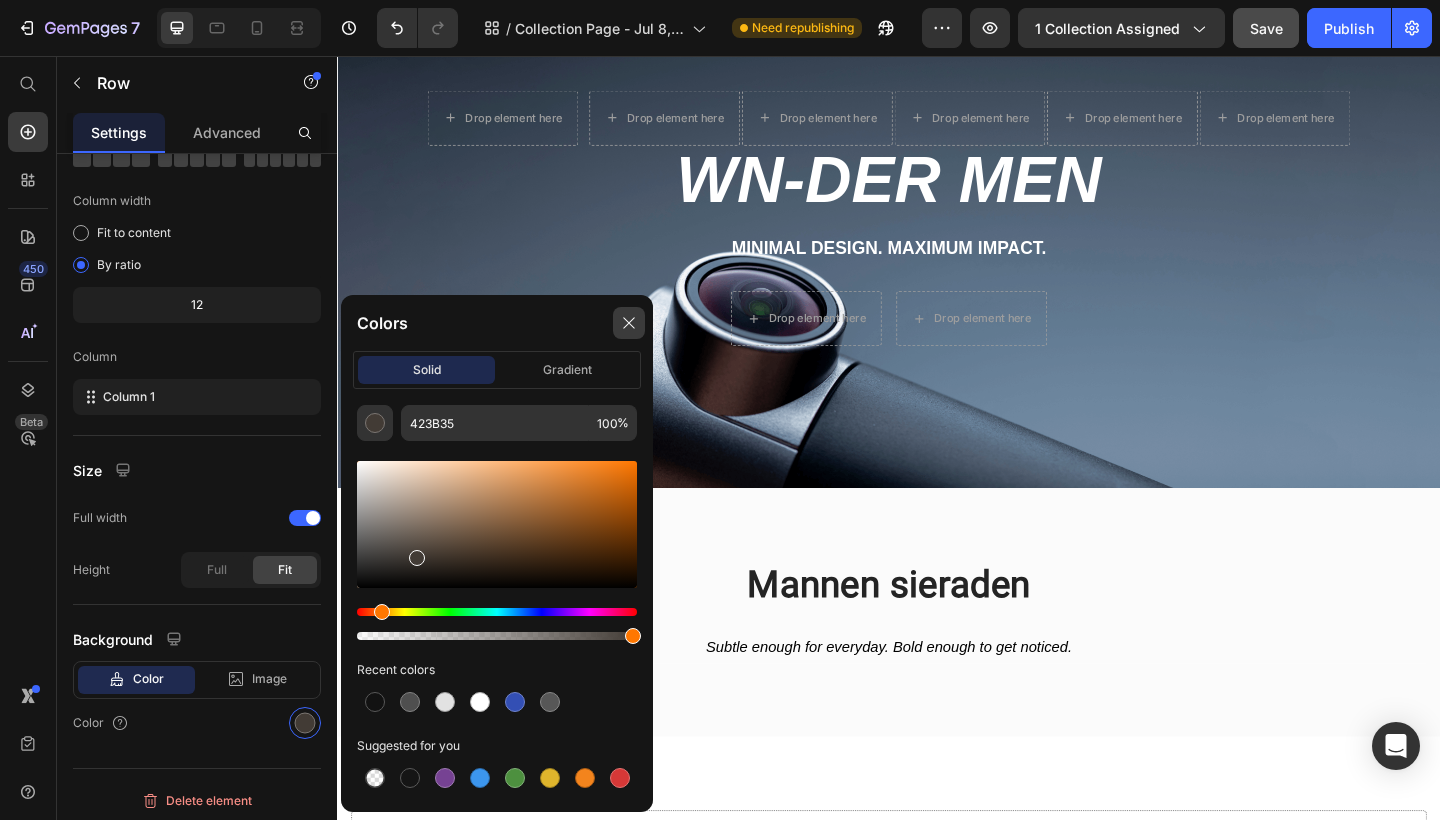 click at bounding box center [629, 323] 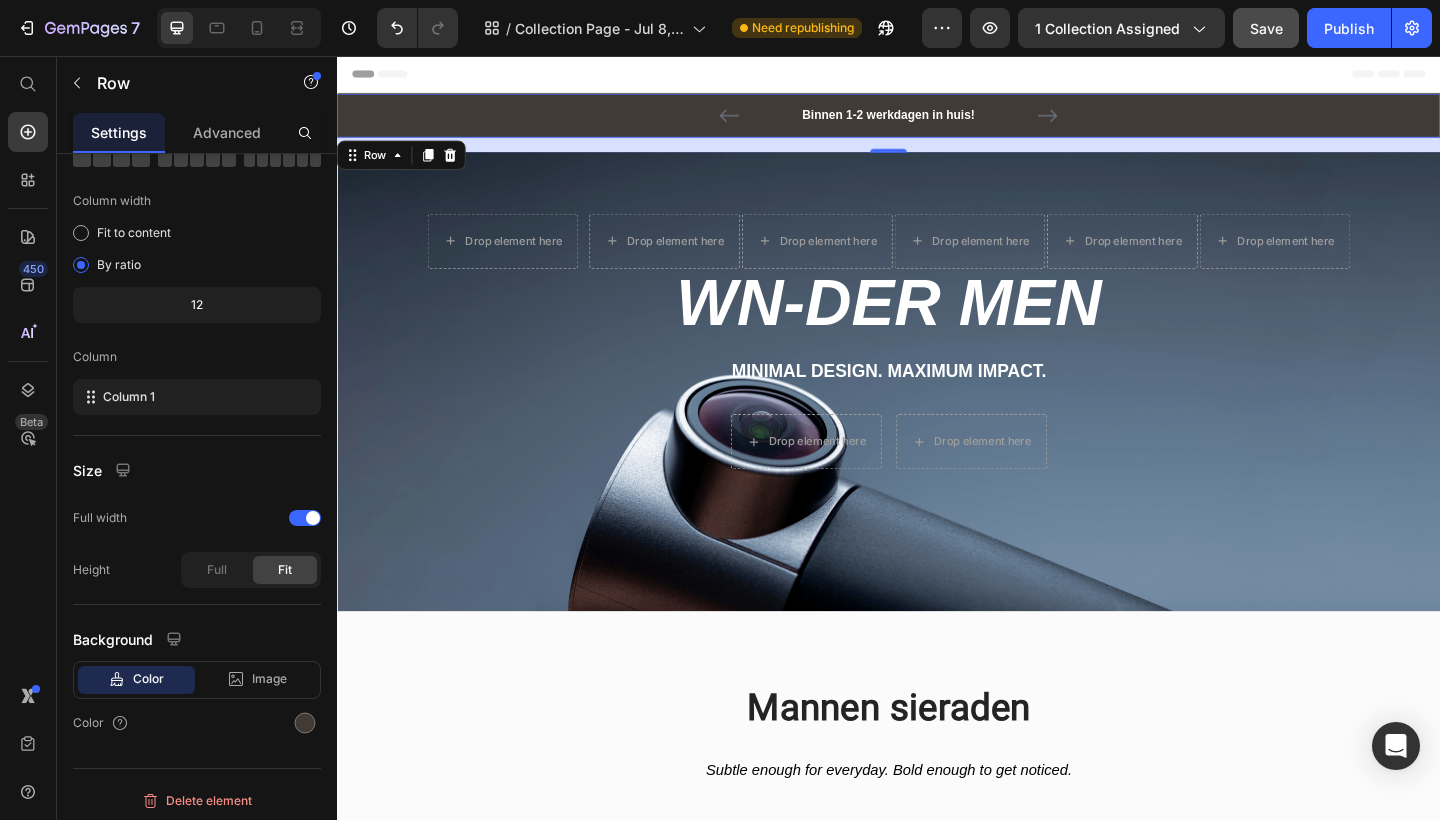 scroll, scrollTop: 0, scrollLeft: 0, axis: both 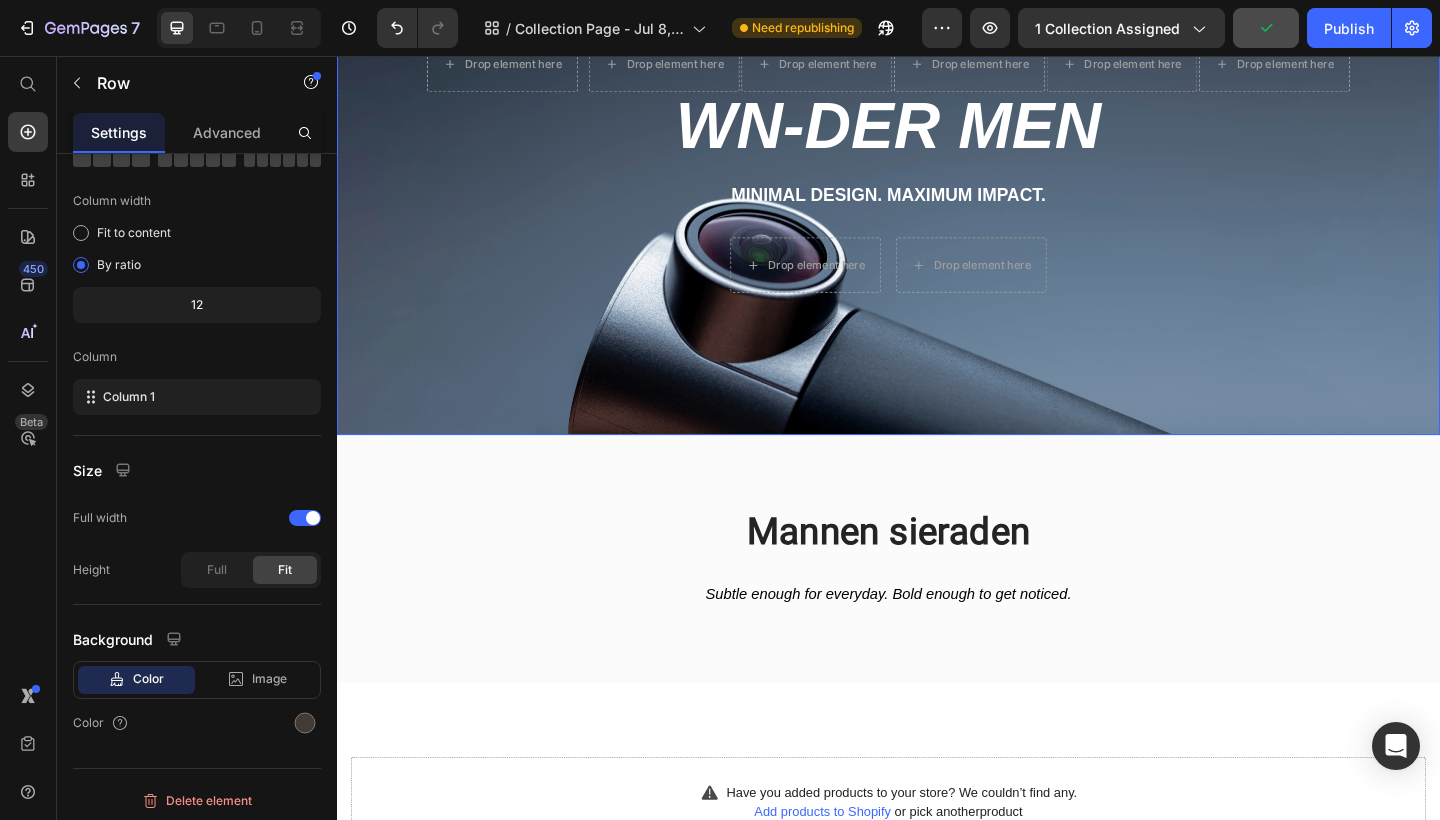 click on "Mannen sieraden Heading Subtle enough for everyday. Bold enough to get noticed. Text block" at bounding box center [937, 604] 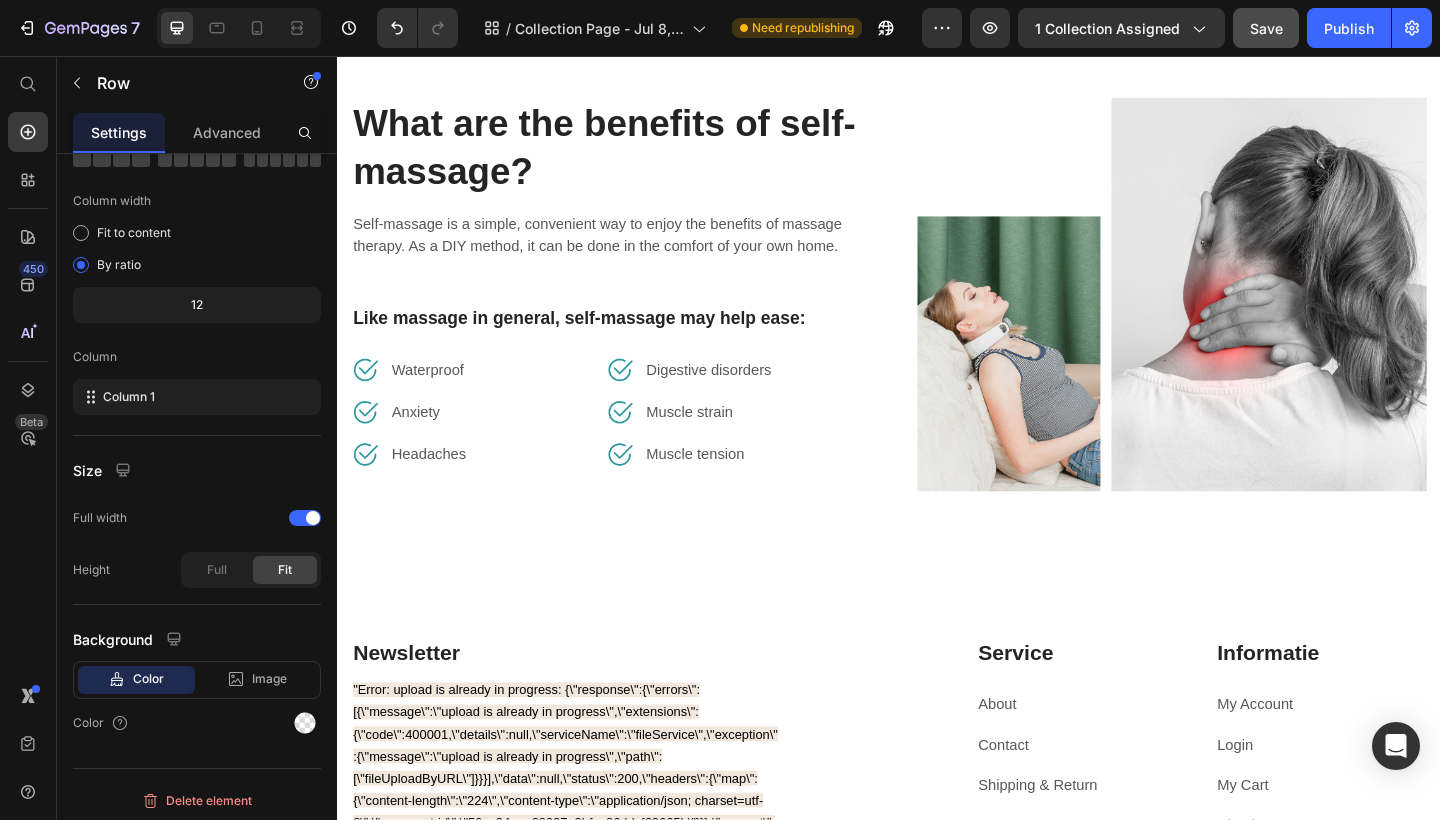 scroll, scrollTop: 1168, scrollLeft: 0, axis: vertical 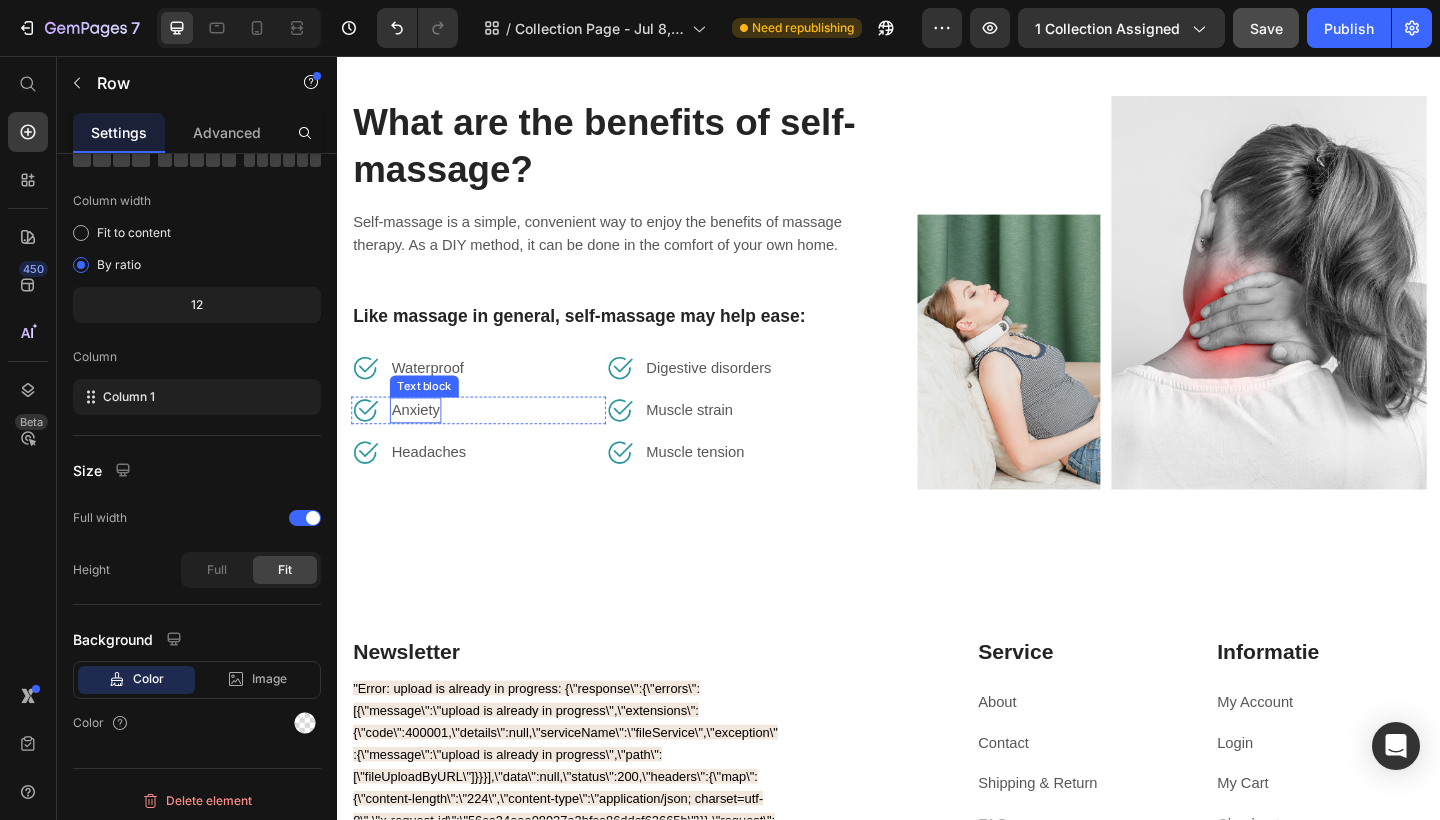 click on "Anxiety" at bounding box center [422, 442] 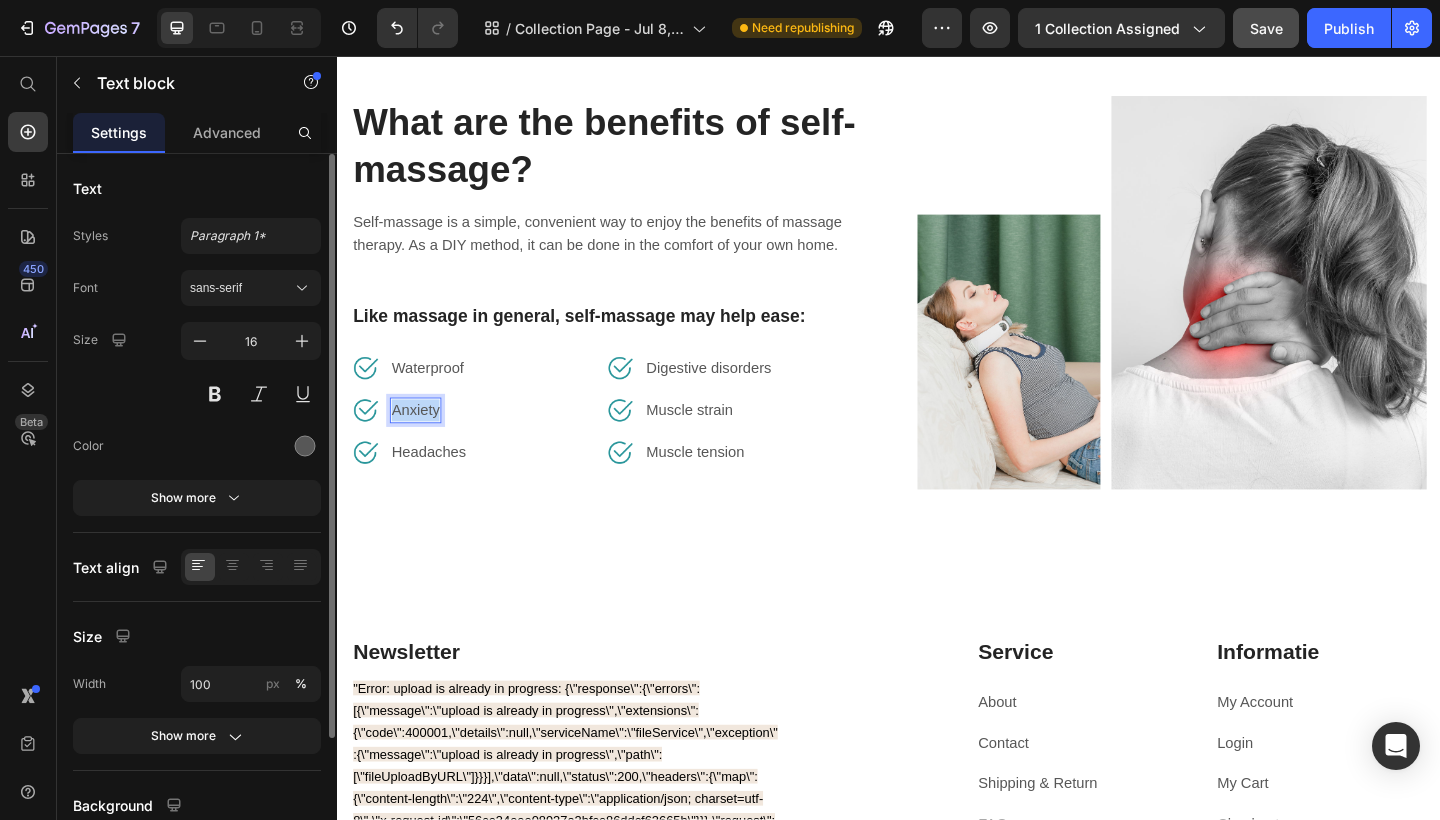 click on "Anxiety" at bounding box center [422, 442] 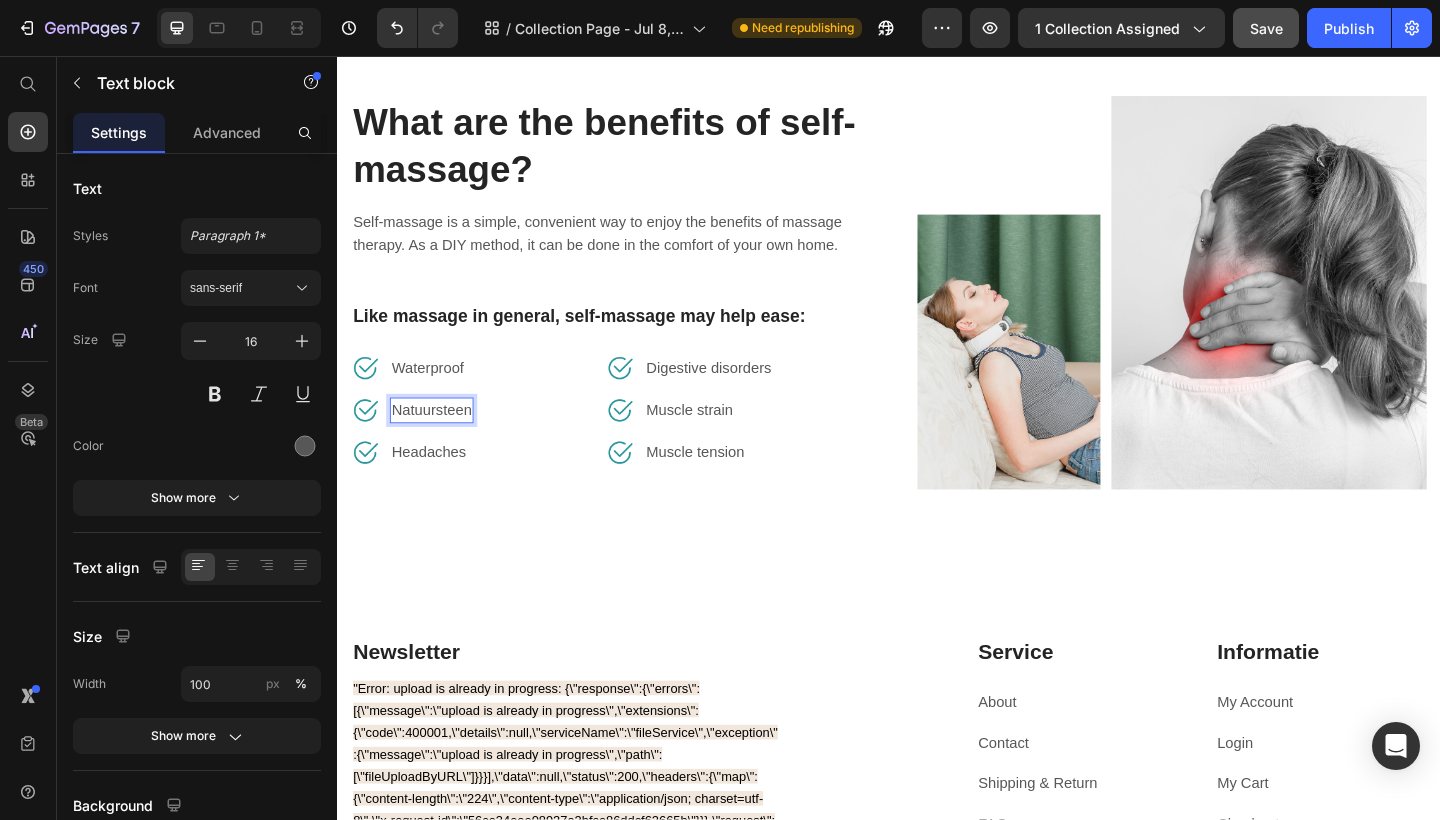 click on "Natuursteen" at bounding box center [439, 442] 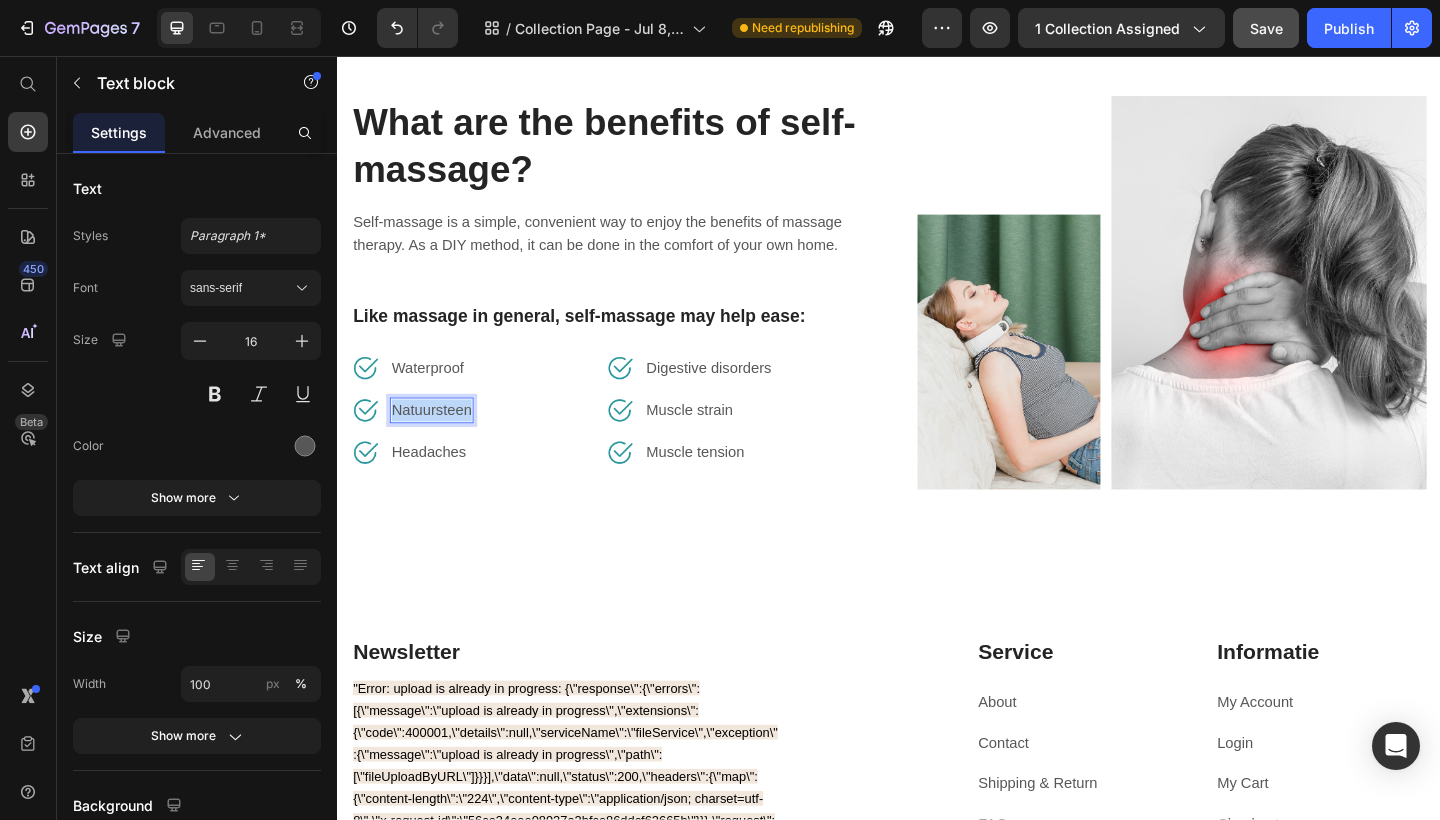 click on "Natuursteen" at bounding box center [439, 442] 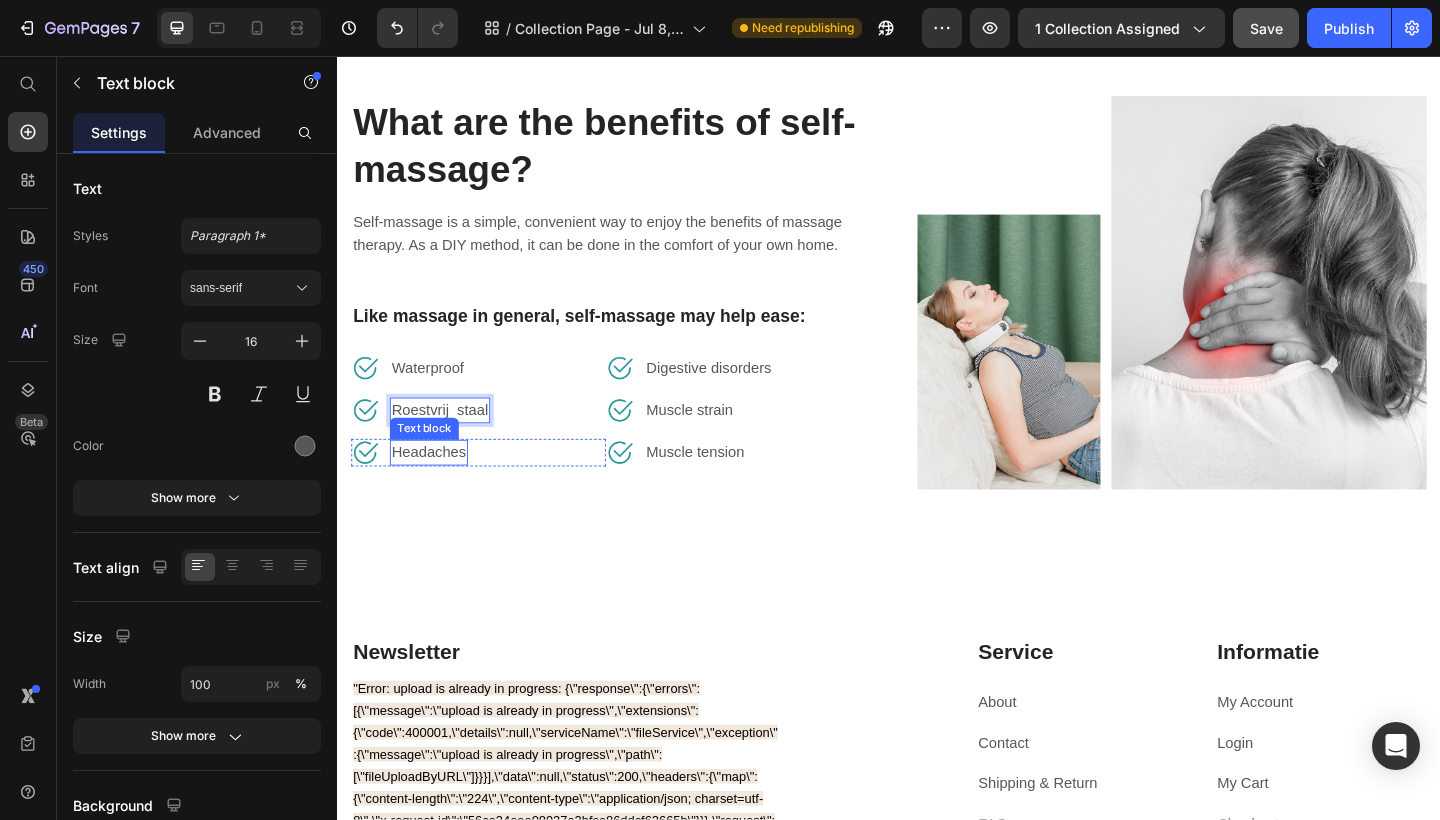 click on "Headaches" at bounding box center (436, 488) 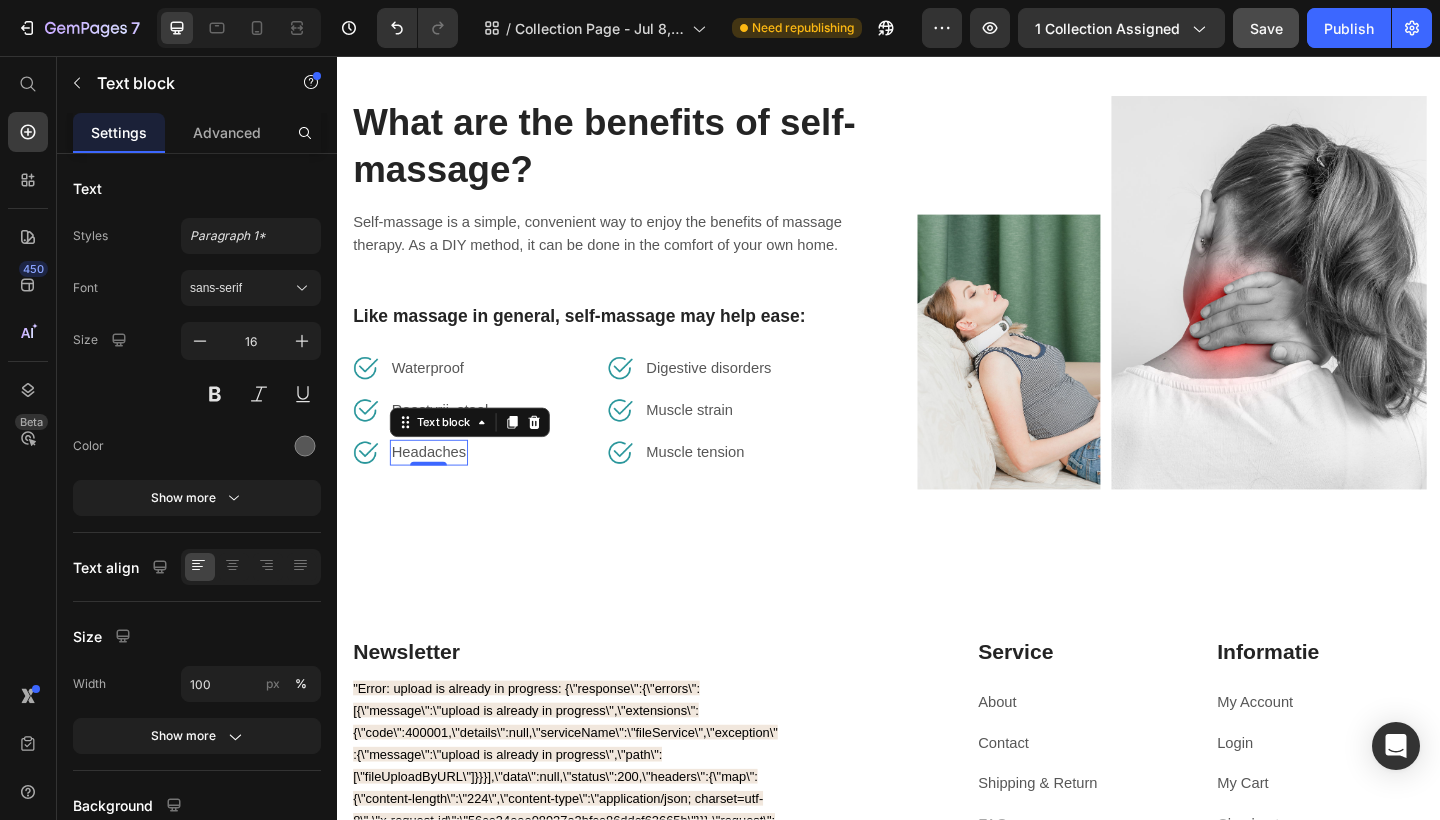 click on "Headaches" at bounding box center [436, 488] 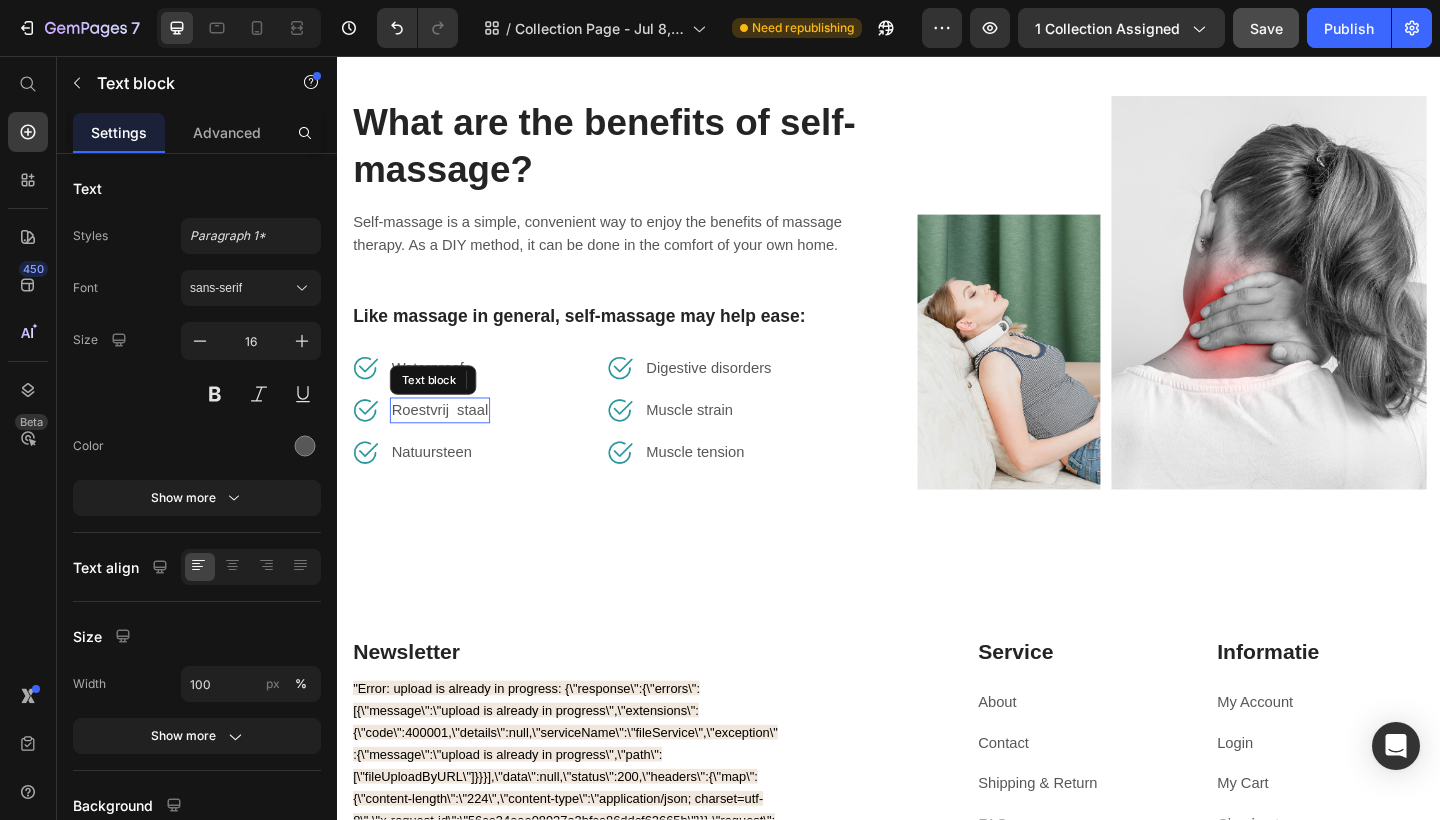 click on "Roestvrij  staal" at bounding box center [448, 442] 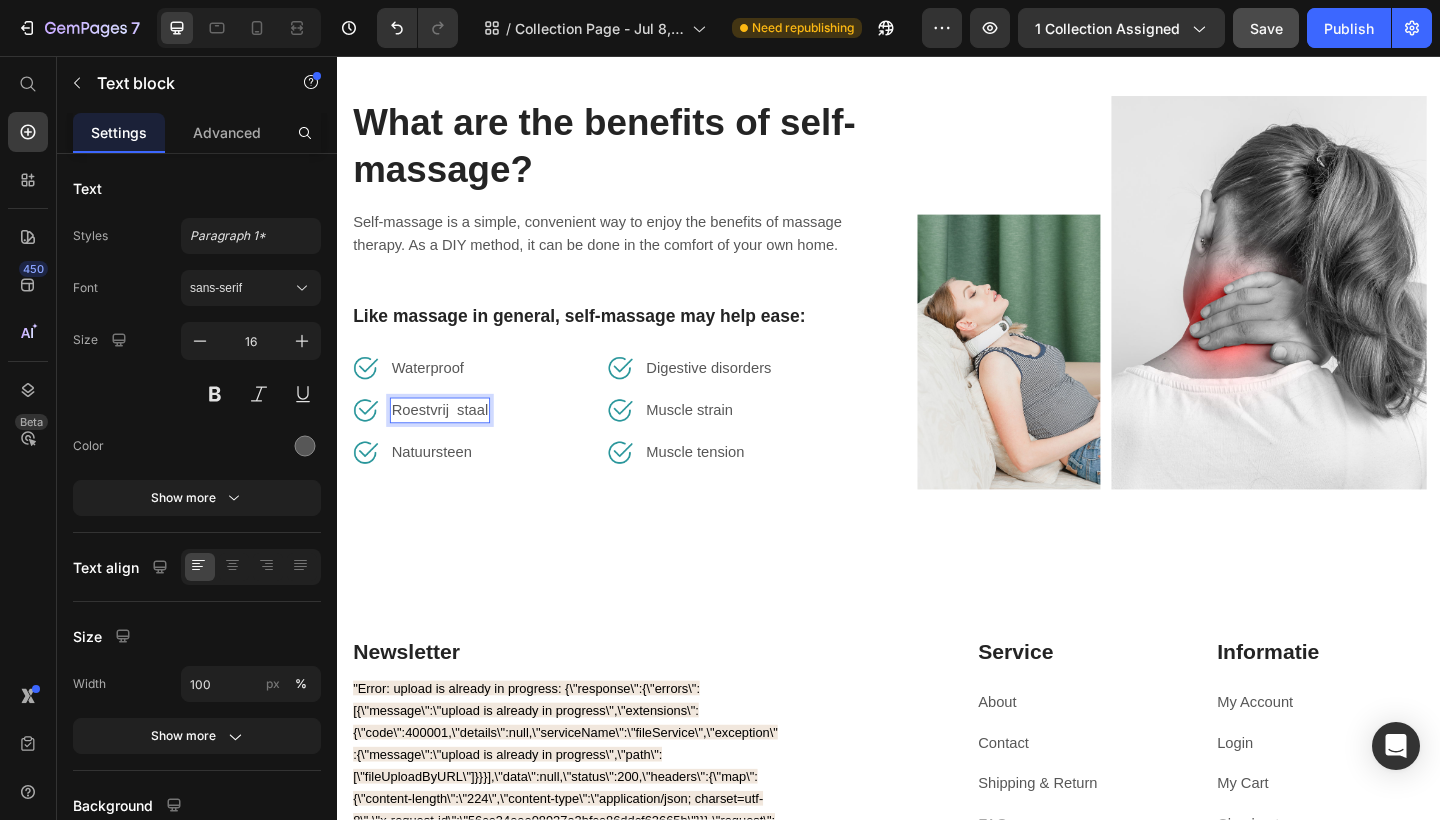 click on "Roestvrij  staal" at bounding box center (448, 442) 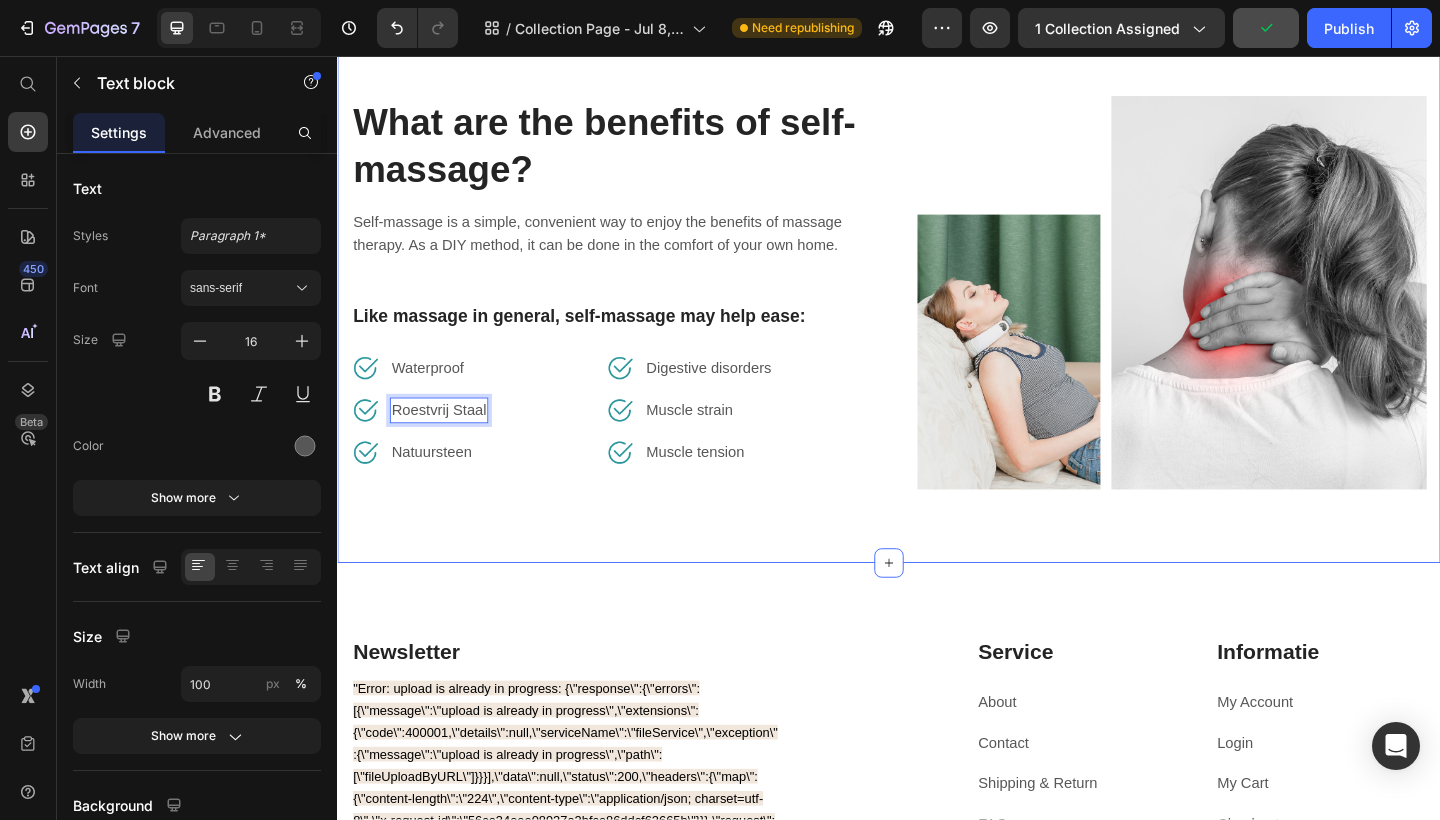 click on "What are the benefits of self-massage? Heading Self-massage is a simple, convenient way to enjoy the benefits of massage therapy. As a DIY method, it can be done in the comfort of your own home. Text block Like massage in general, self-massage may help ease: Text block Image Waterproof Text block Row Image Roestvrij Staal Text block   0 Row Image Natuursteen Text block Row Image Digestive disorders Text block Row Image Muscle strain Text block Row Image Muscle tension Text block Row Row Image Image Row Row Section 3" at bounding box center (937, 314) 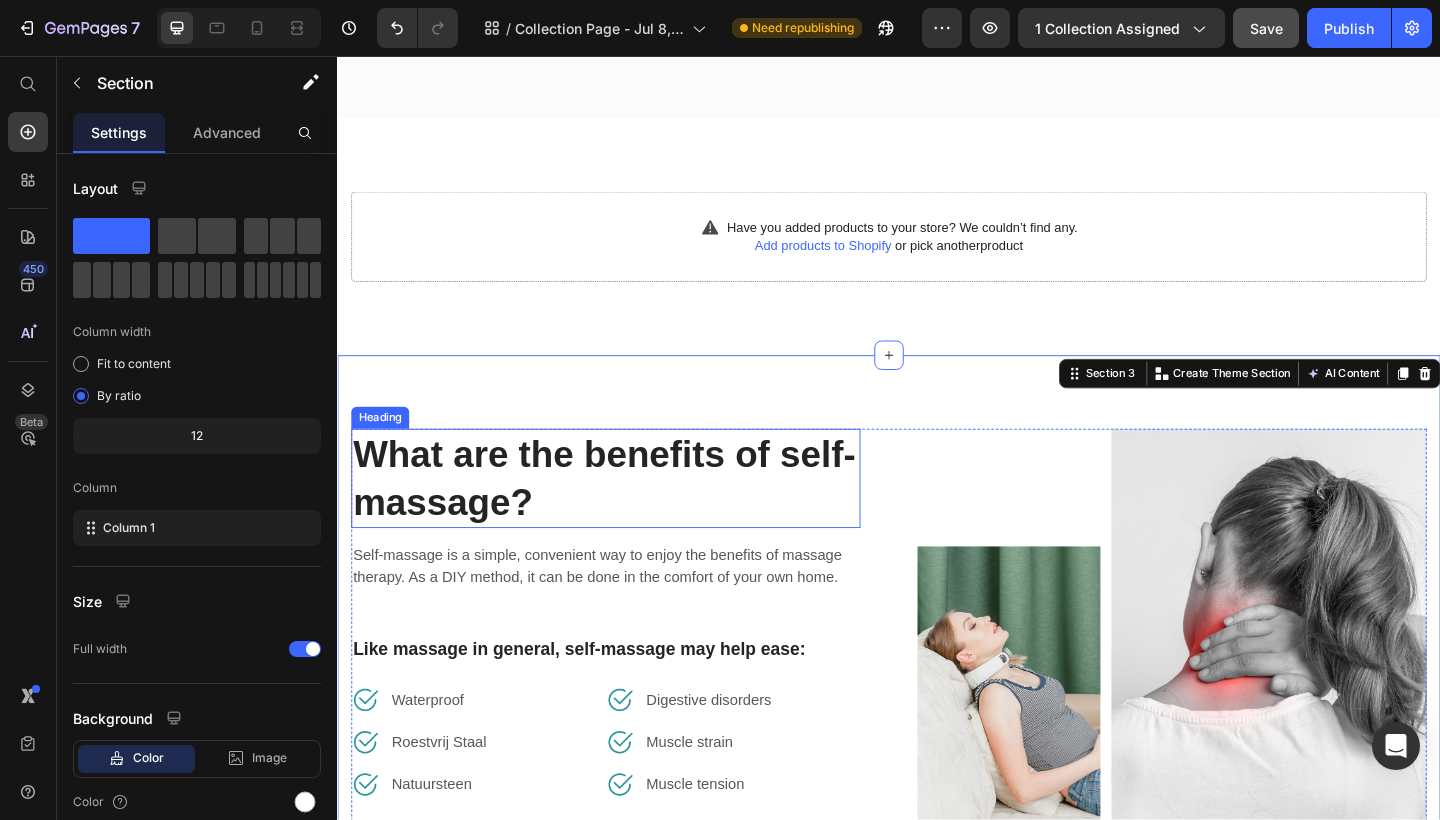 scroll, scrollTop: 808, scrollLeft: 0, axis: vertical 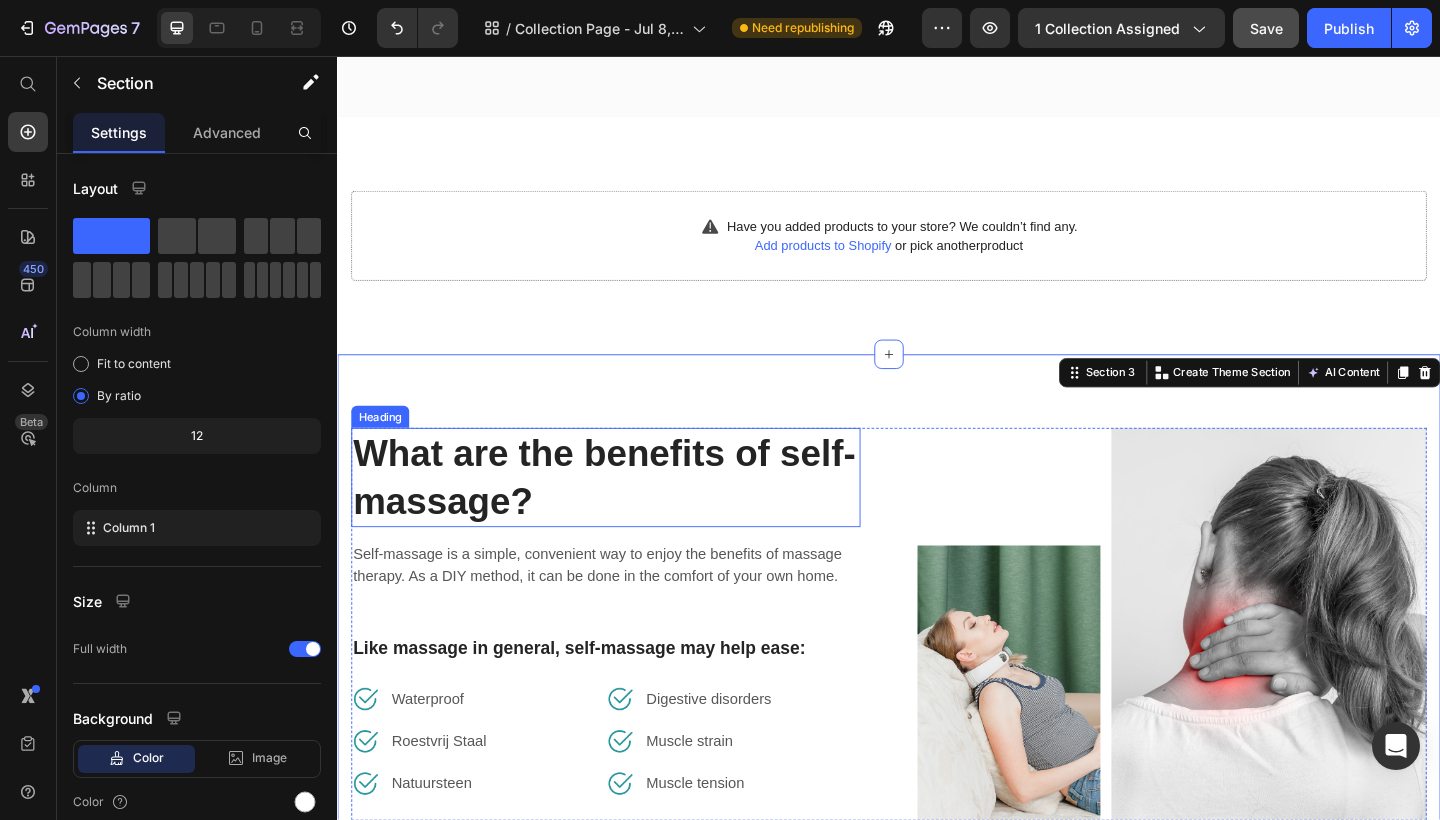 click on "What are the benefits of self-massage?" at bounding box center (629, 515) 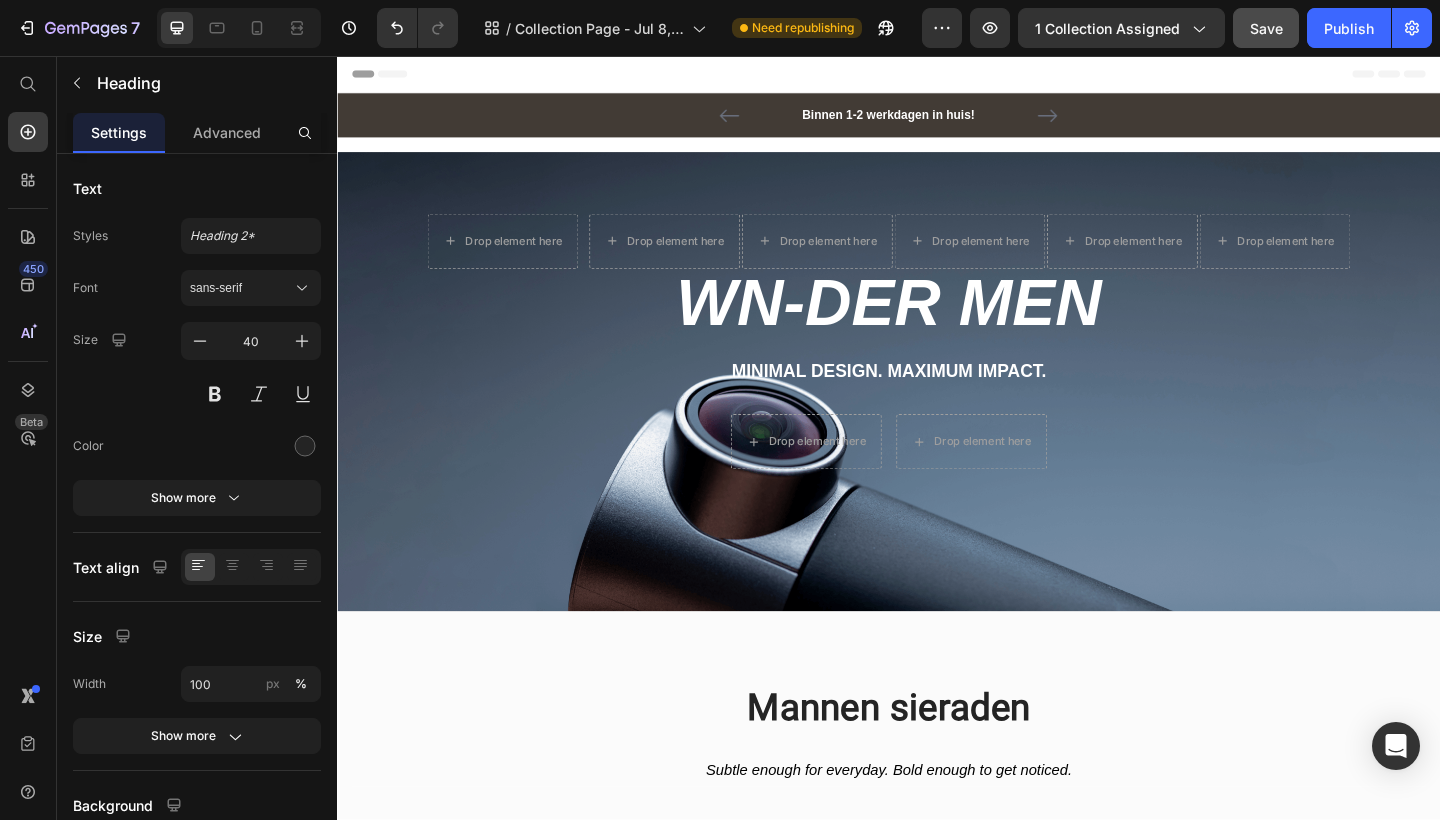 scroll, scrollTop: 0, scrollLeft: 0, axis: both 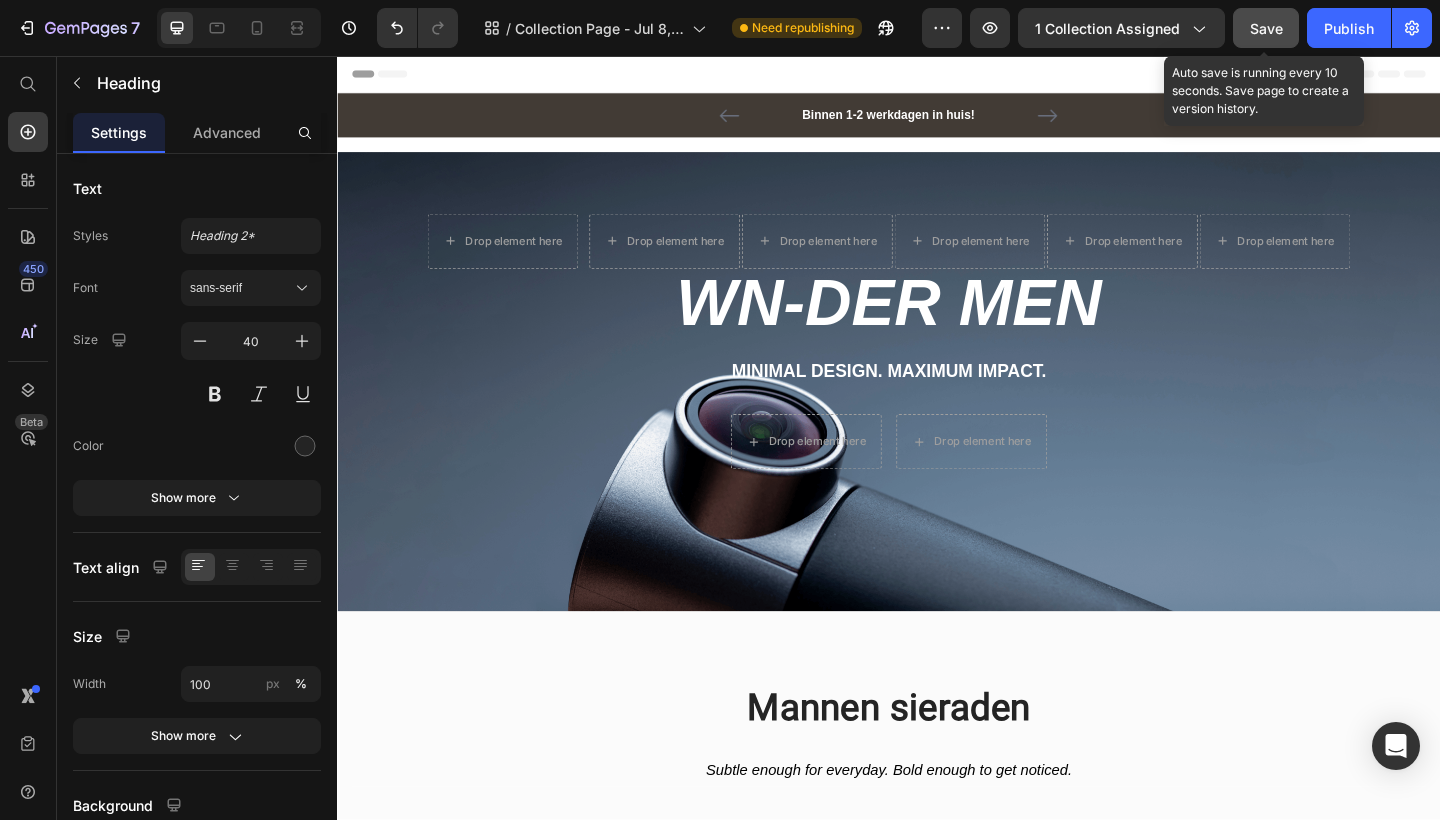 click on "Save" 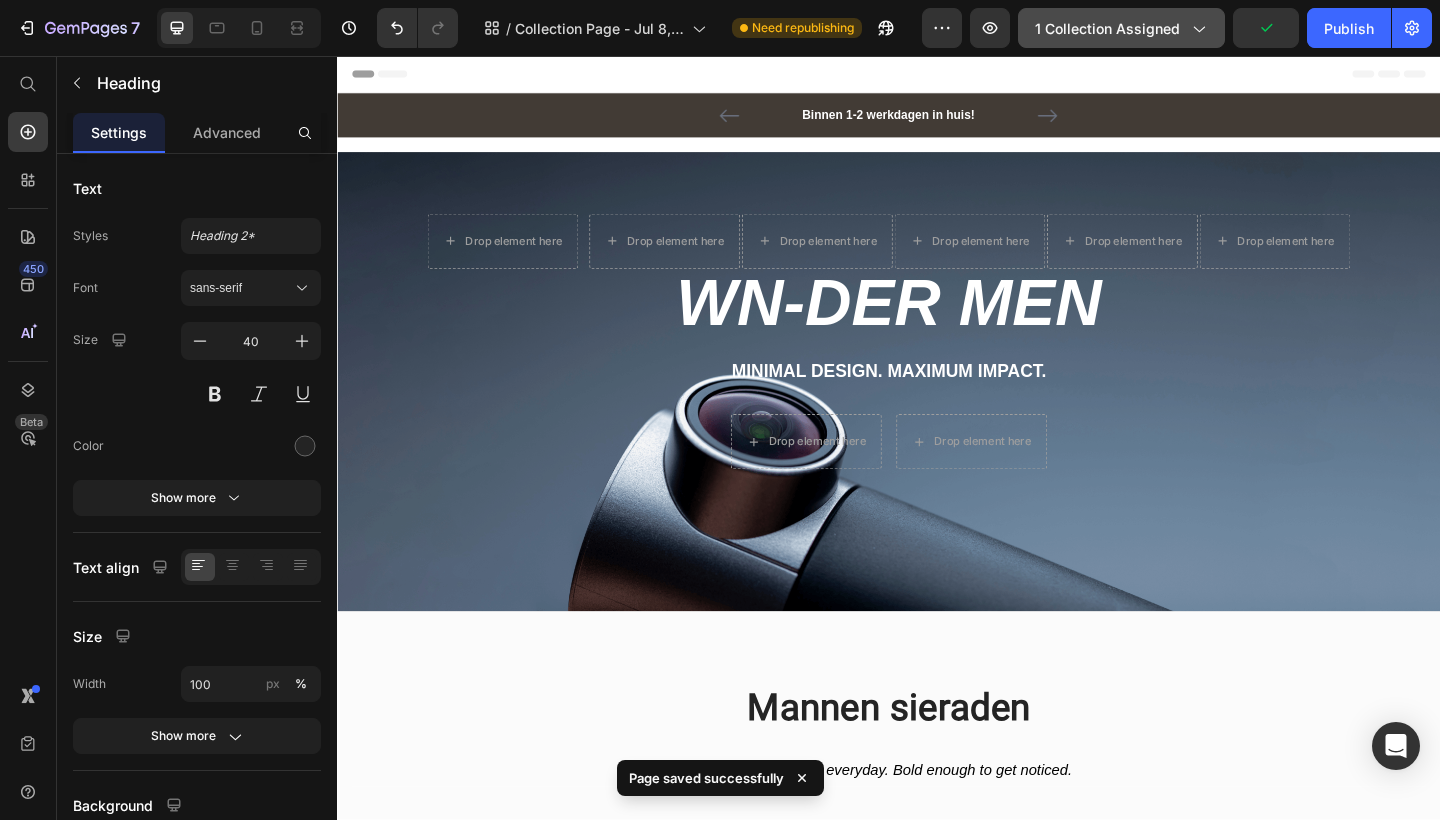 click 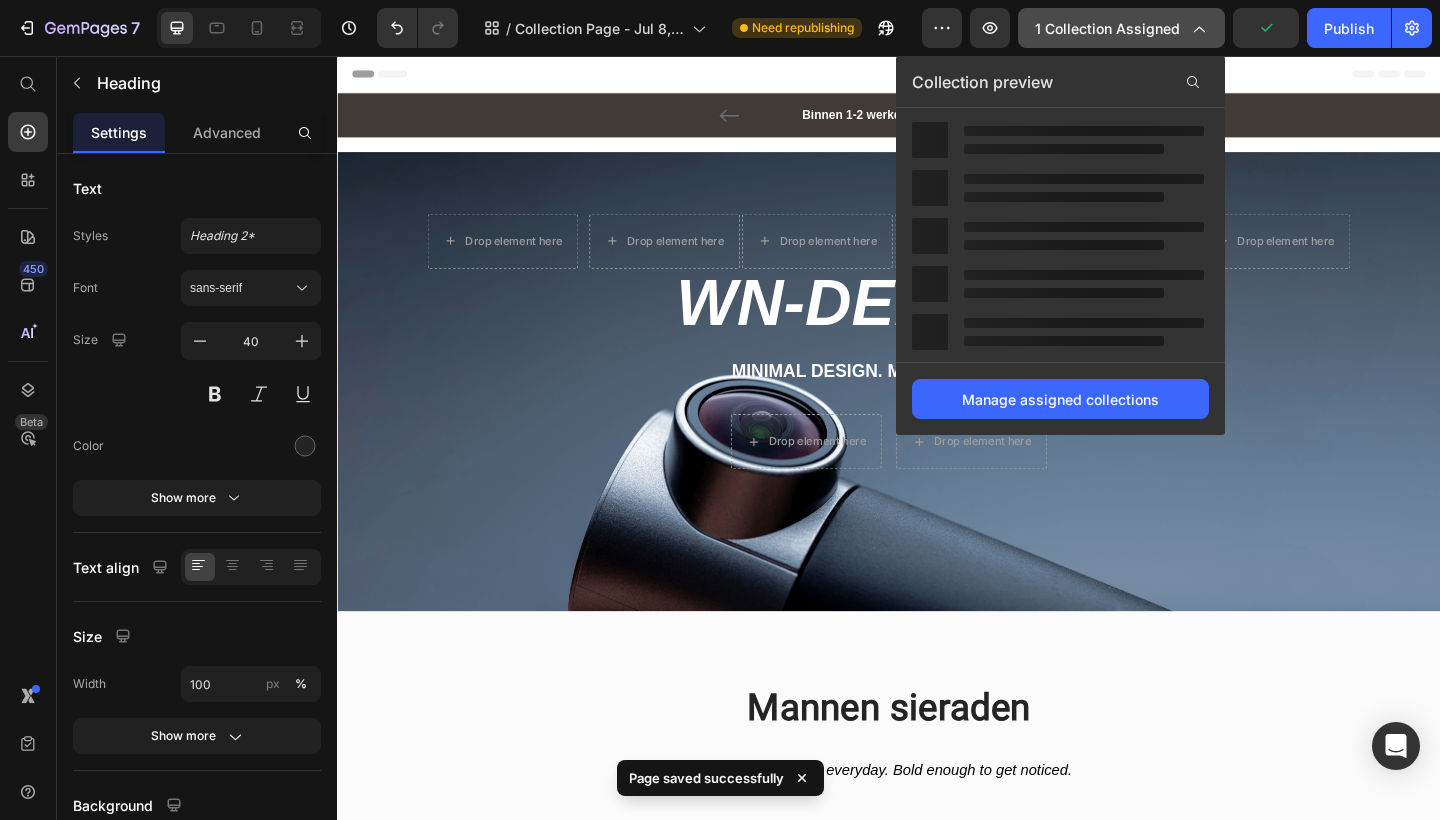 click 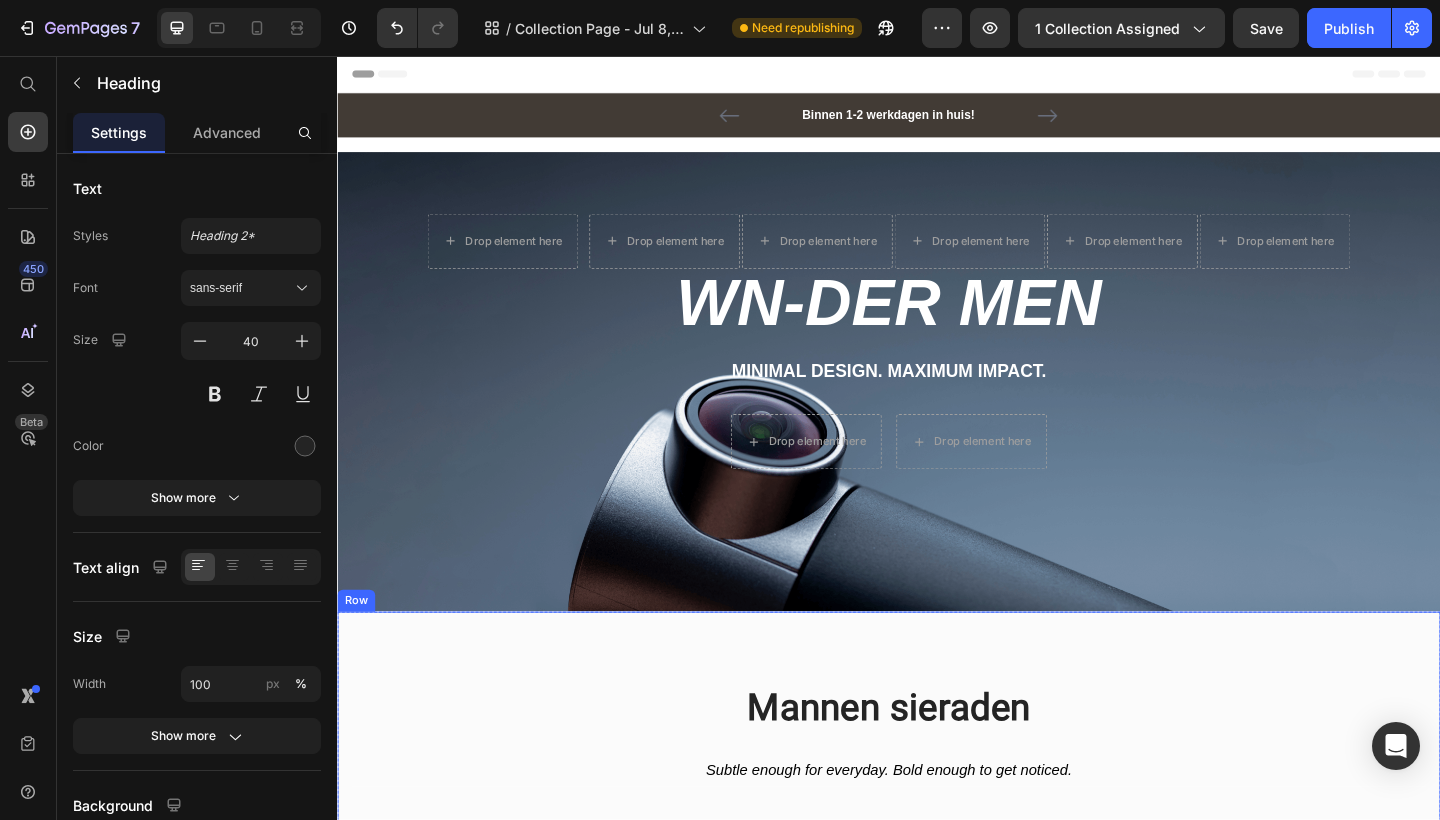 scroll, scrollTop: 0, scrollLeft: 0, axis: both 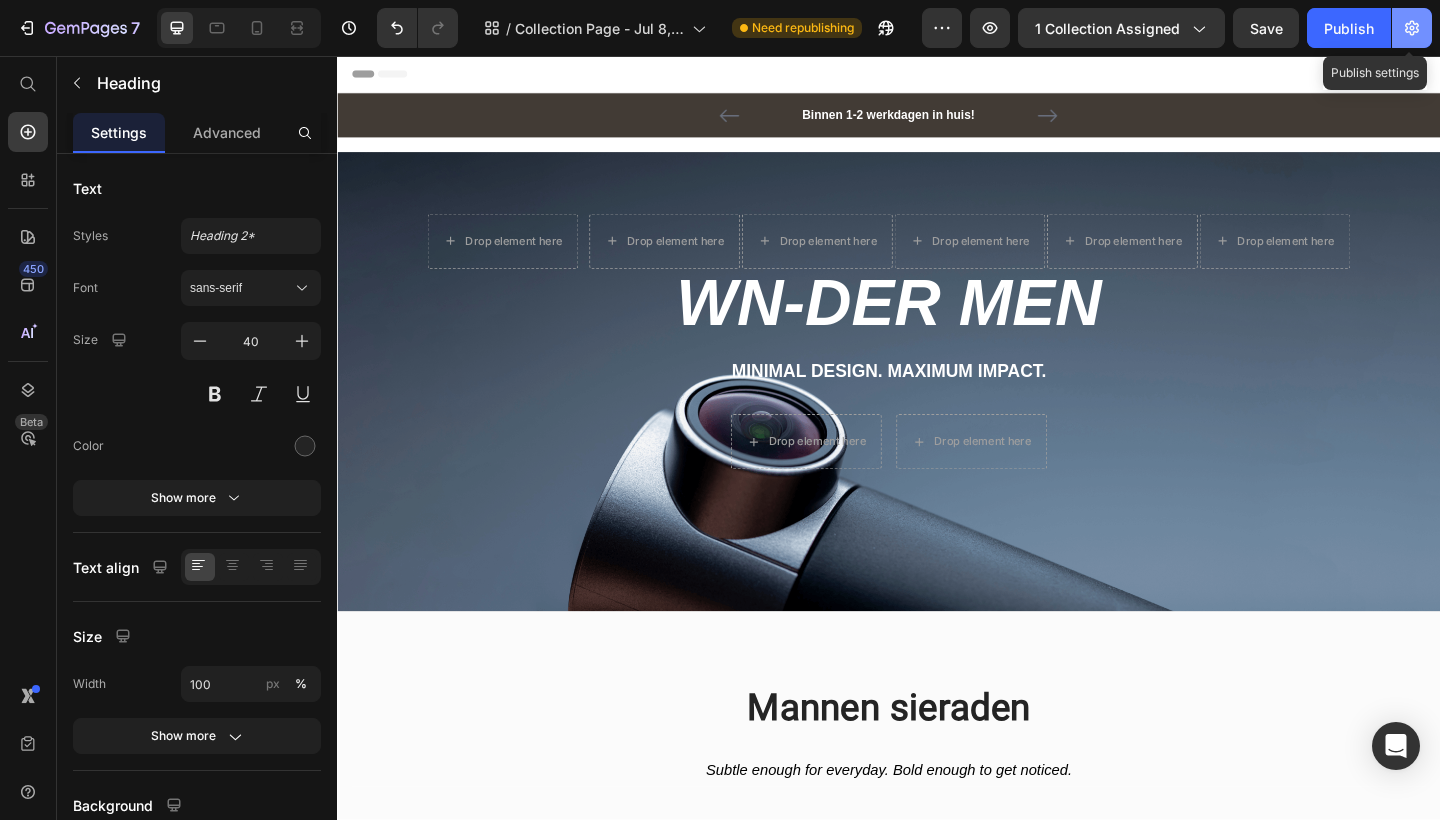 click 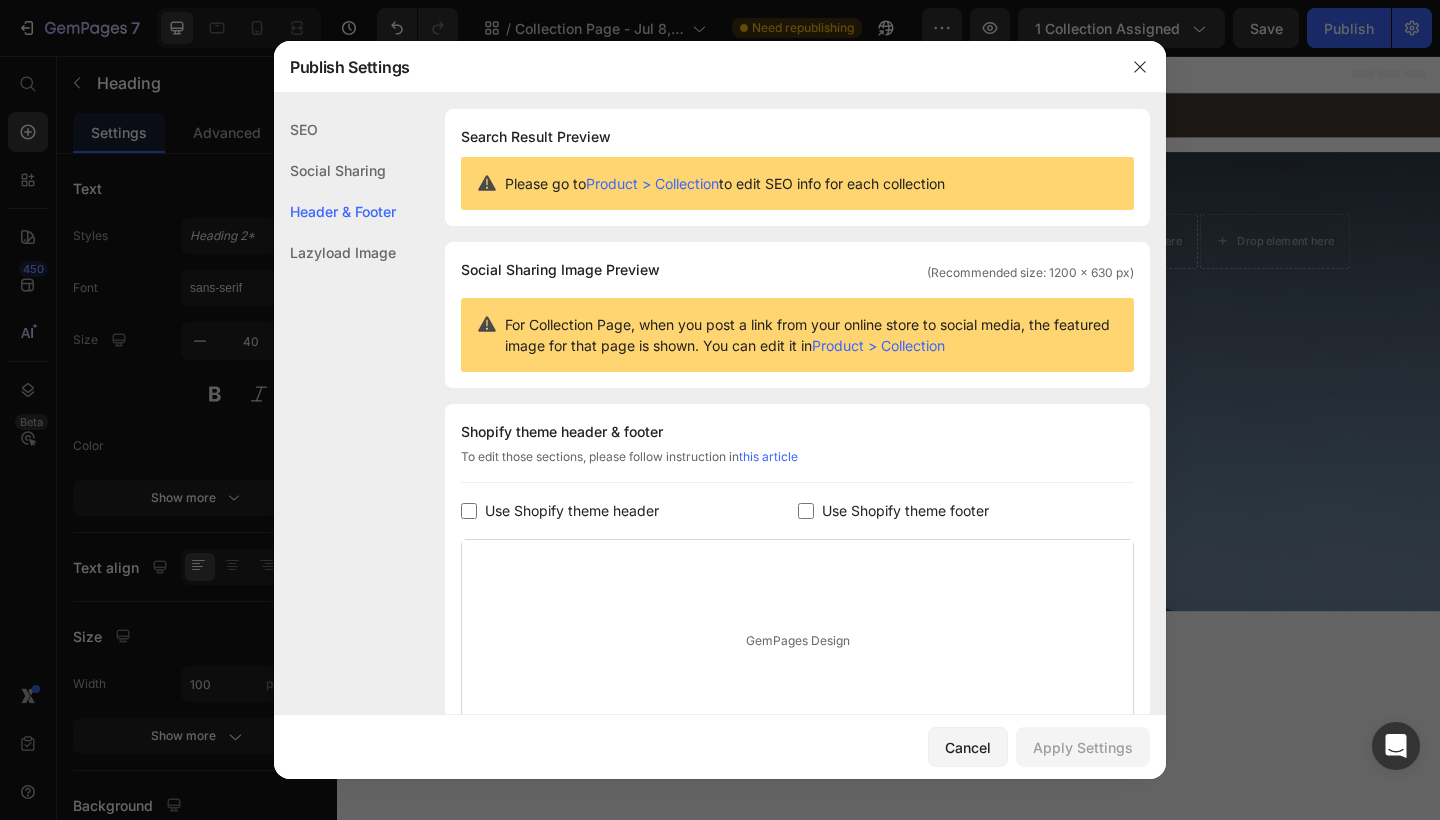 scroll, scrollTop: 0, scrollLeft: 0, axis: both 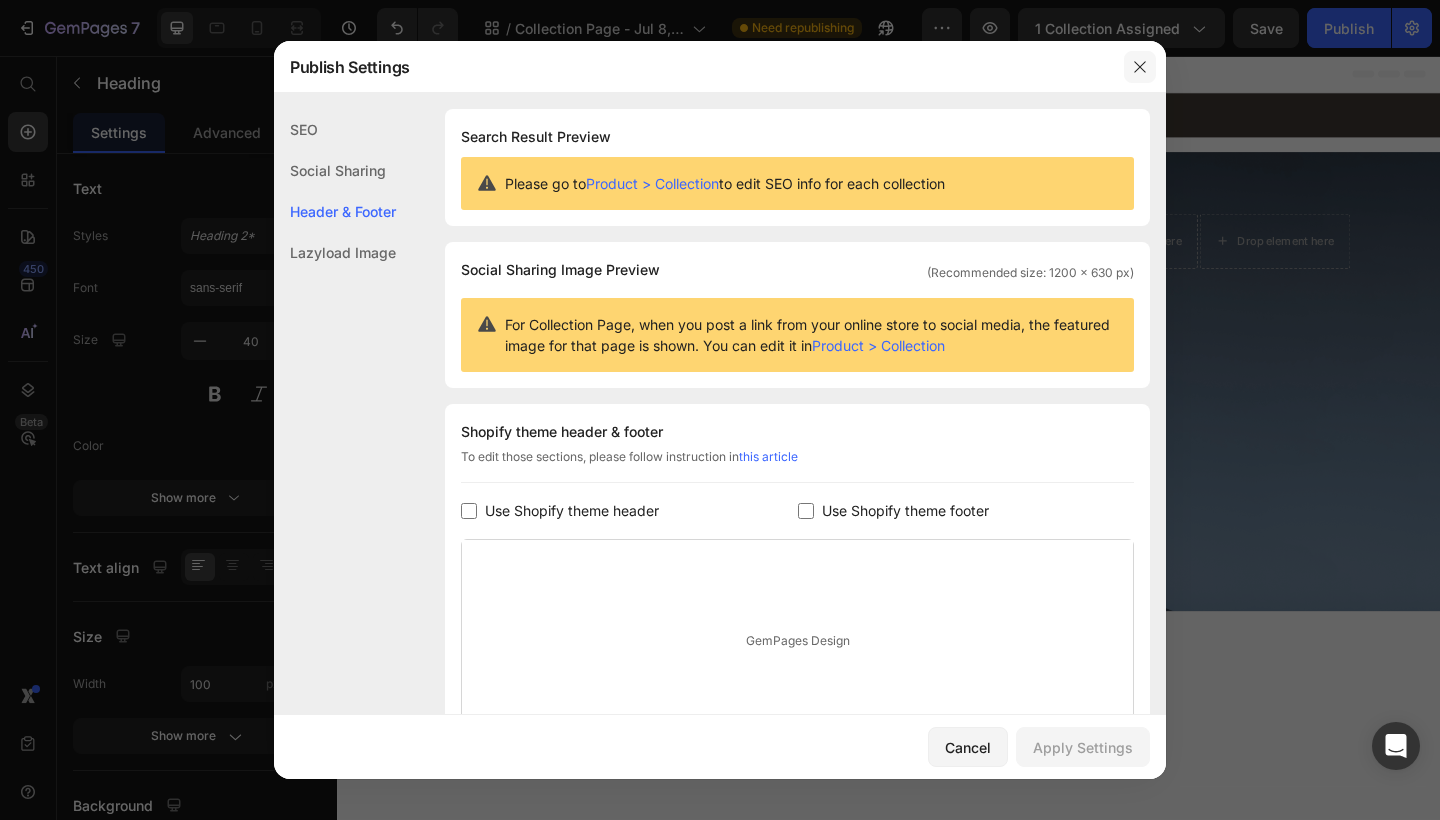 click at bounding box center (1140, 67) 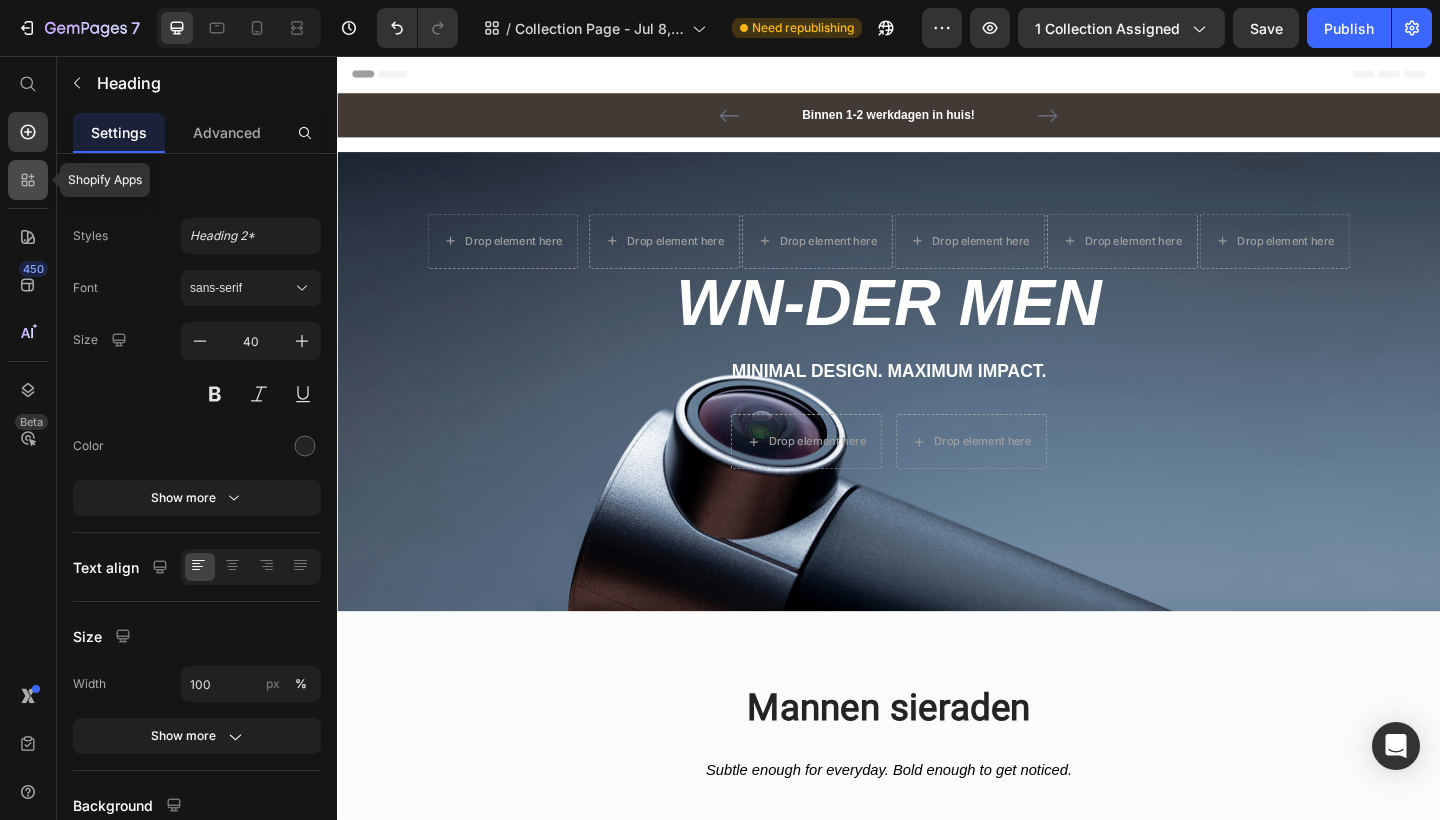 click 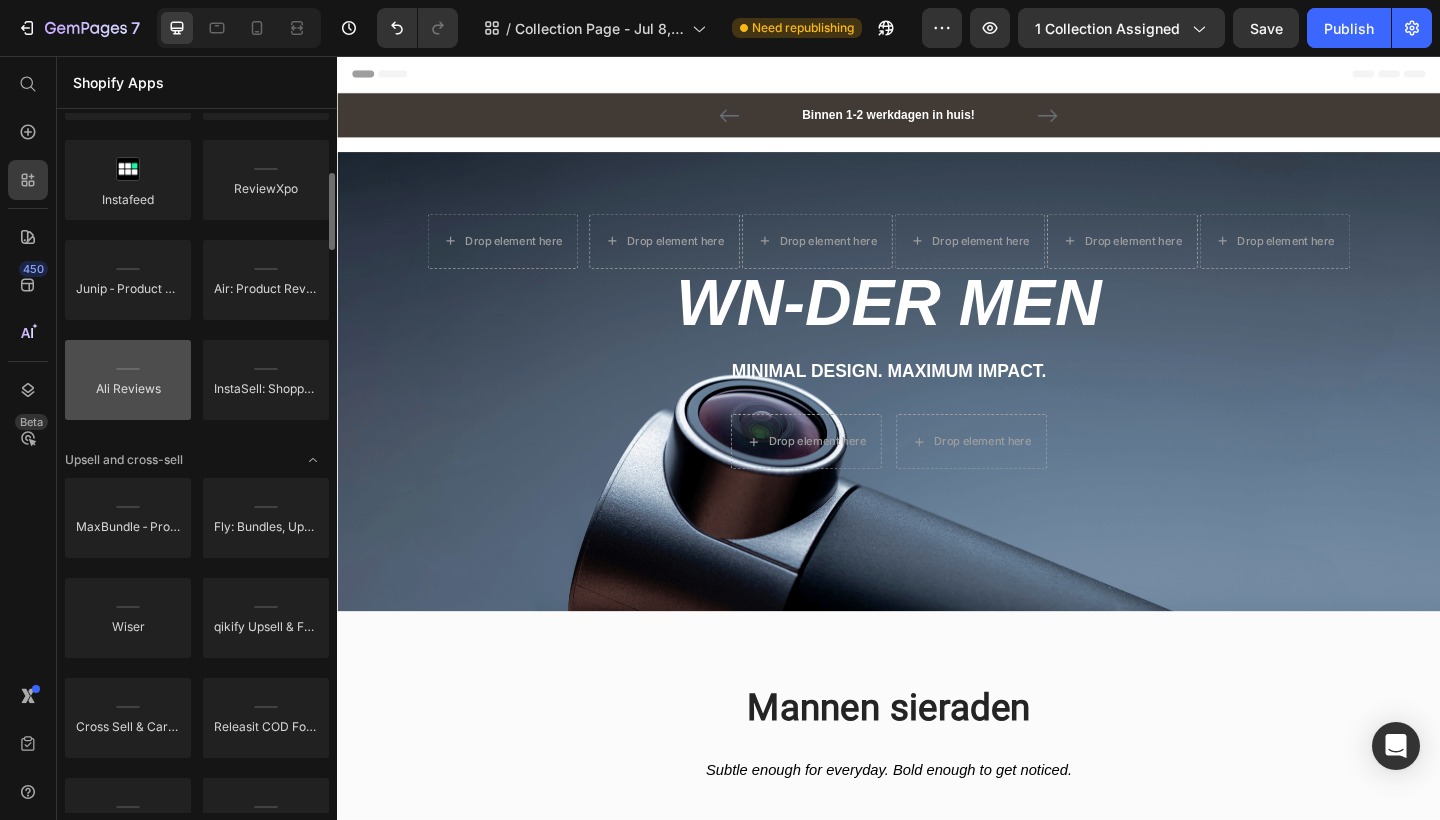 scroll, scrollTop: 520, scrollLeft: 0, axis: vertical 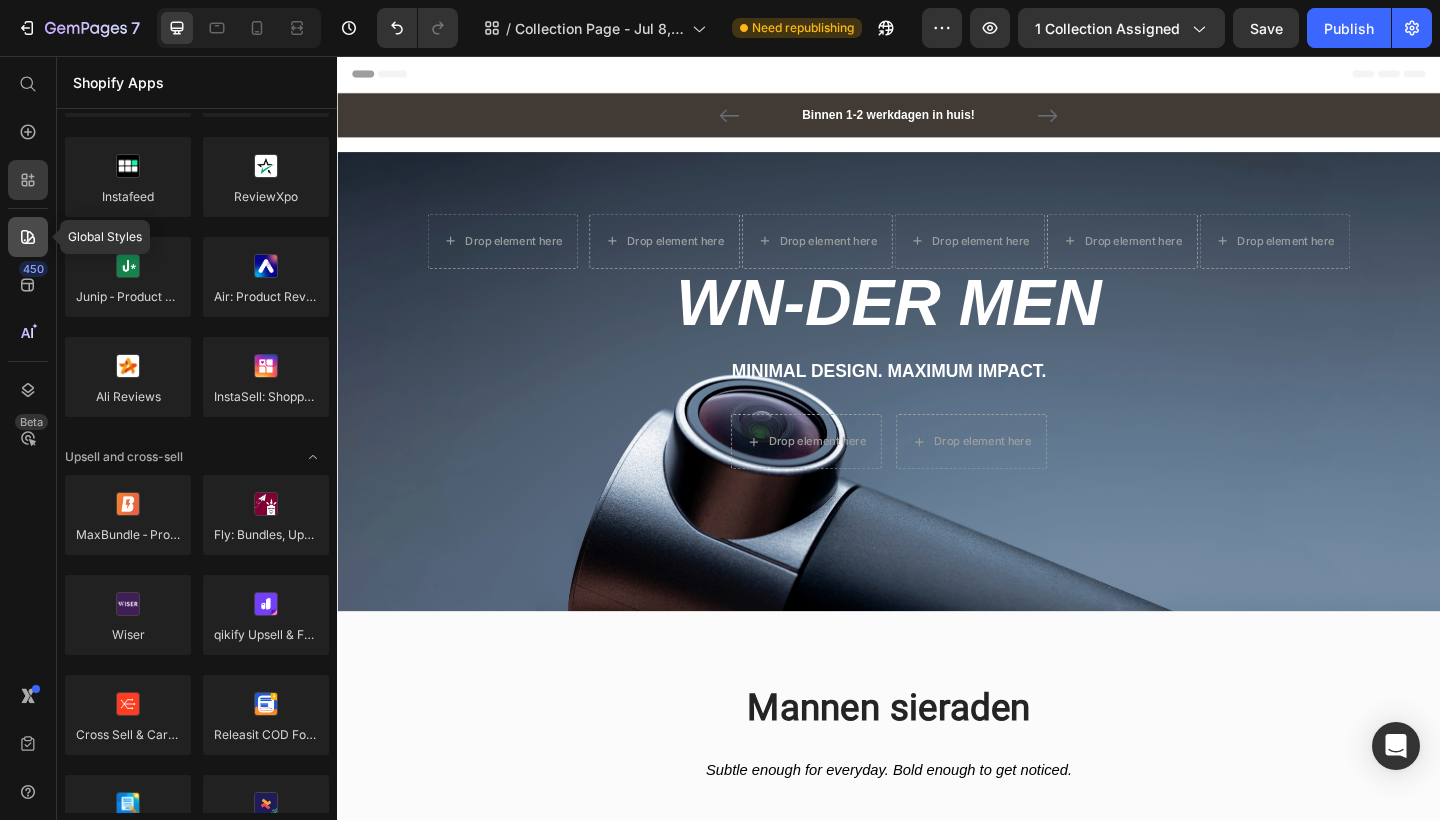 click 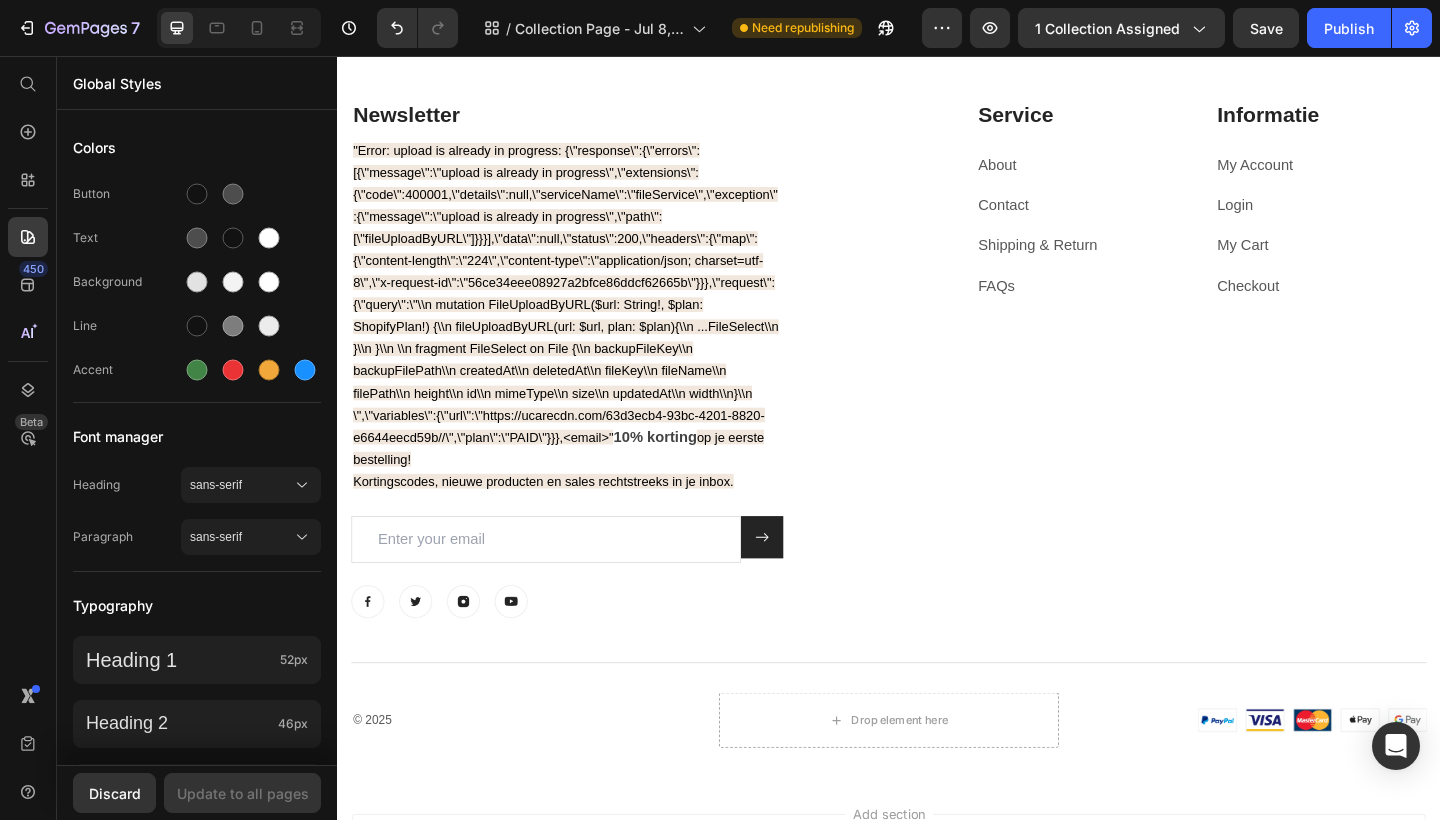 scroll, scrollTop: 1609, scrollLeft: 0, axis: vertical 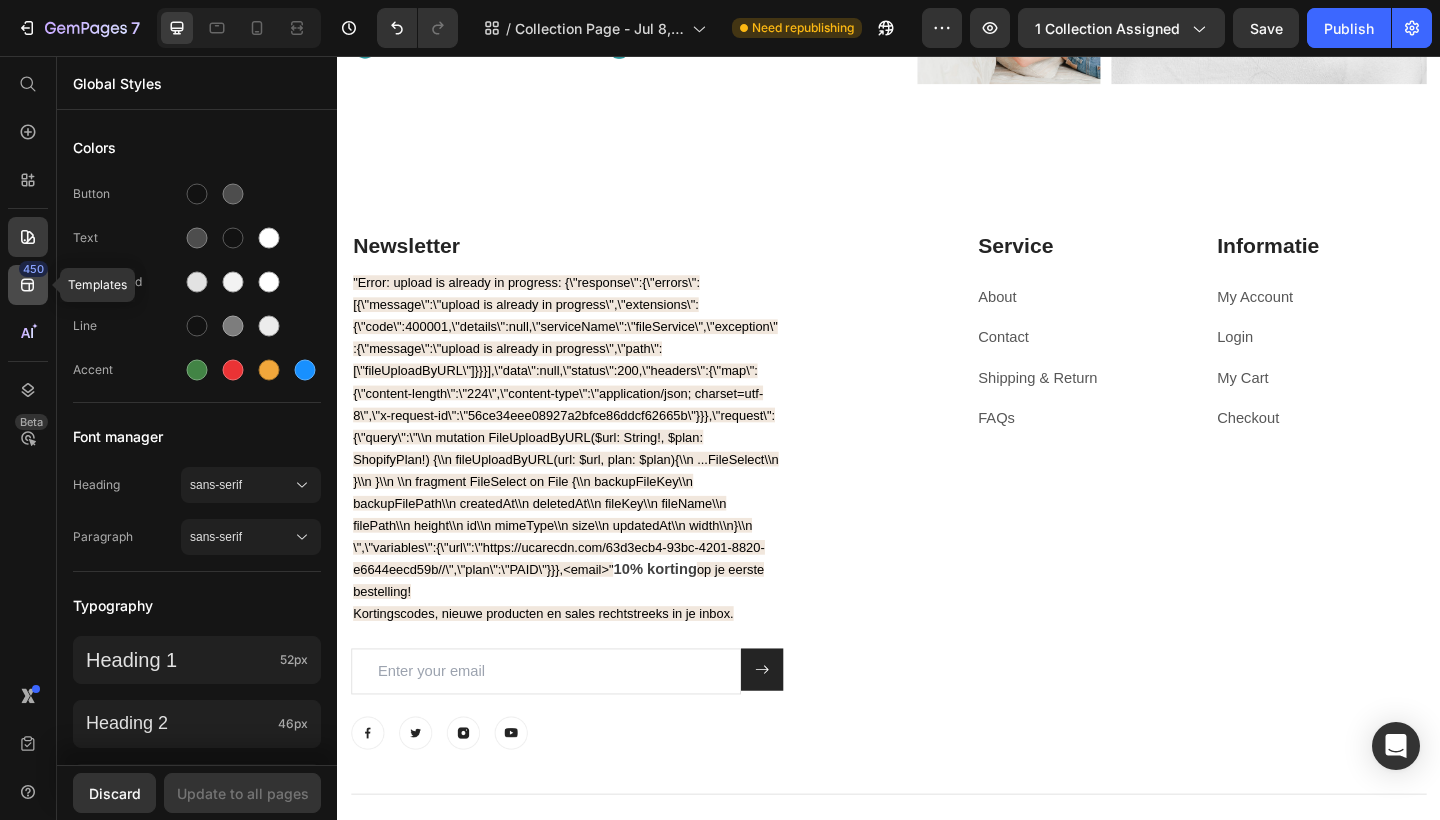 click on "450" 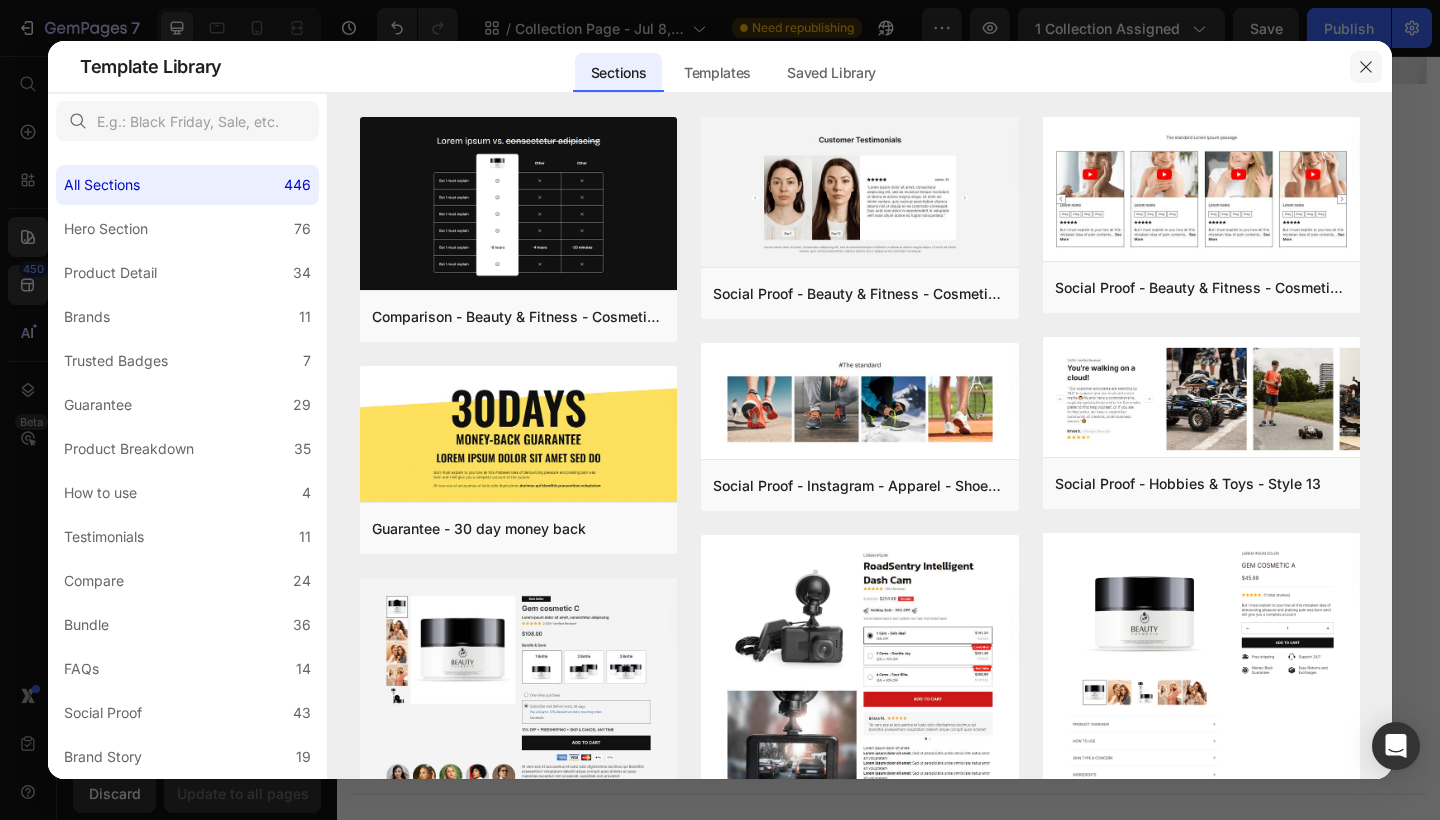 click at bounding box center [1366, 67] 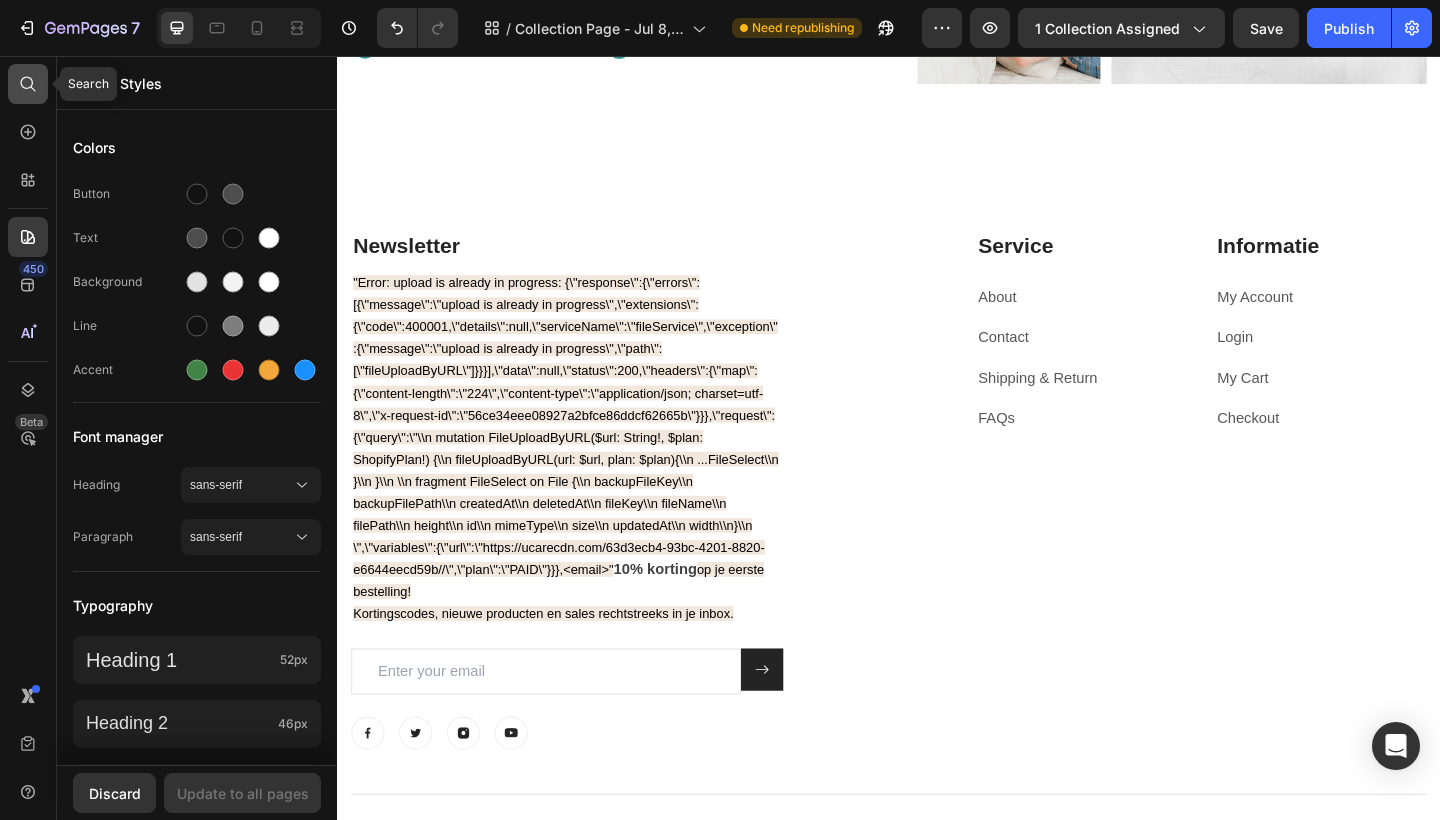 click 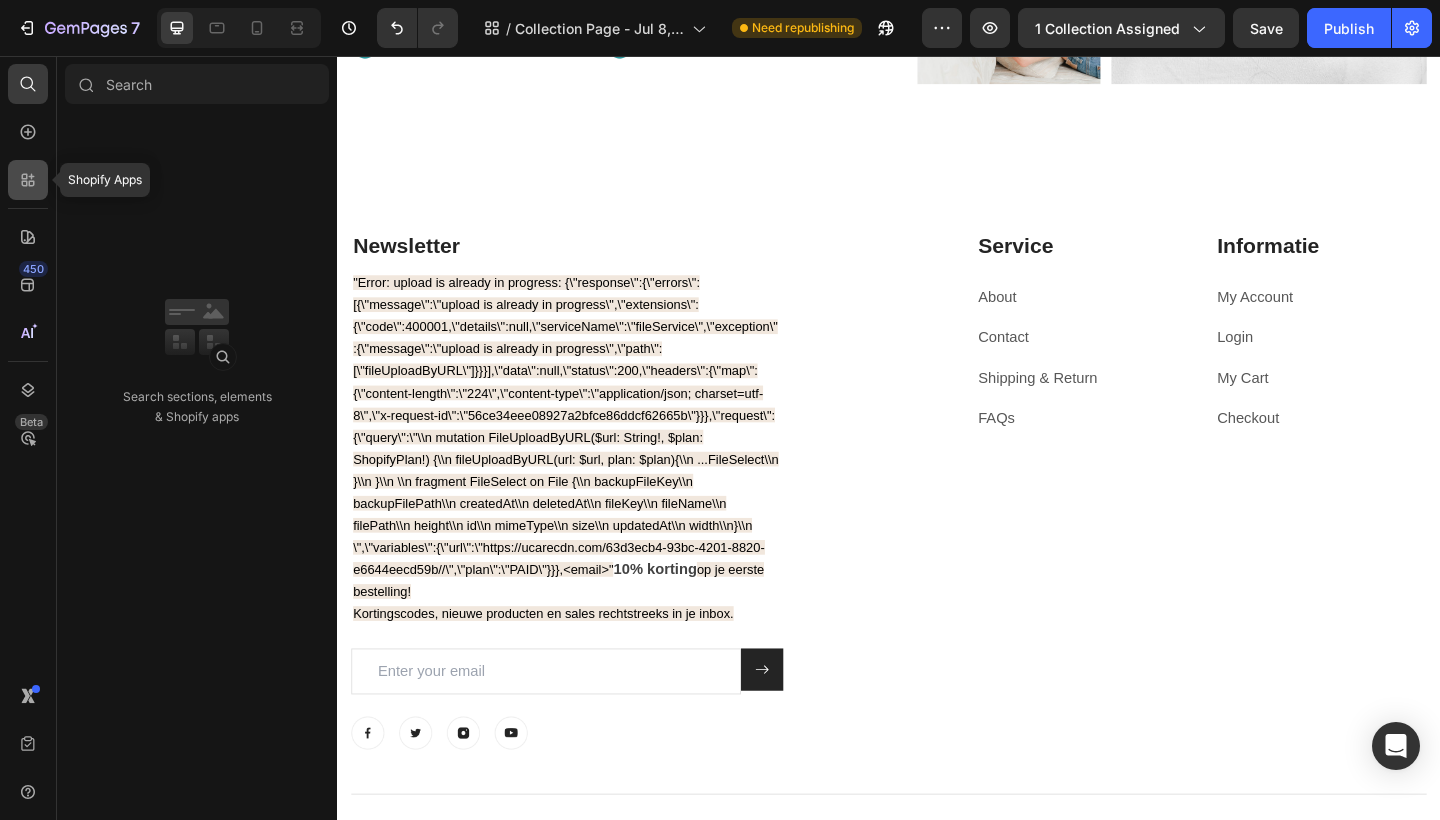 click 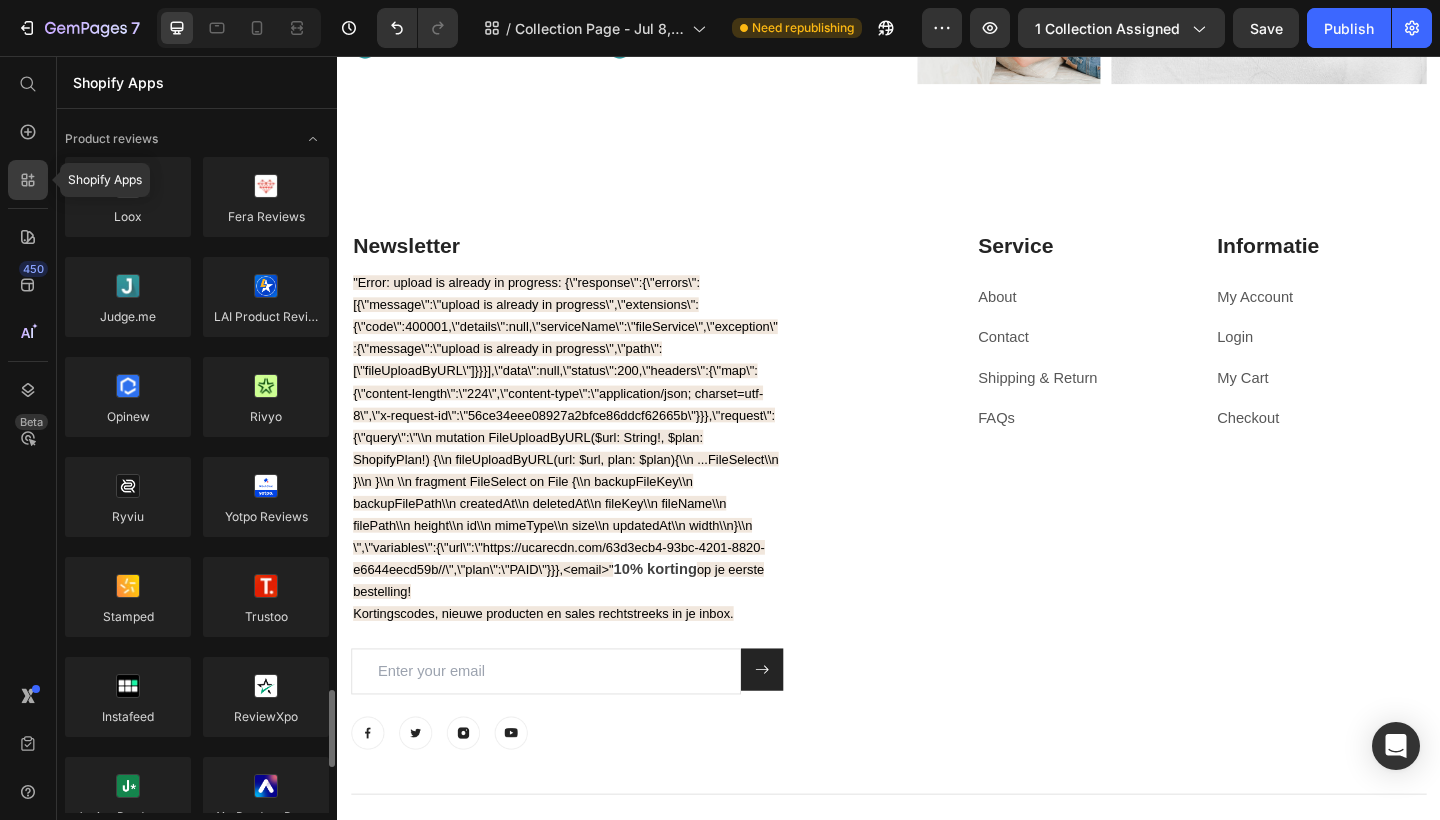 scroll, scrollTop: 520, scrollLeft: 0, axis: vertical 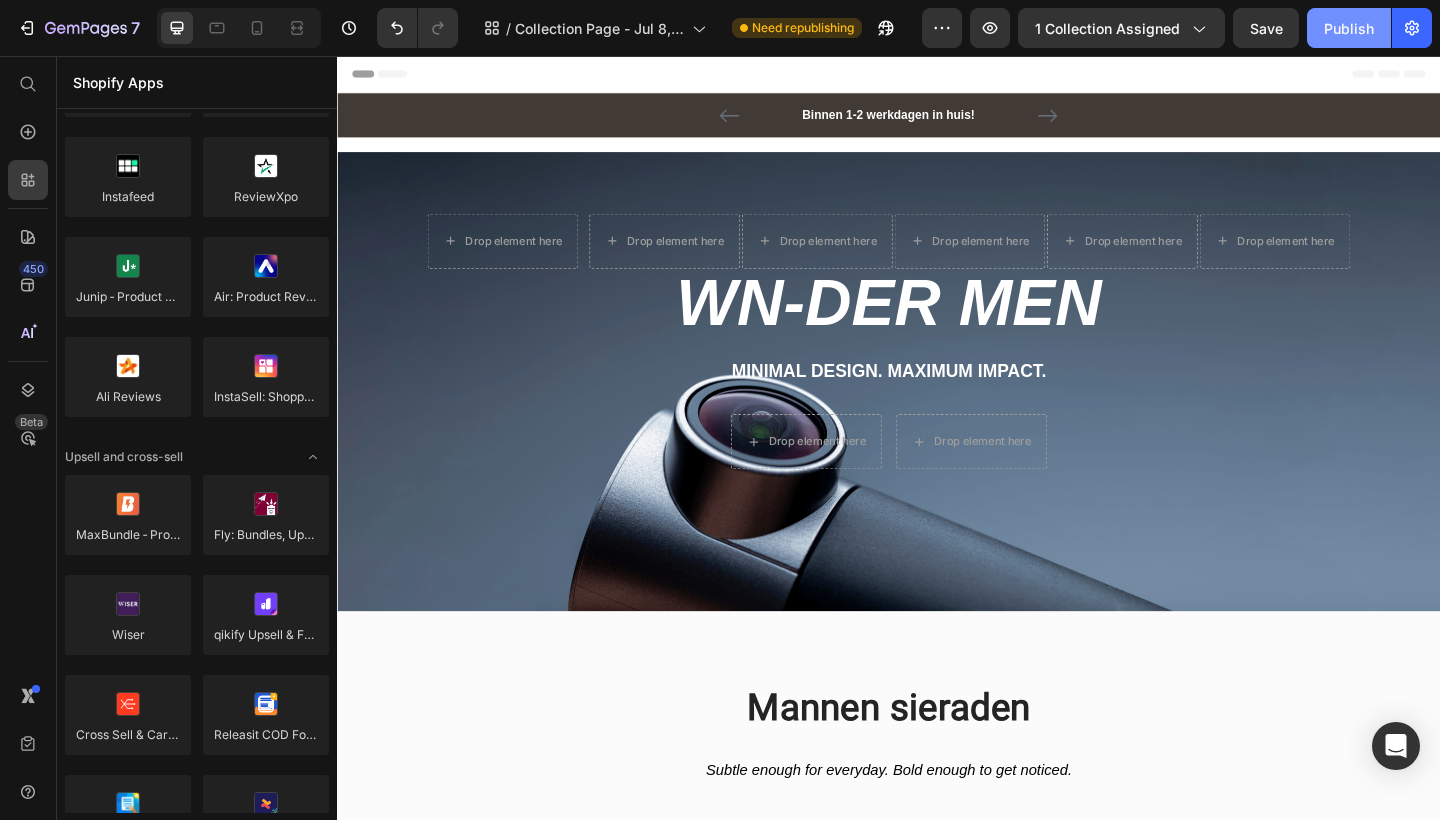click on "Publish" 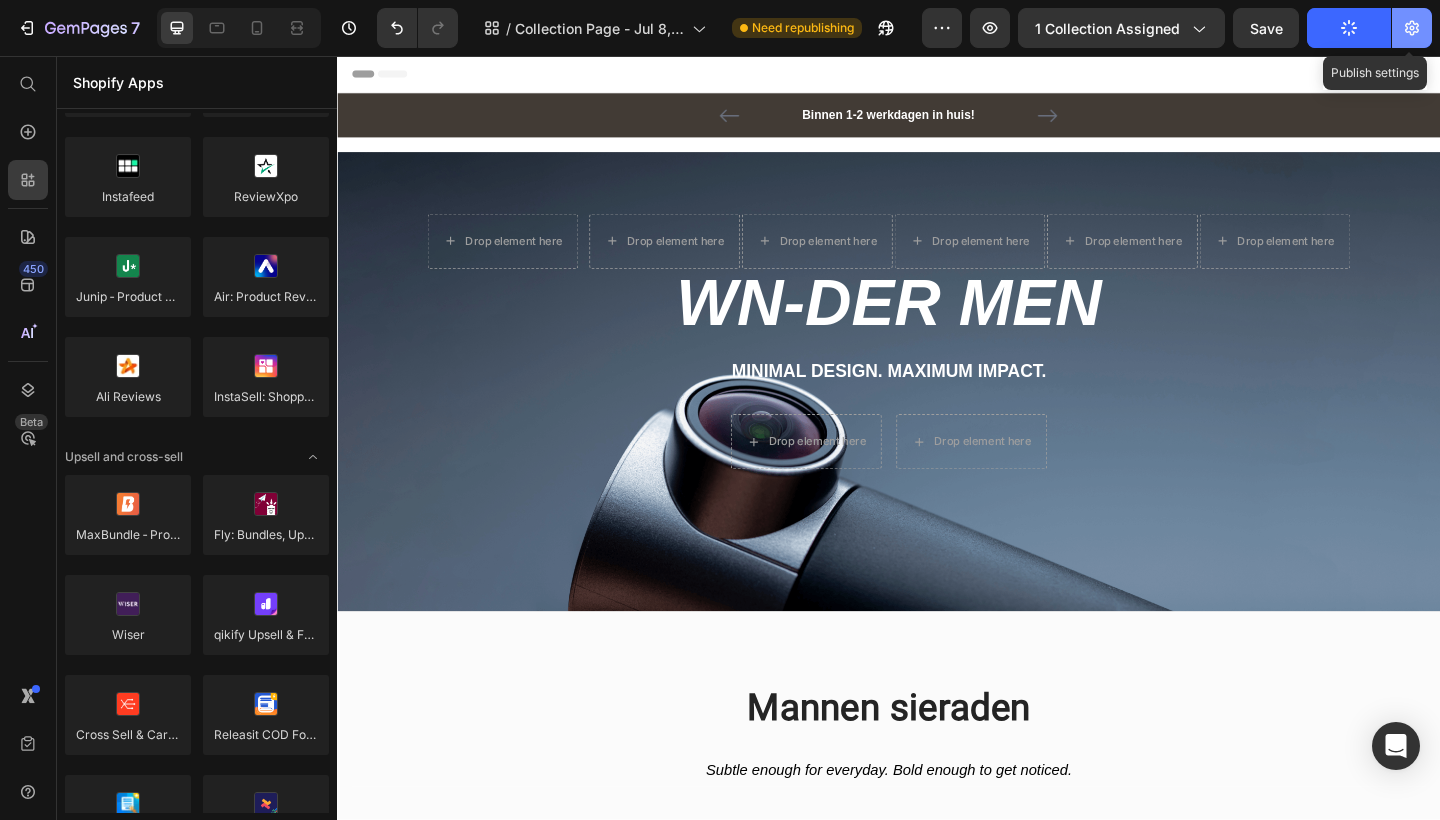 click 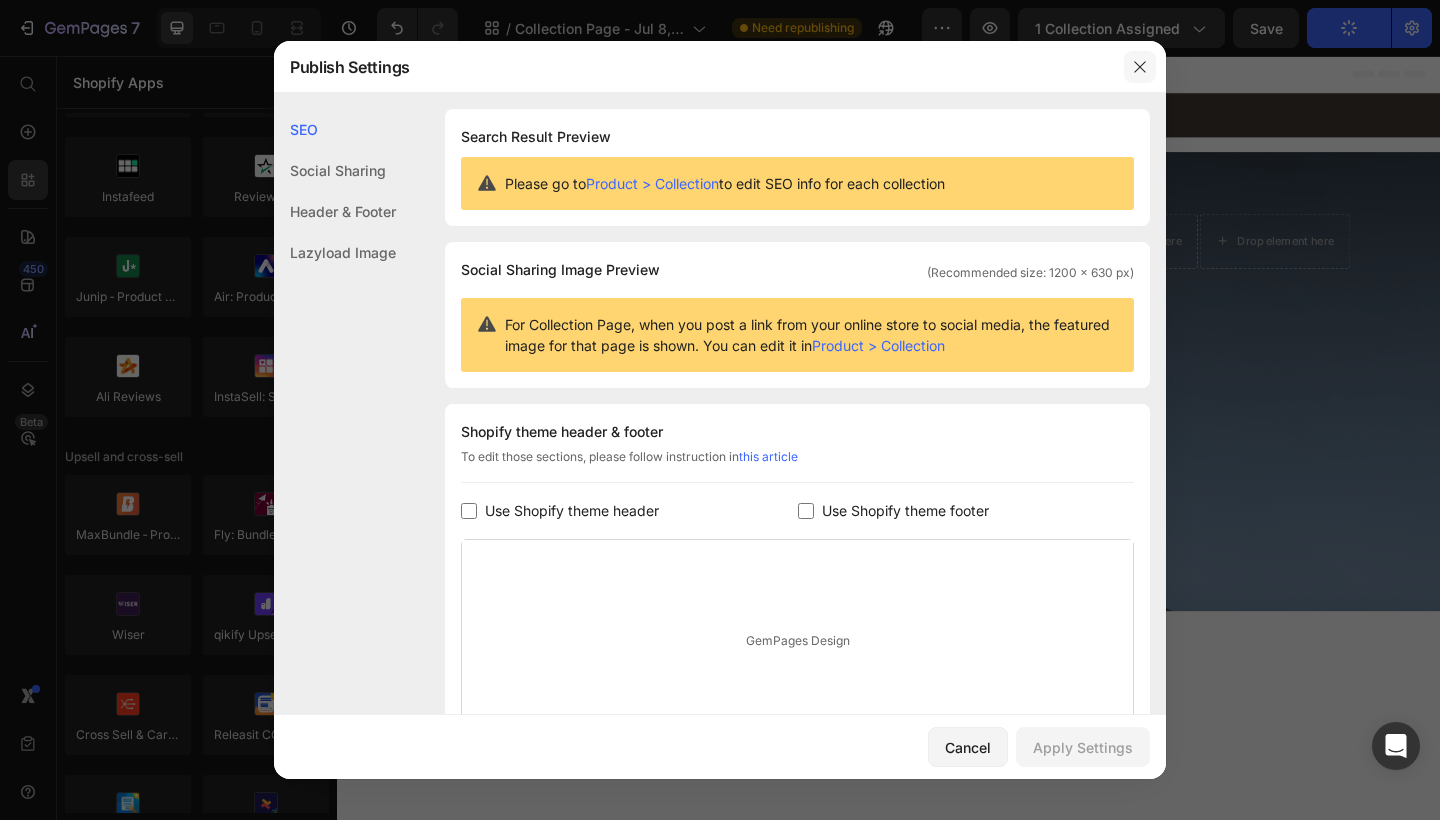 click 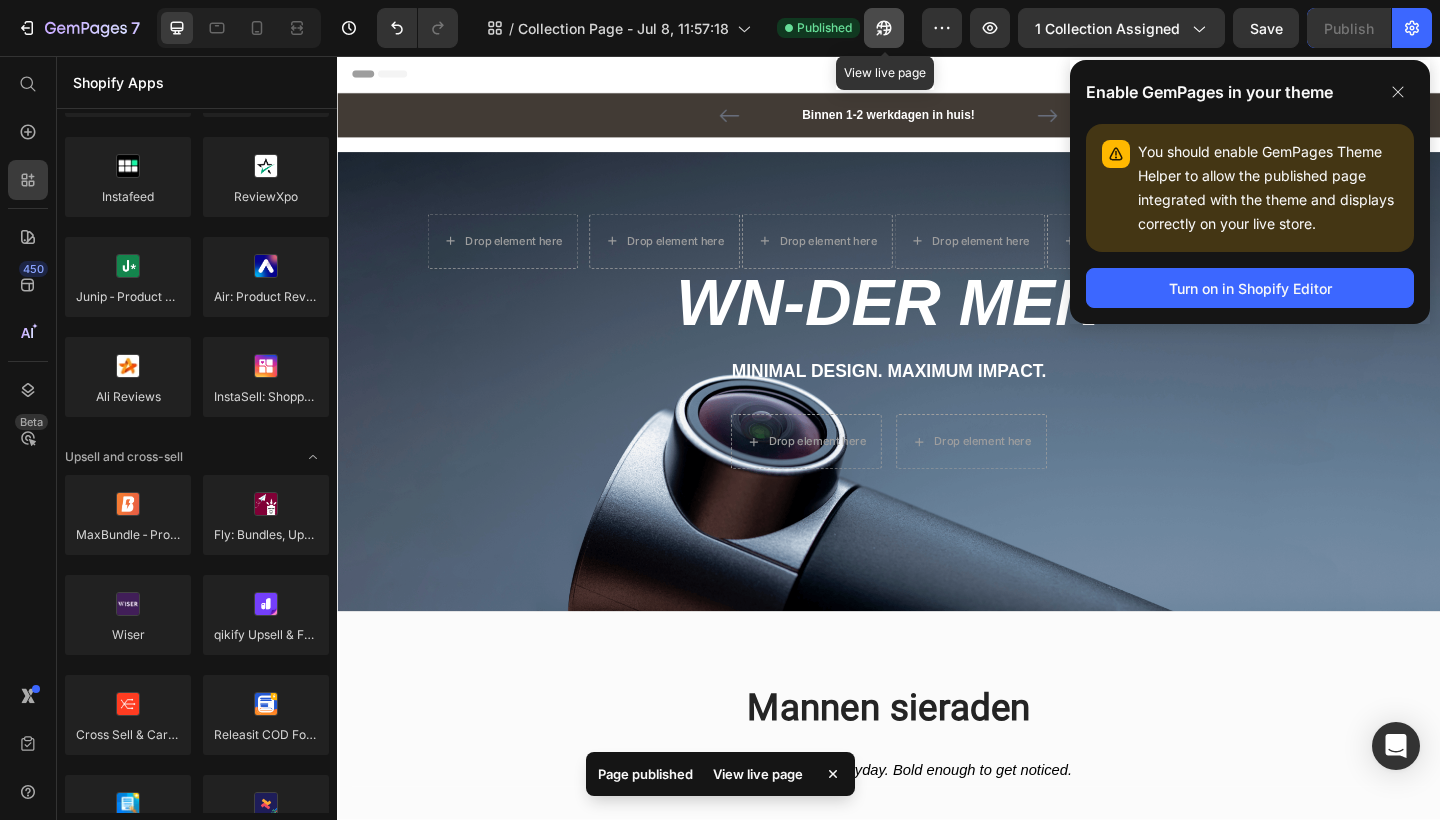 click 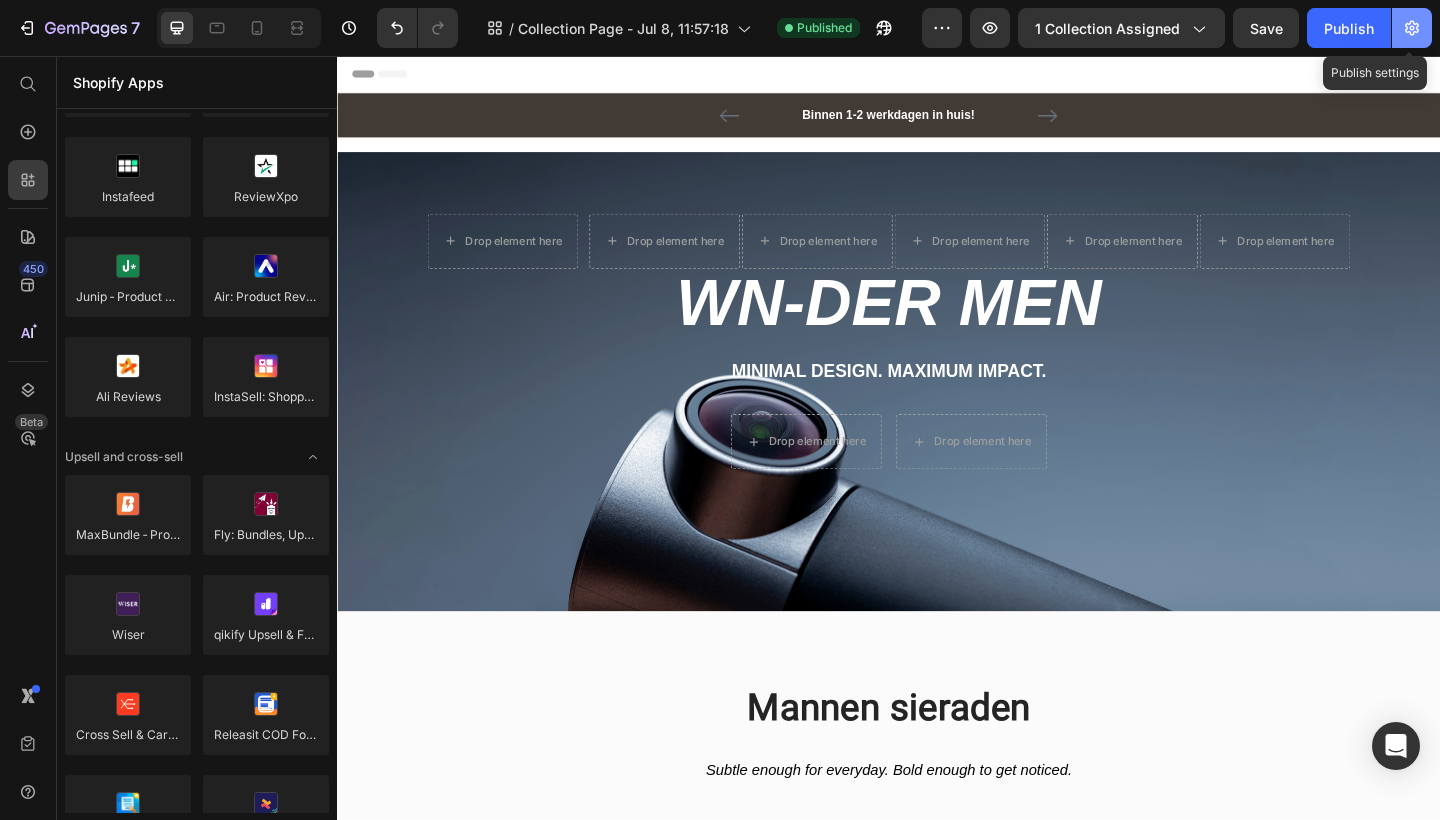 click 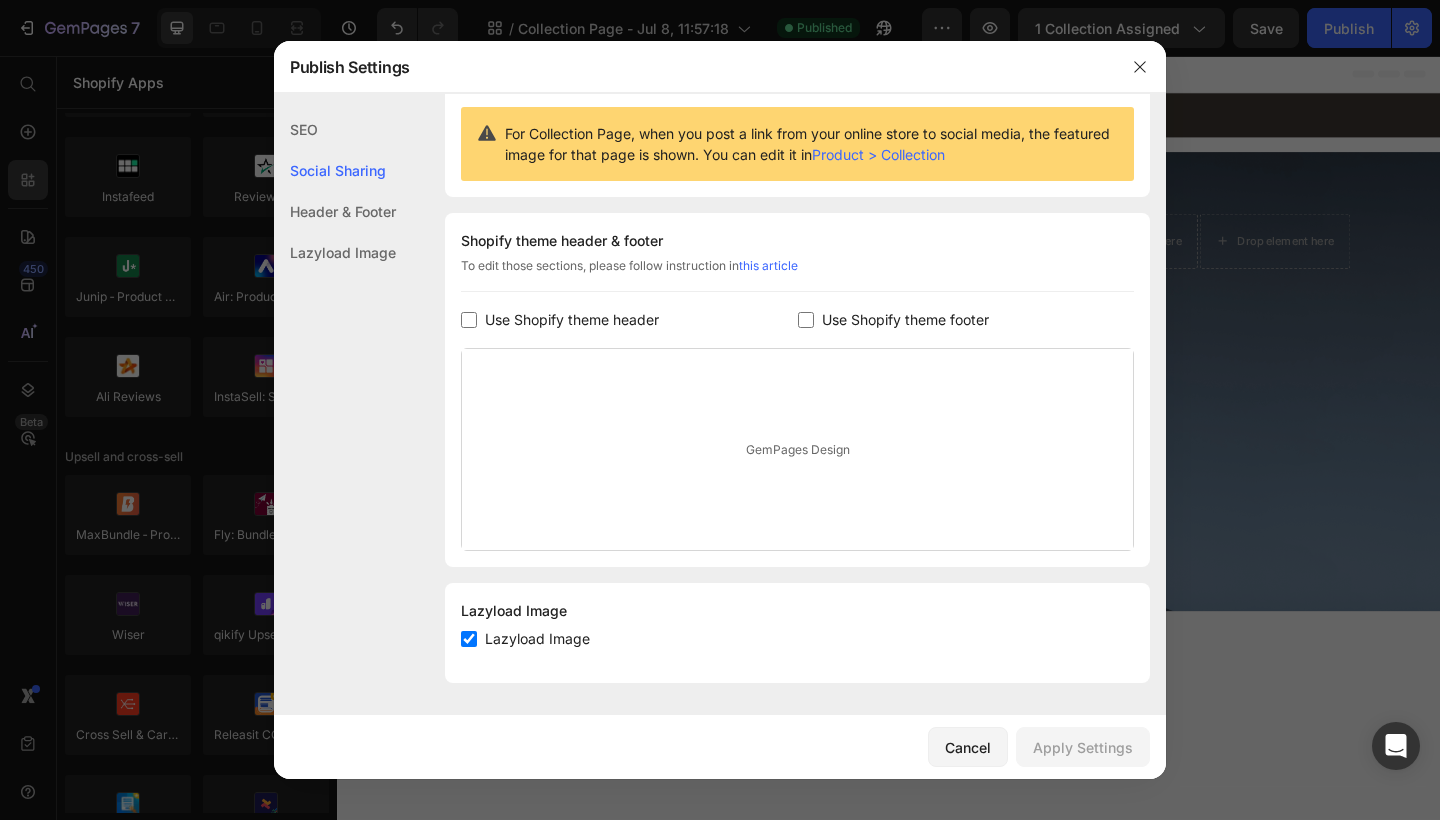 scroll, scrollTop: 191, scrollLeft: 0, axis: vertical 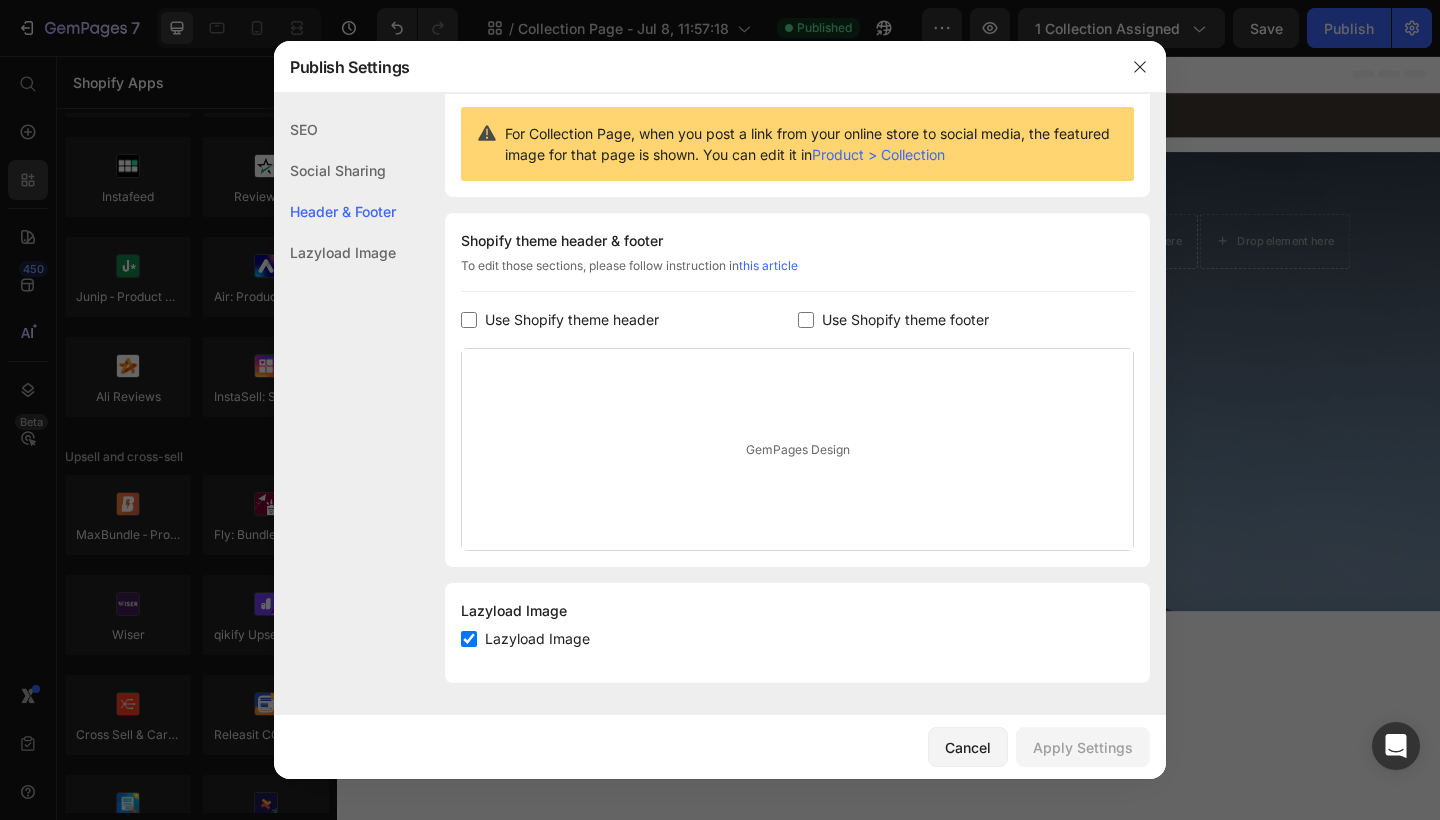 click on "Lazyload Image" 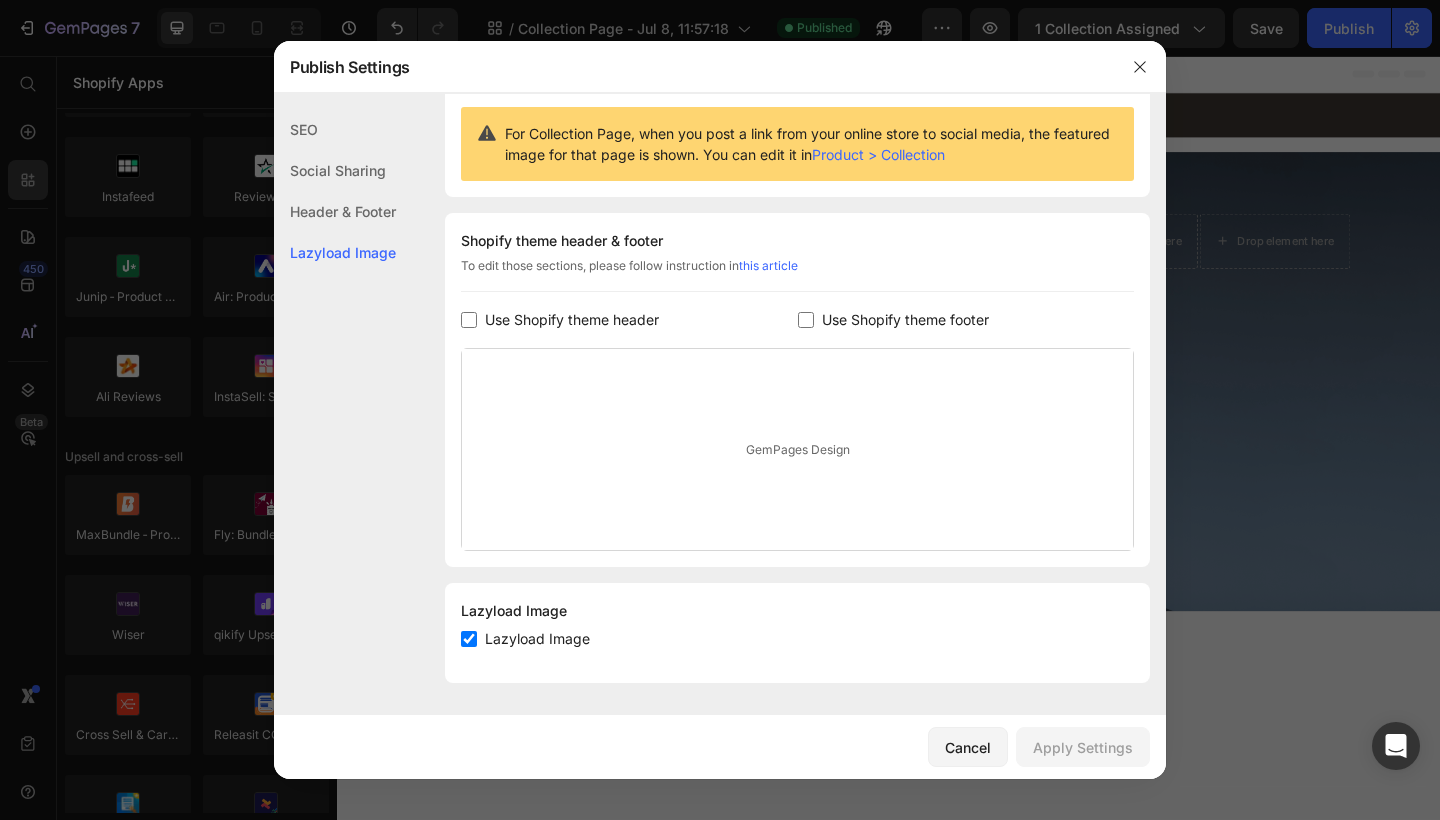 click on "Social Sharing" 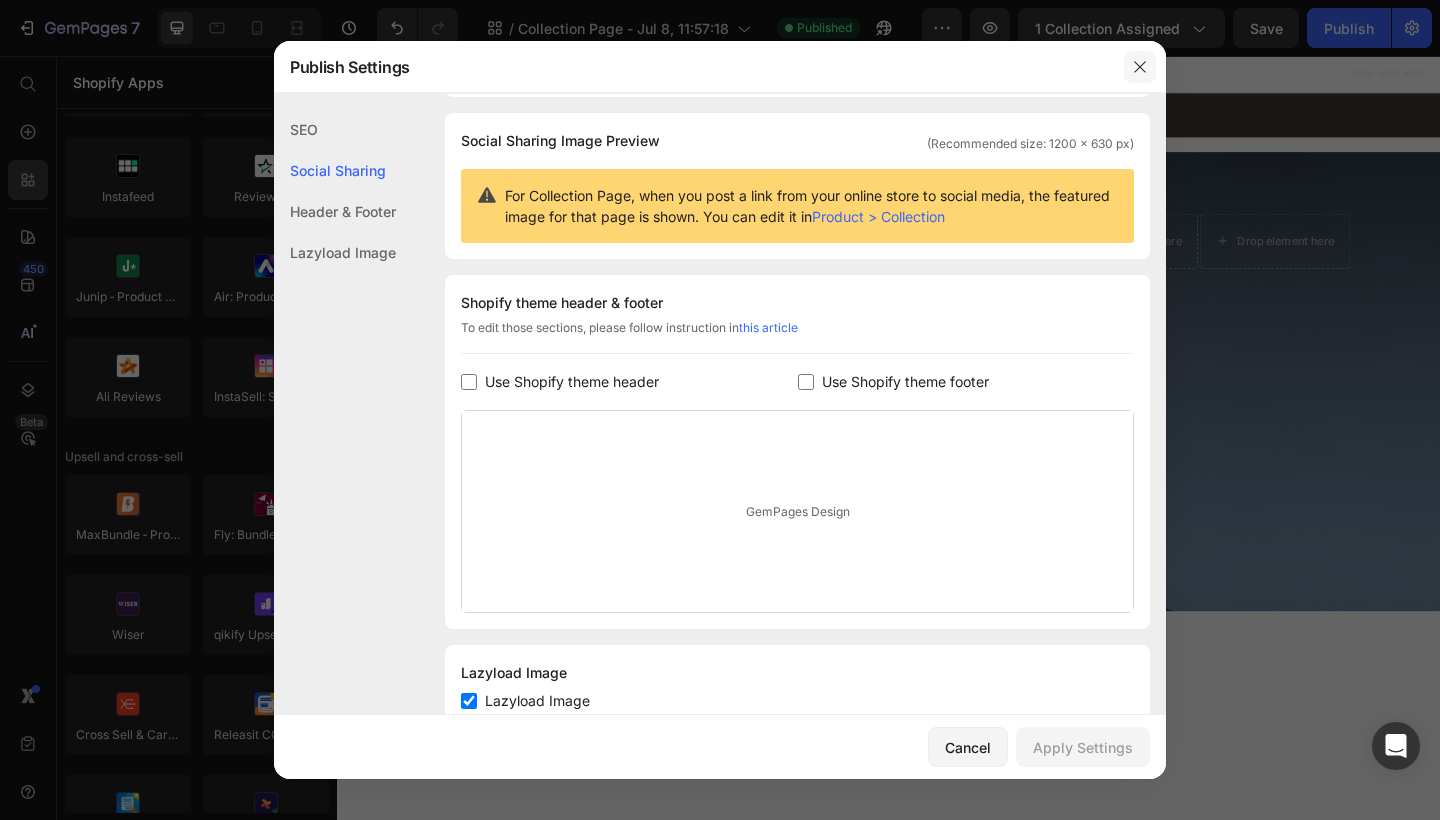 click 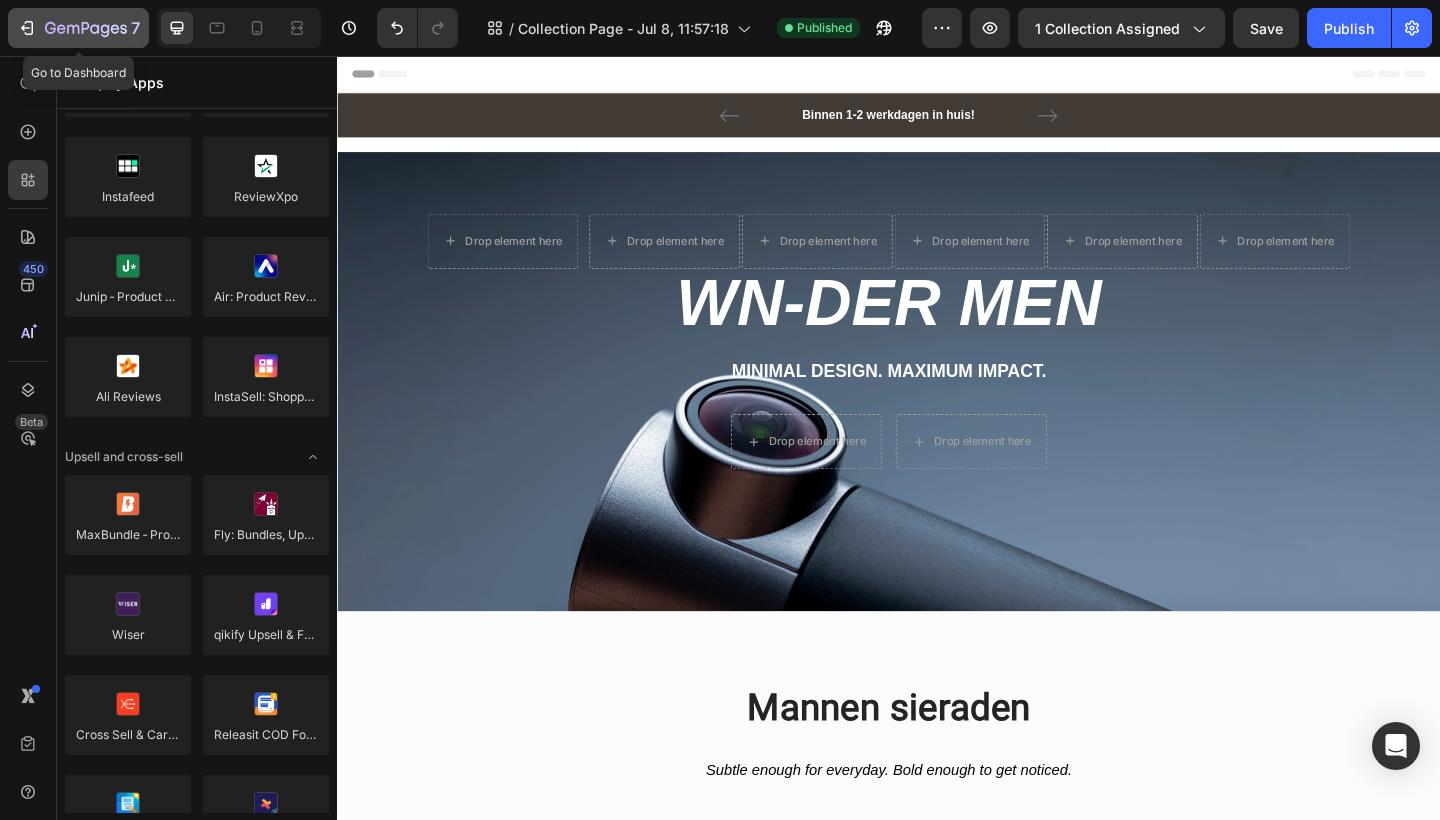 click 